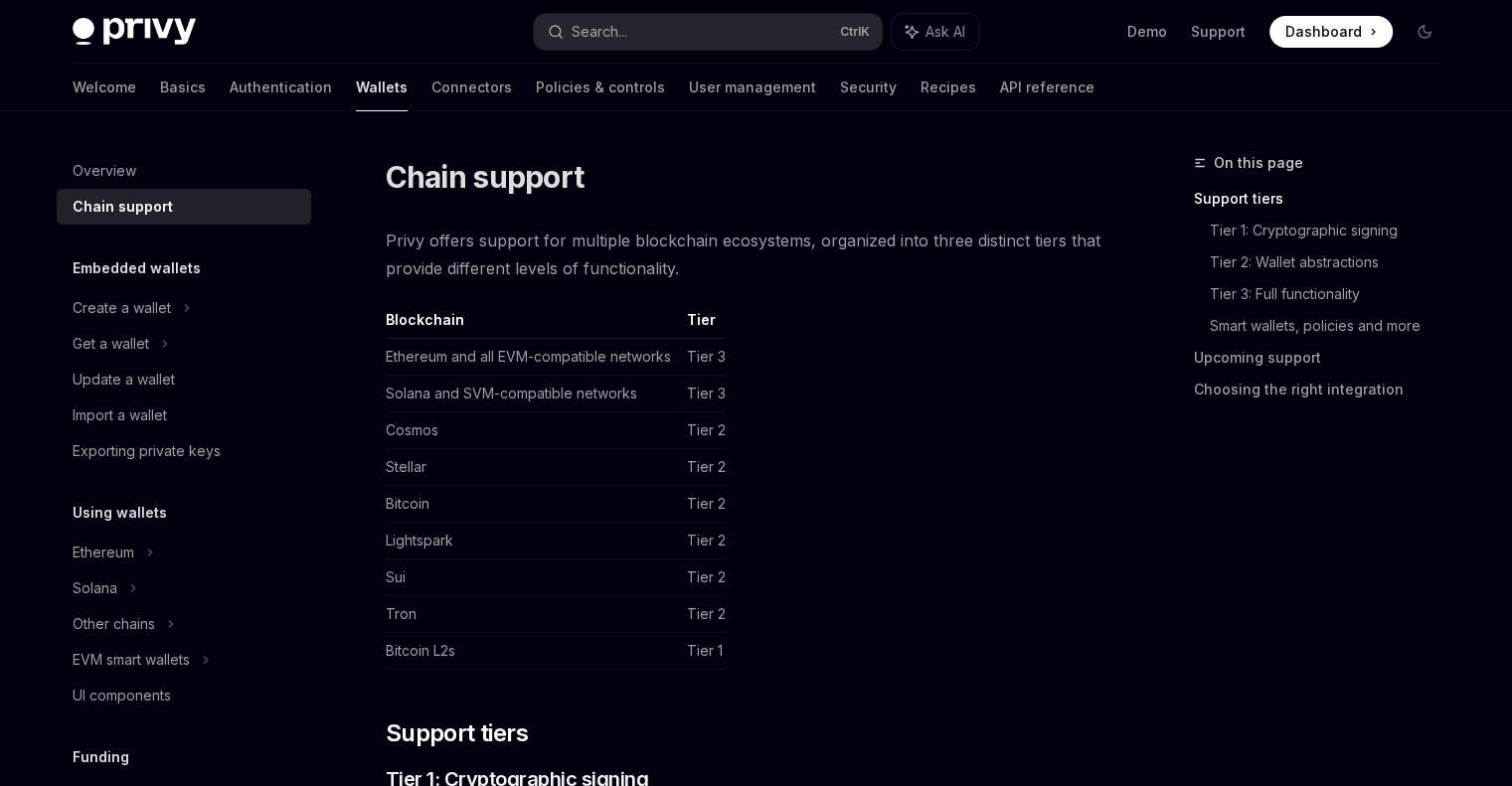 scroll, scrollTop: 25, scrollLeft: 0, axis: vertical 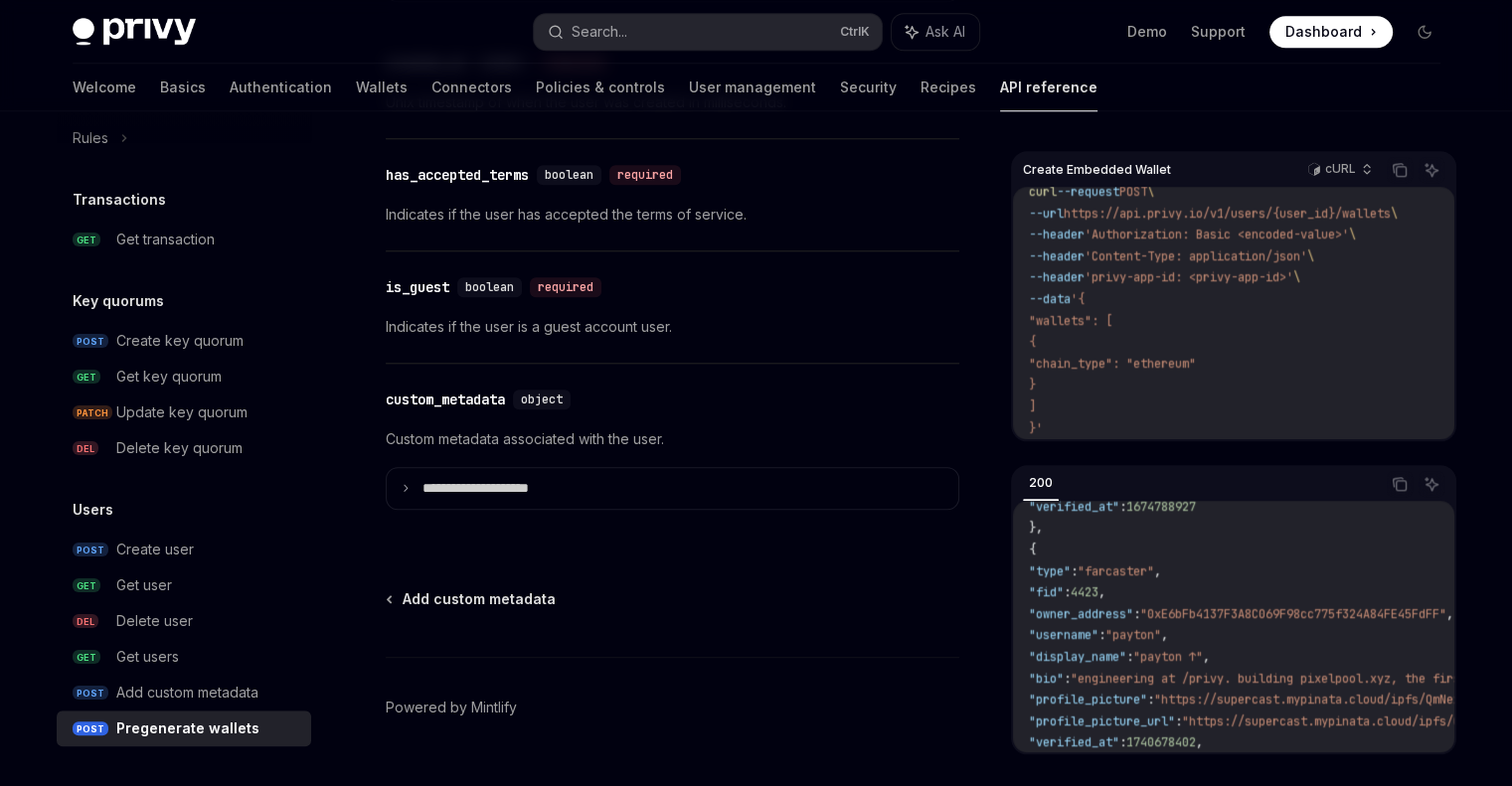 click on "**********" at bounding box center [672, 489] 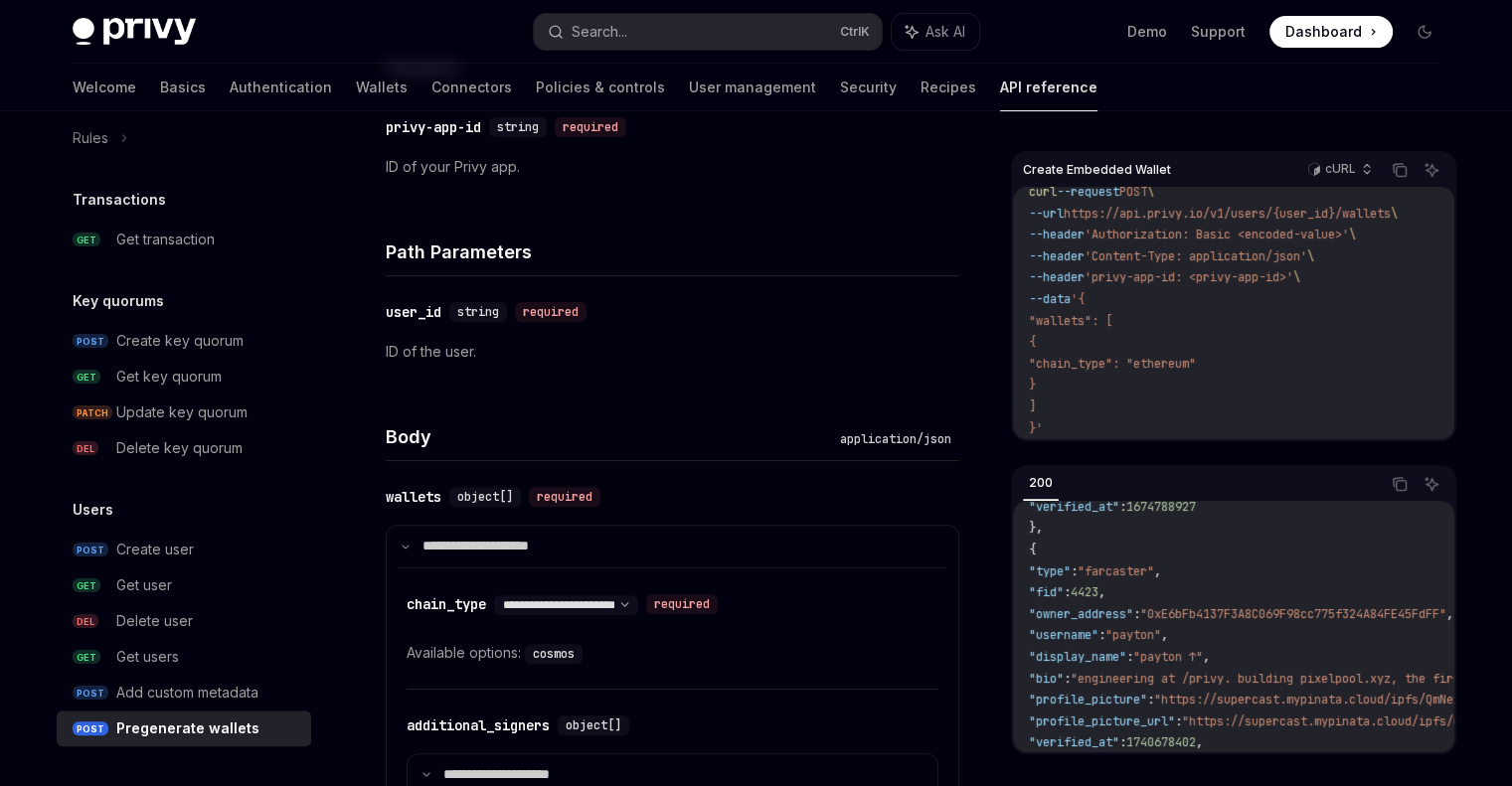 scroll, scrollTop: 0, scrollLeft: 0, axis: both 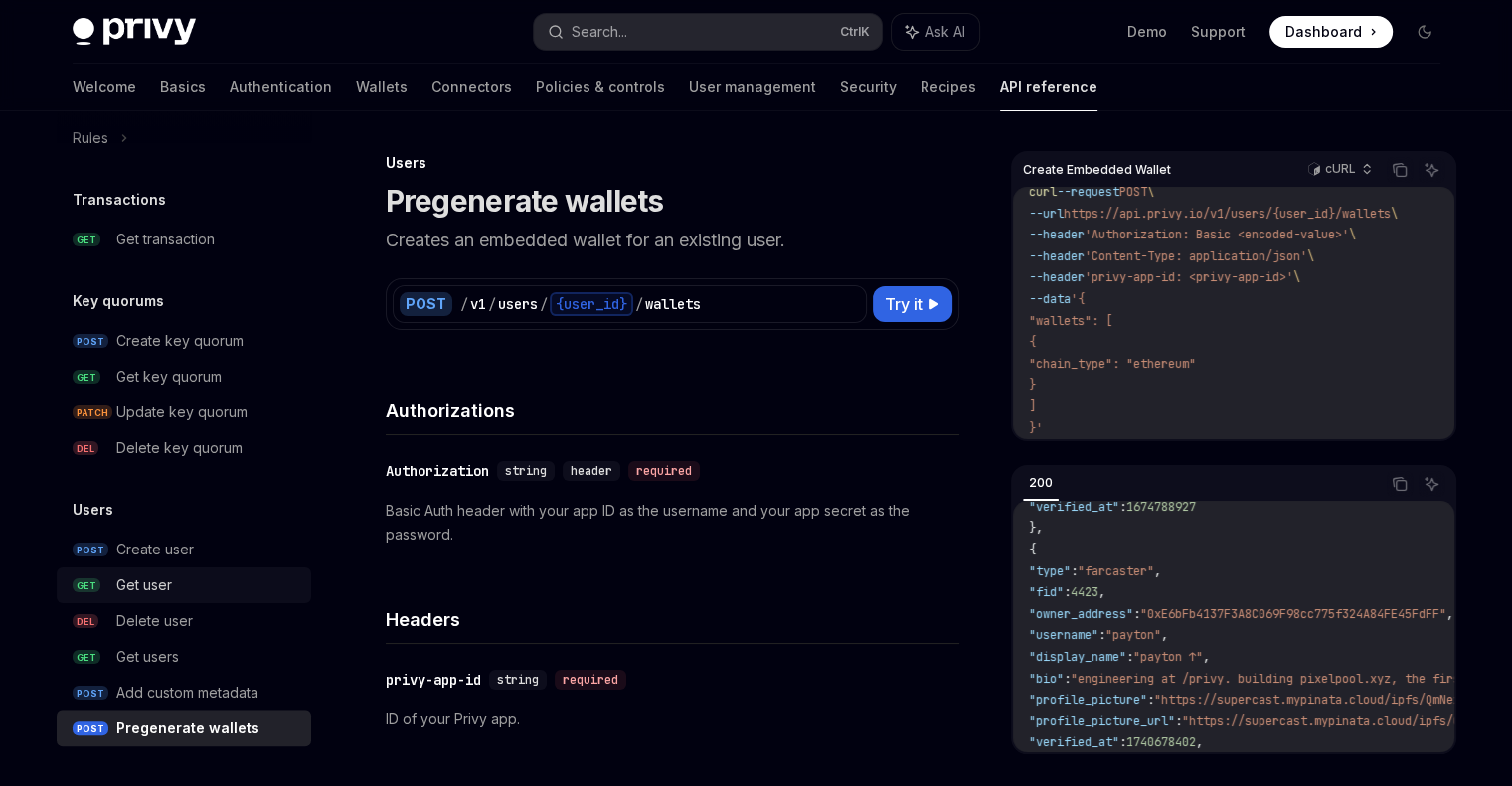 click on "Get user" at bounding box center (144, 585) 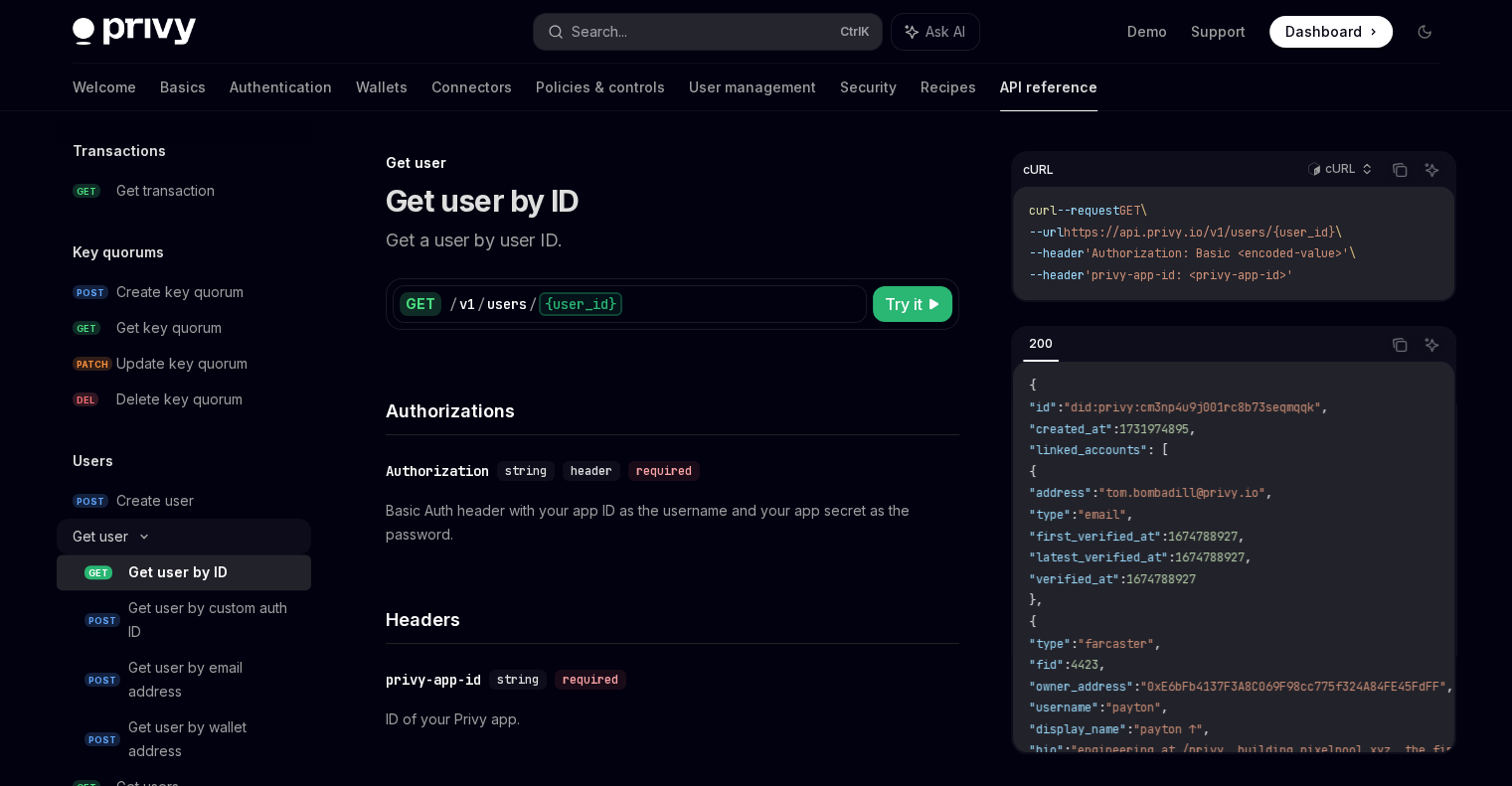scroll, scrollTop: 1225, scrollLeft: 0, axis: vertical 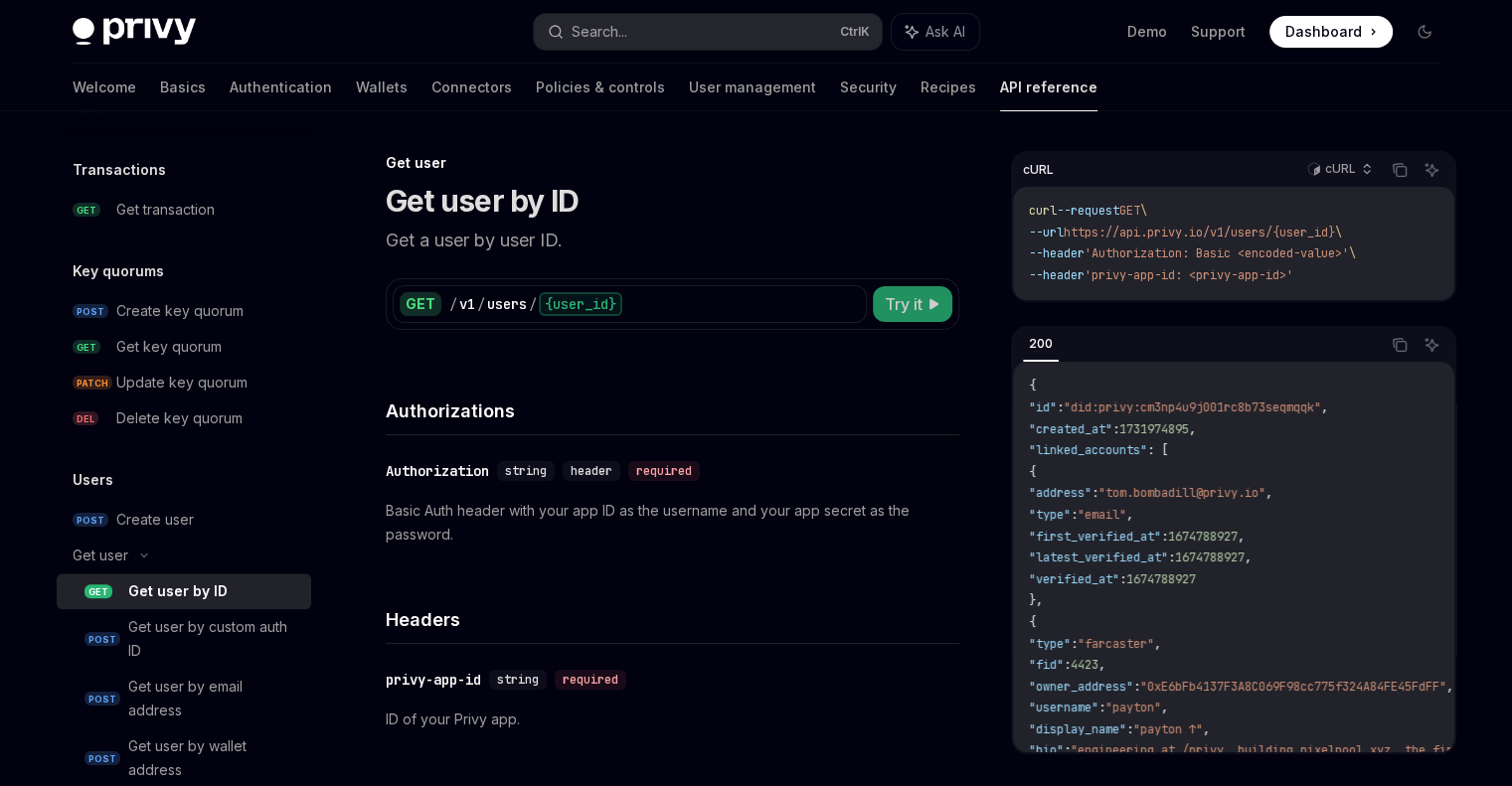 click on "Try it" at bounding box center (904, 304) 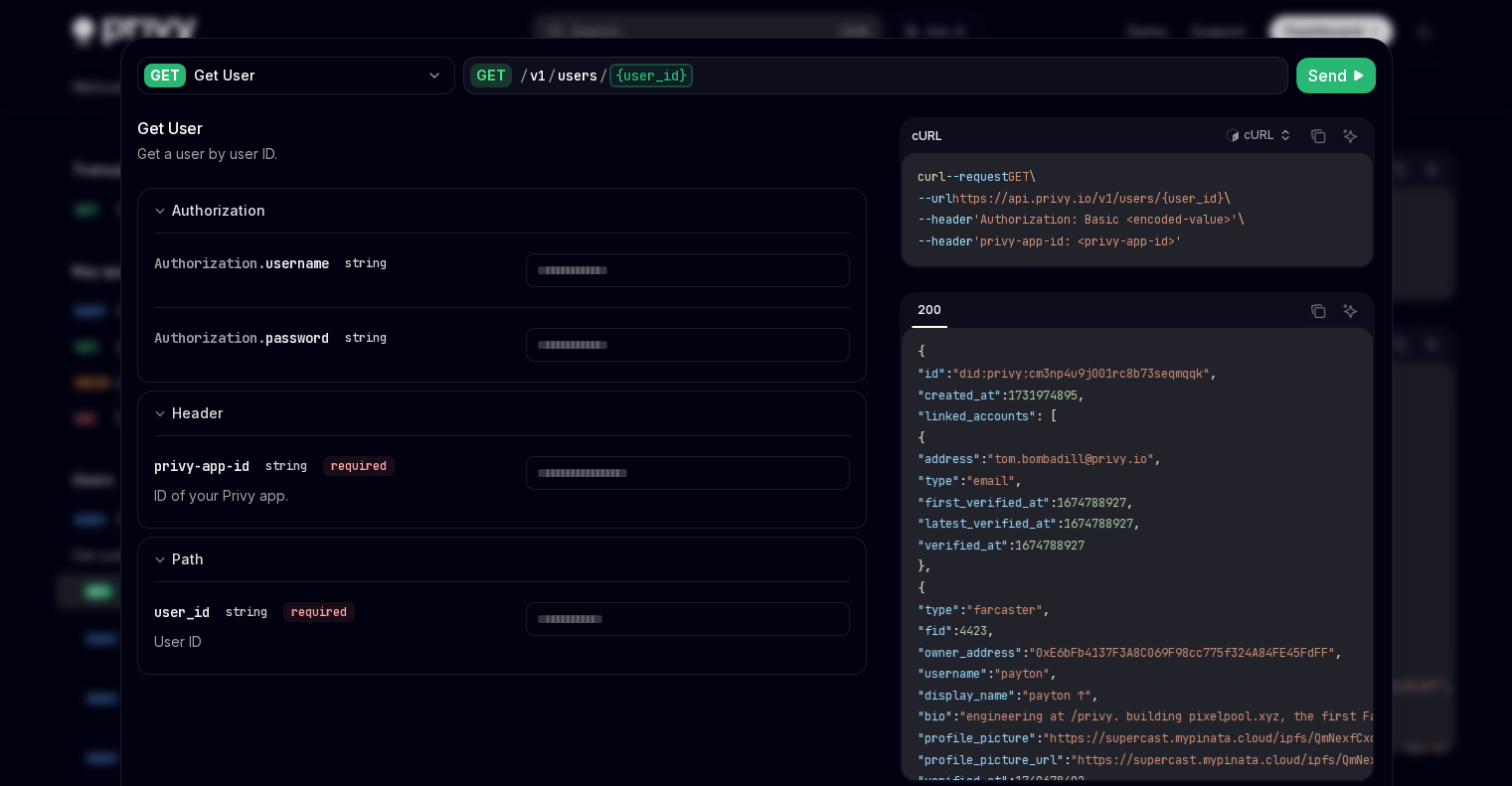 scroll, scrollTop: 0, scrollLeft: 0, axis: both 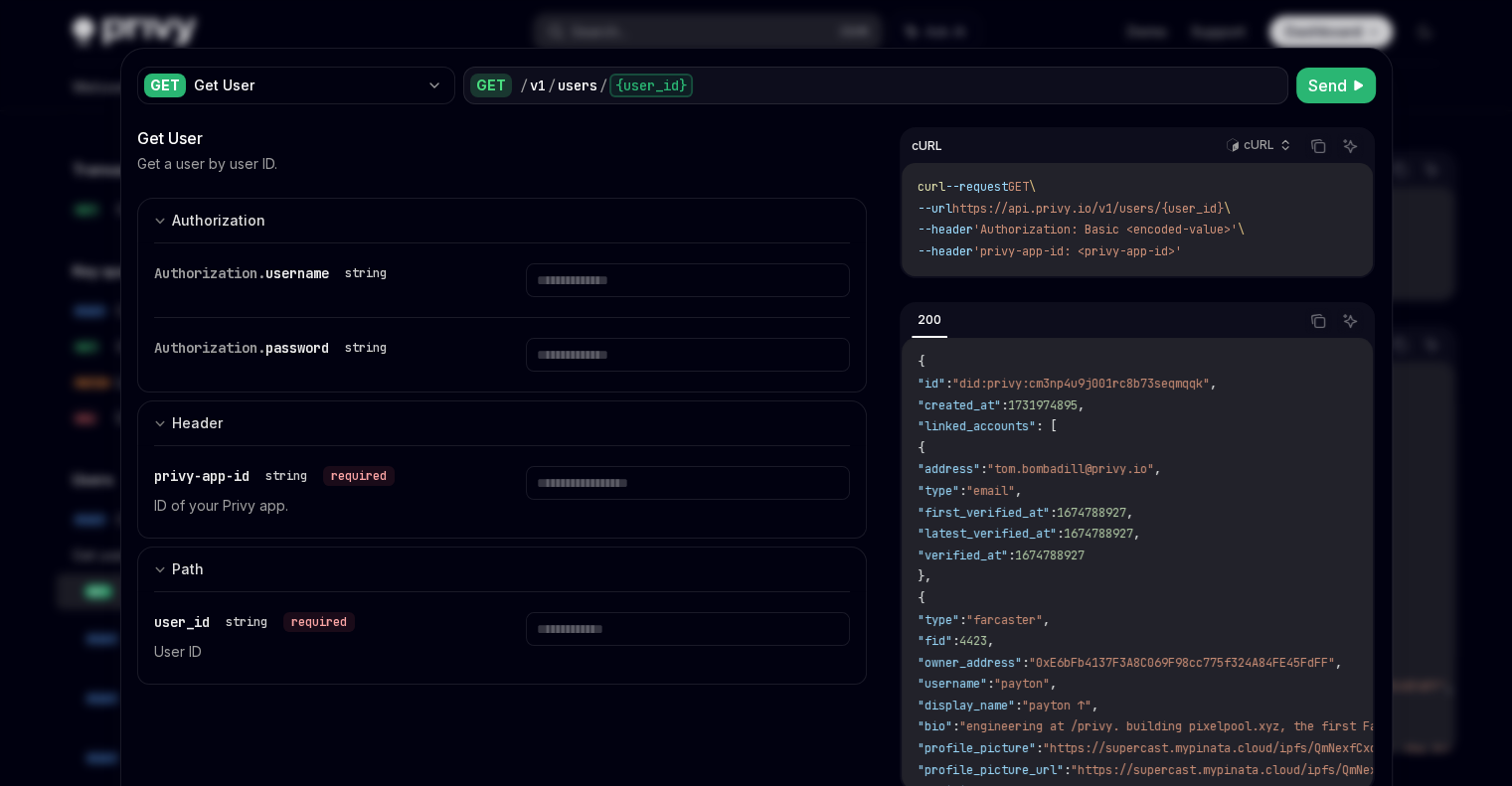 click at bounding box center (756, 393) 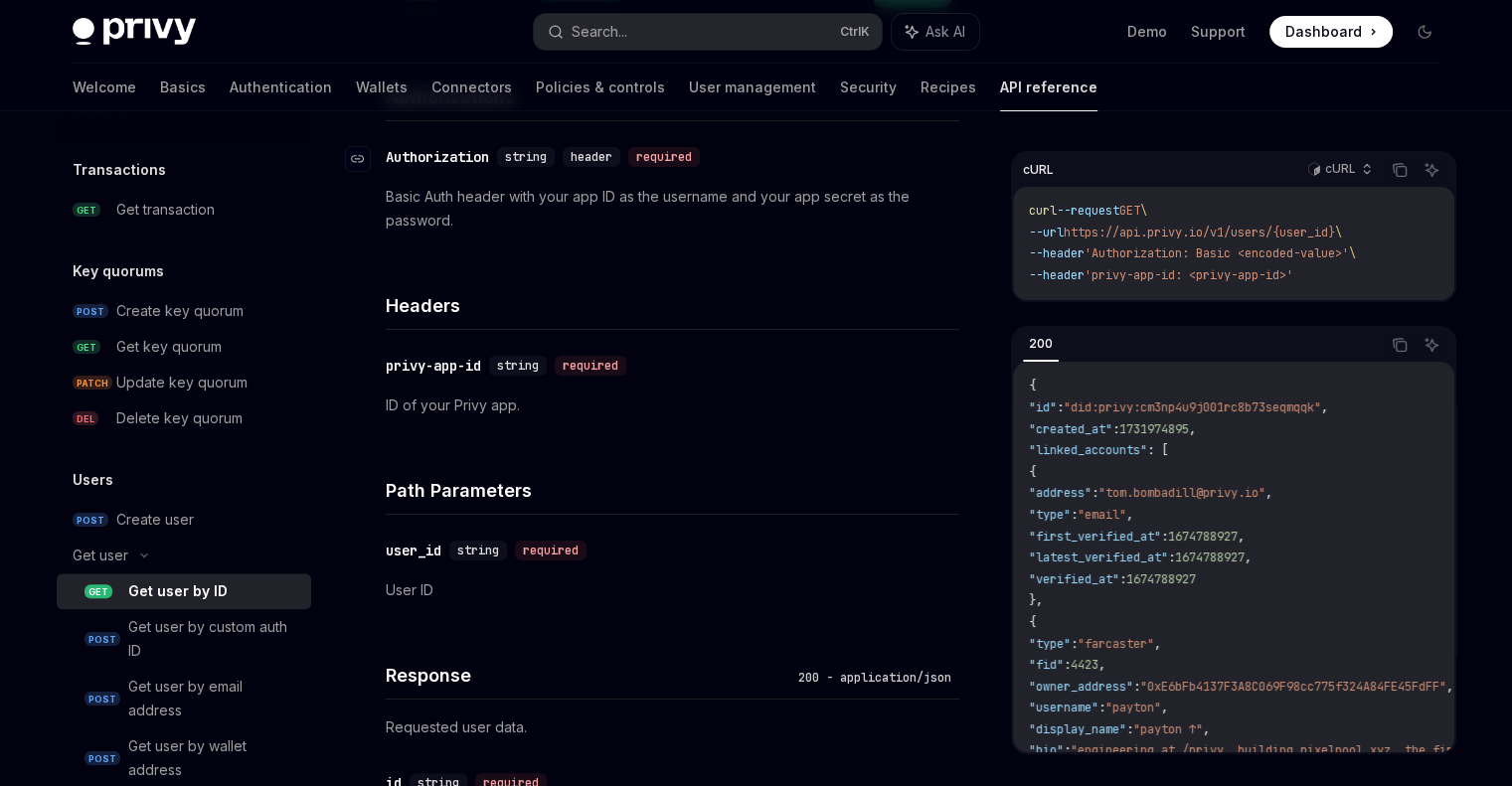 scroll, scrollTop: 314, scrollLeft: 0, axis: vertical 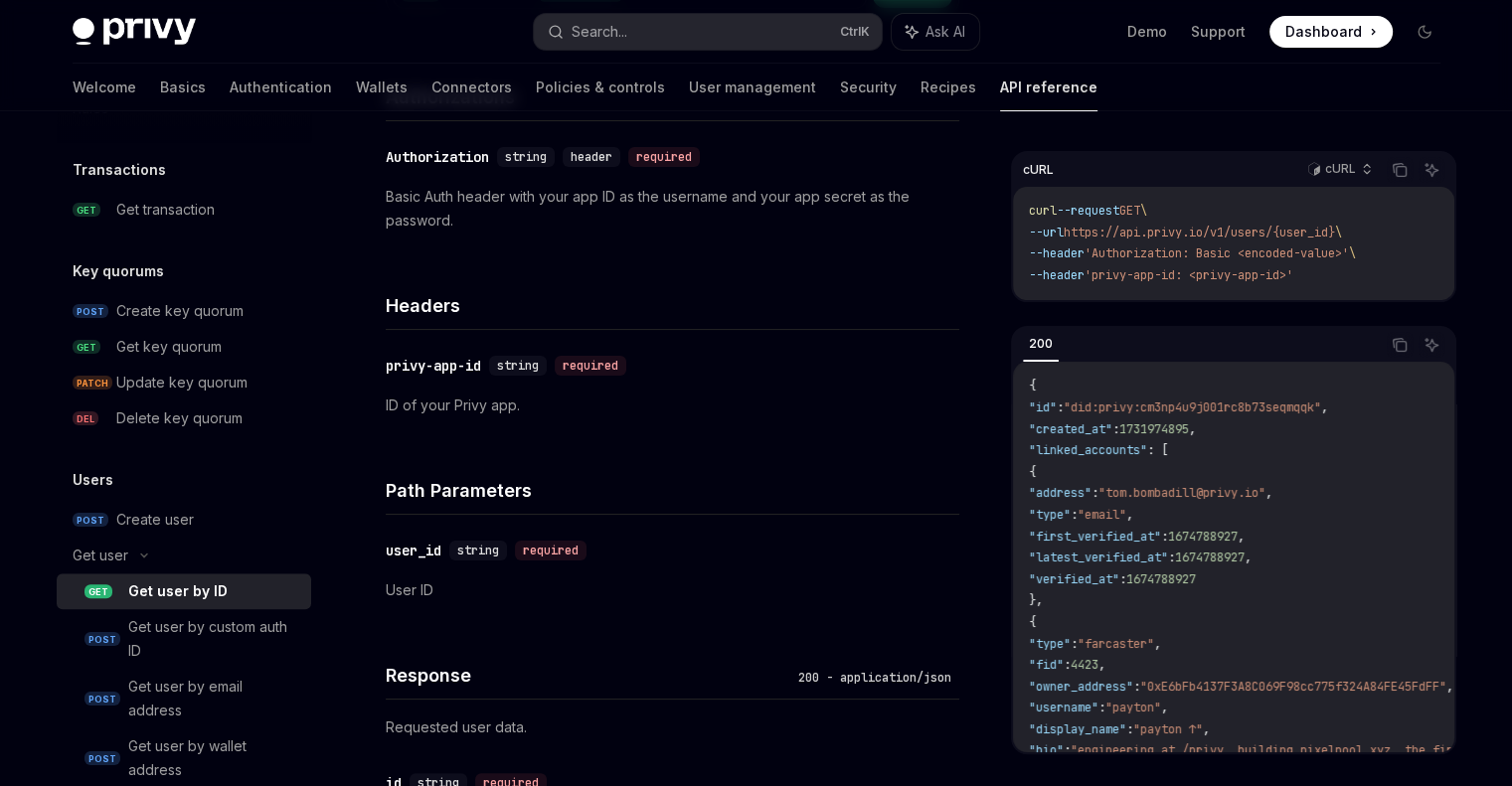 drag, startPoint x: 936, startPoint y: 474, endPoint x: 862, endPoint y: 280, distance: 207.63429 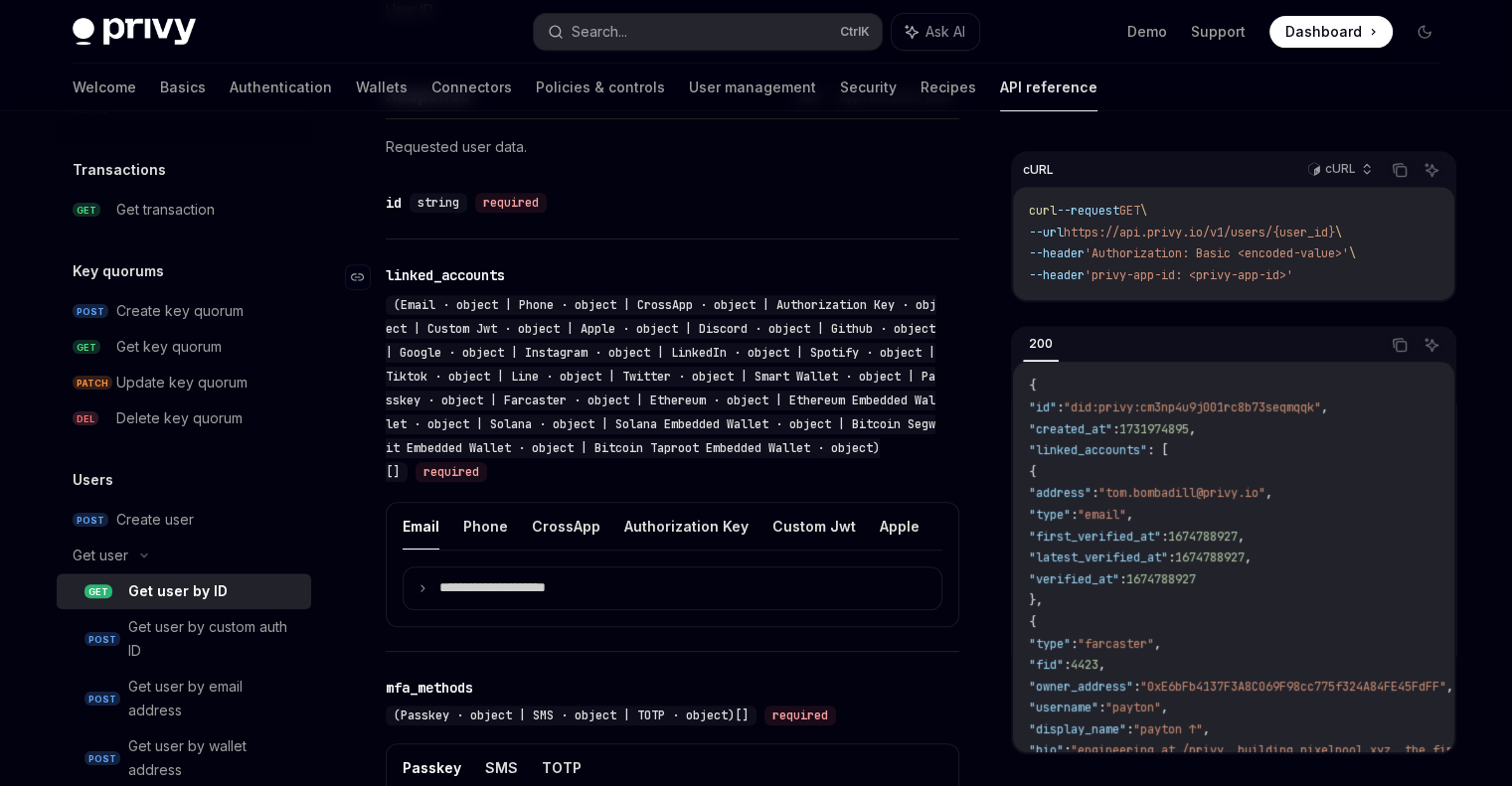 scroll, scrollTop: 898, scrollLeft: 0, axis: vertical 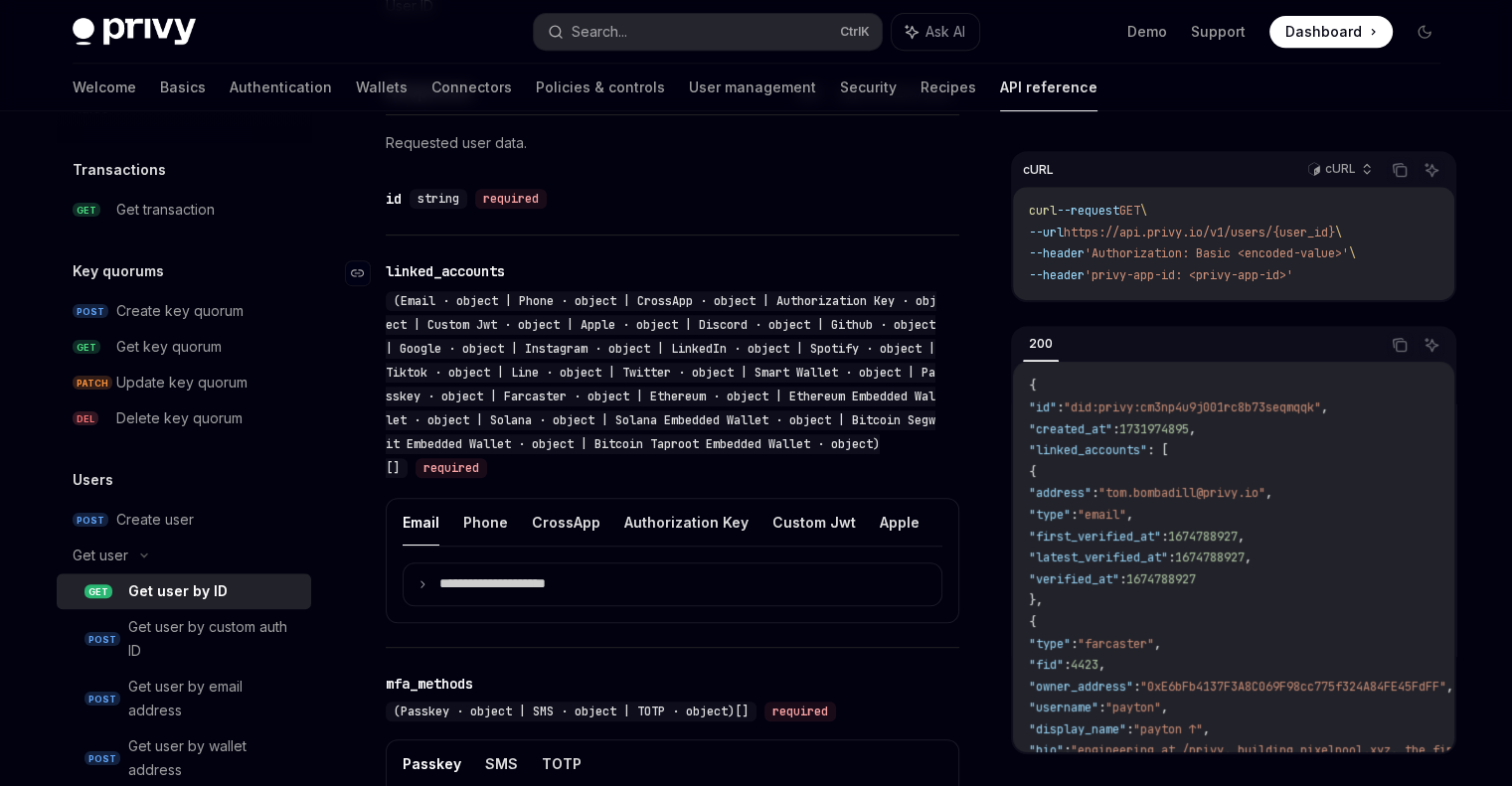 drag, startPoint x: 399, startPoint y: 297, endPoint x: 746, endPoint y: 445, distance: 377.24395 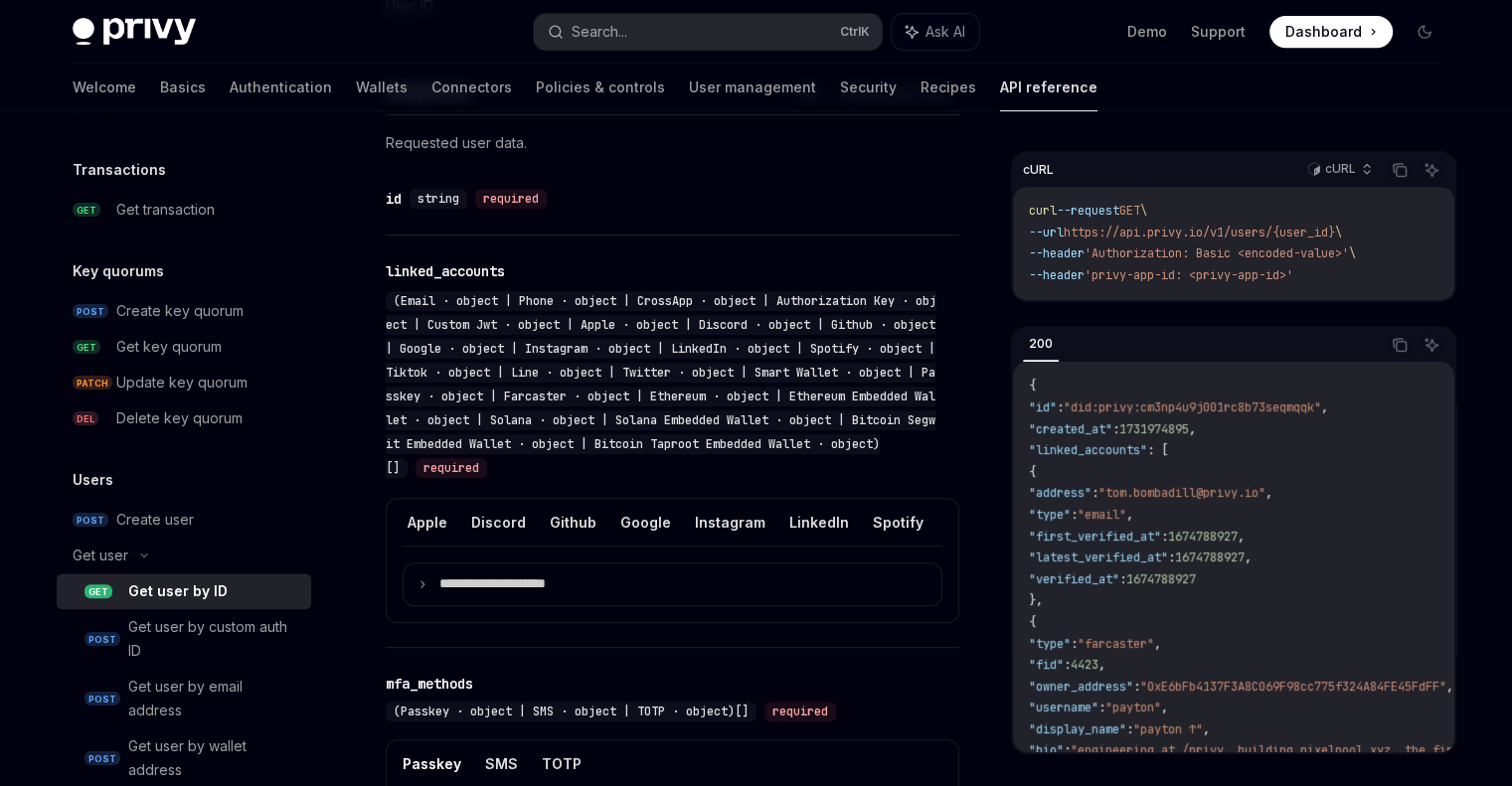 scroll, scrollTop: 0, scrollLeft: 944, axis: horizontal 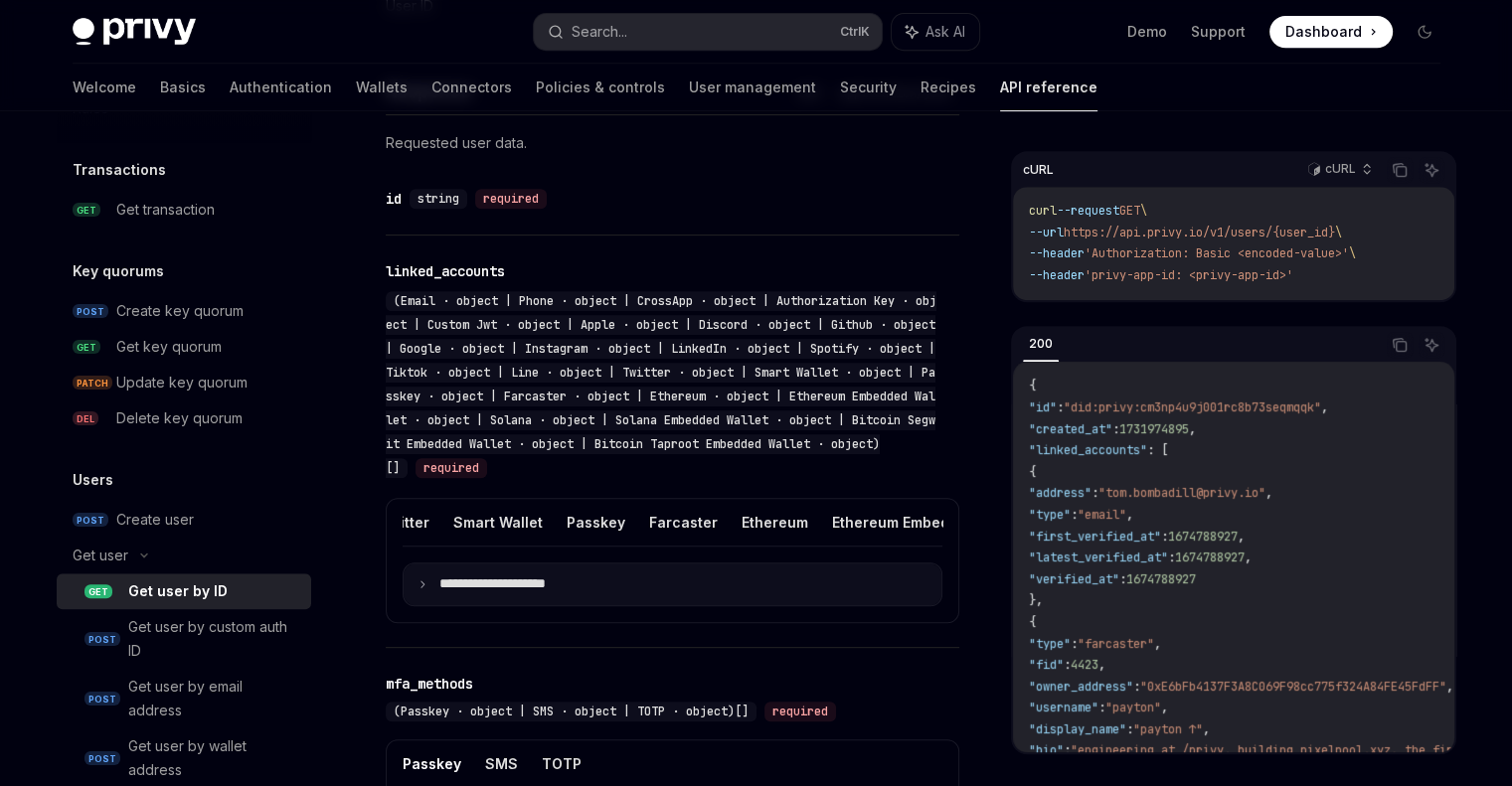 click on "**********" at bounding box center [508, 584] 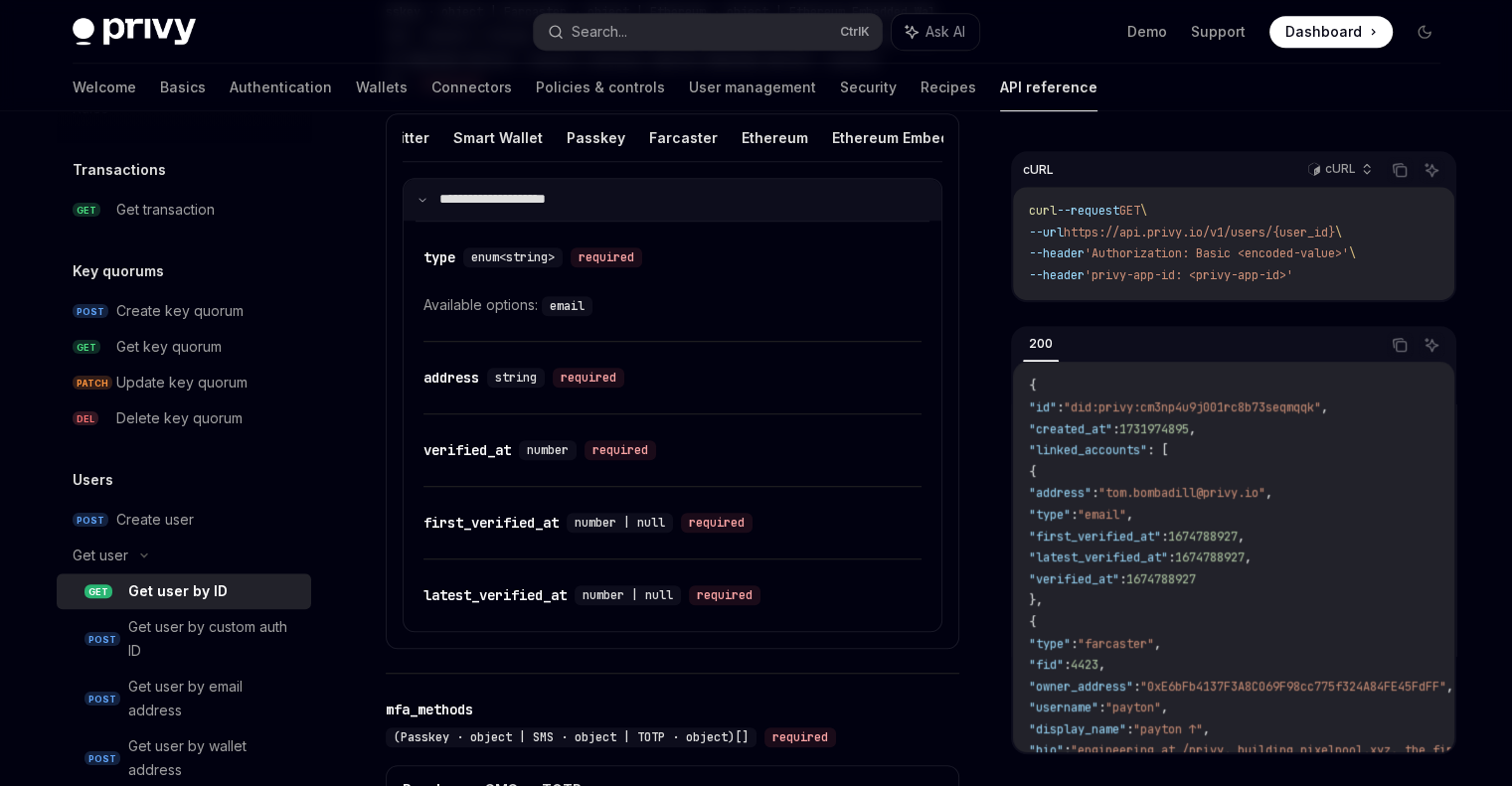scroll, scrollTop: 1284, scrollLeft: 0, axis: vertical 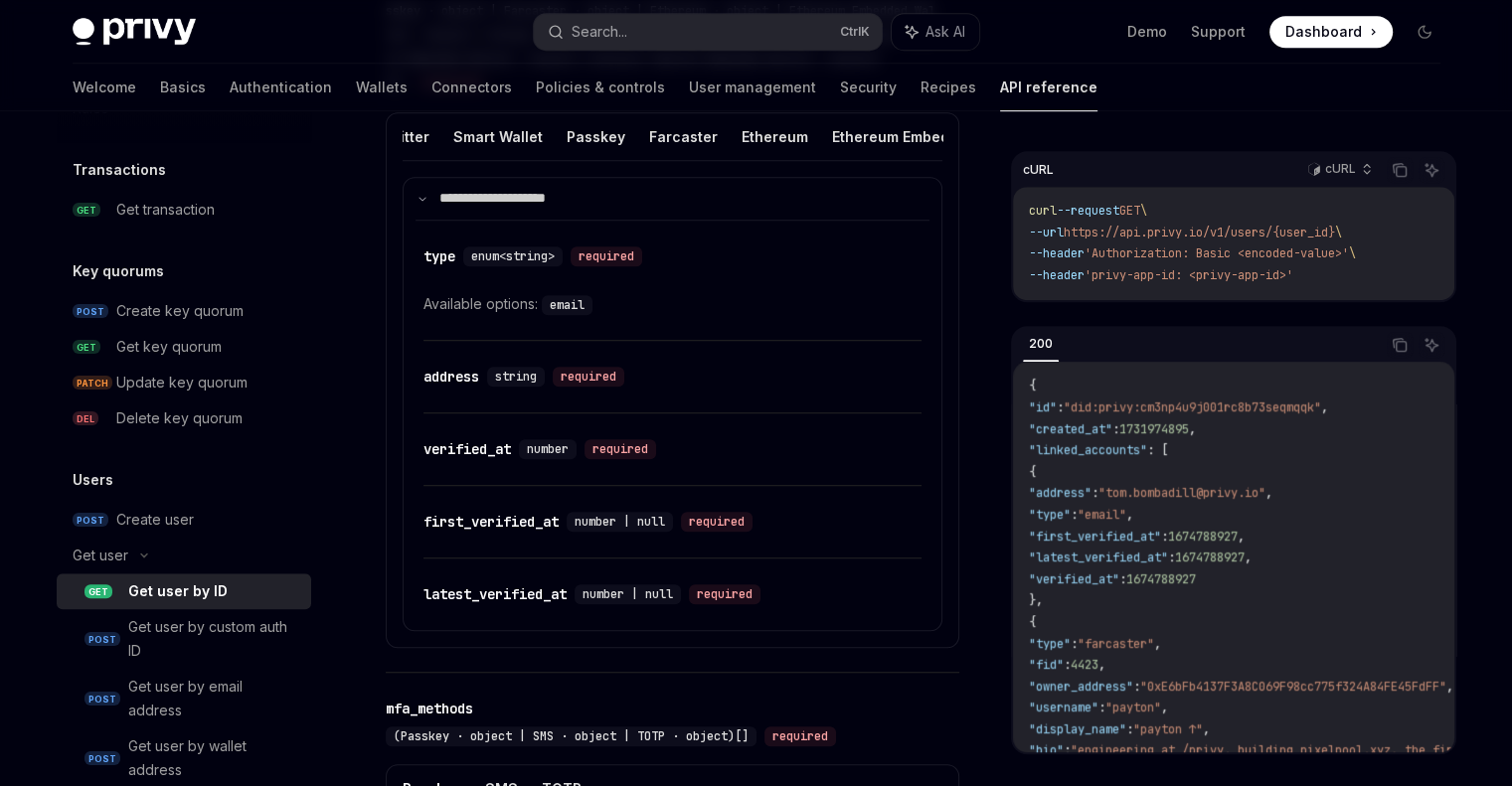 click on "email" at bounding box center [567, 305] 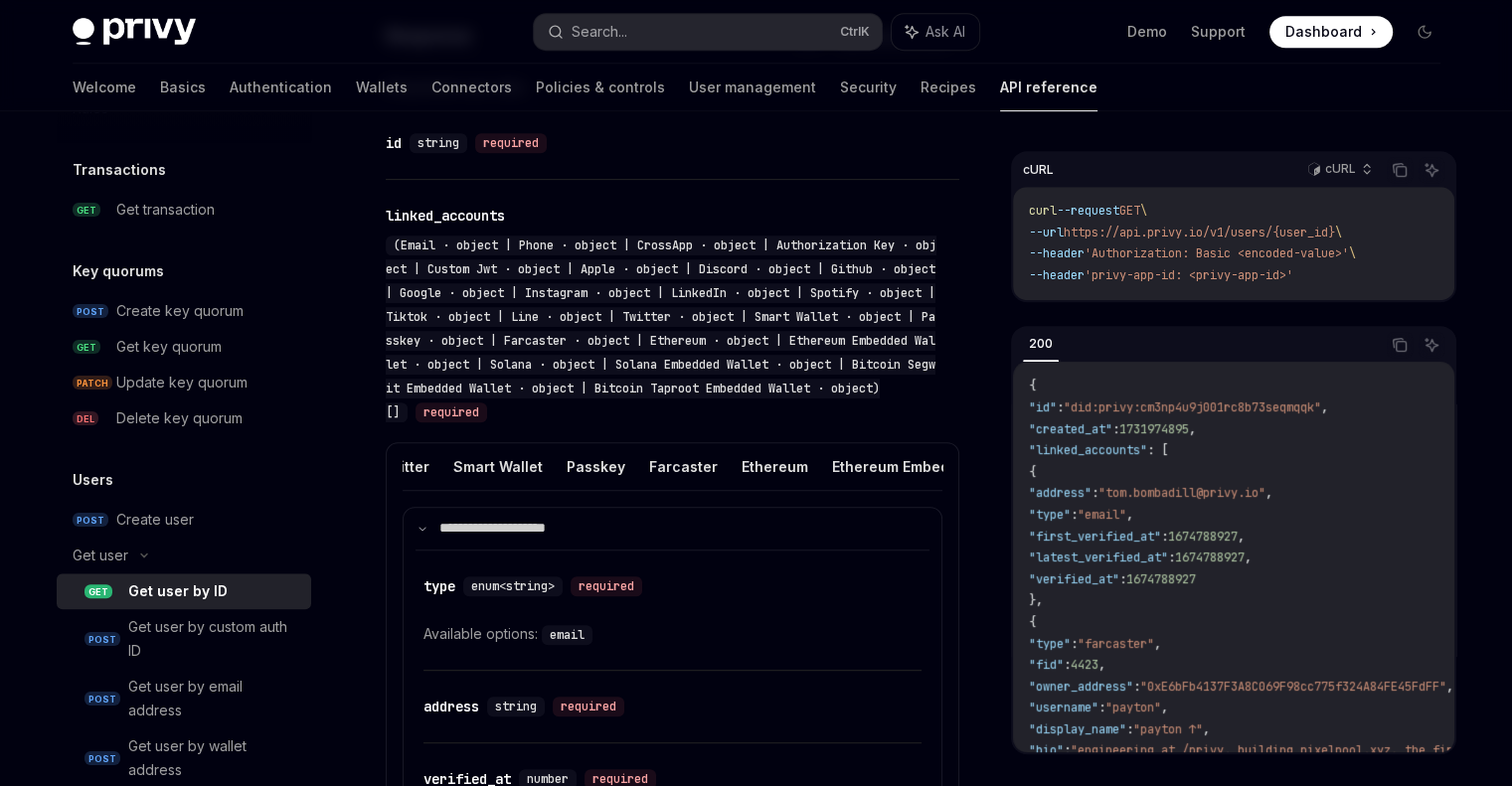 scroll, scrollTop: 953, scrollLeft: 0, axis: vertical 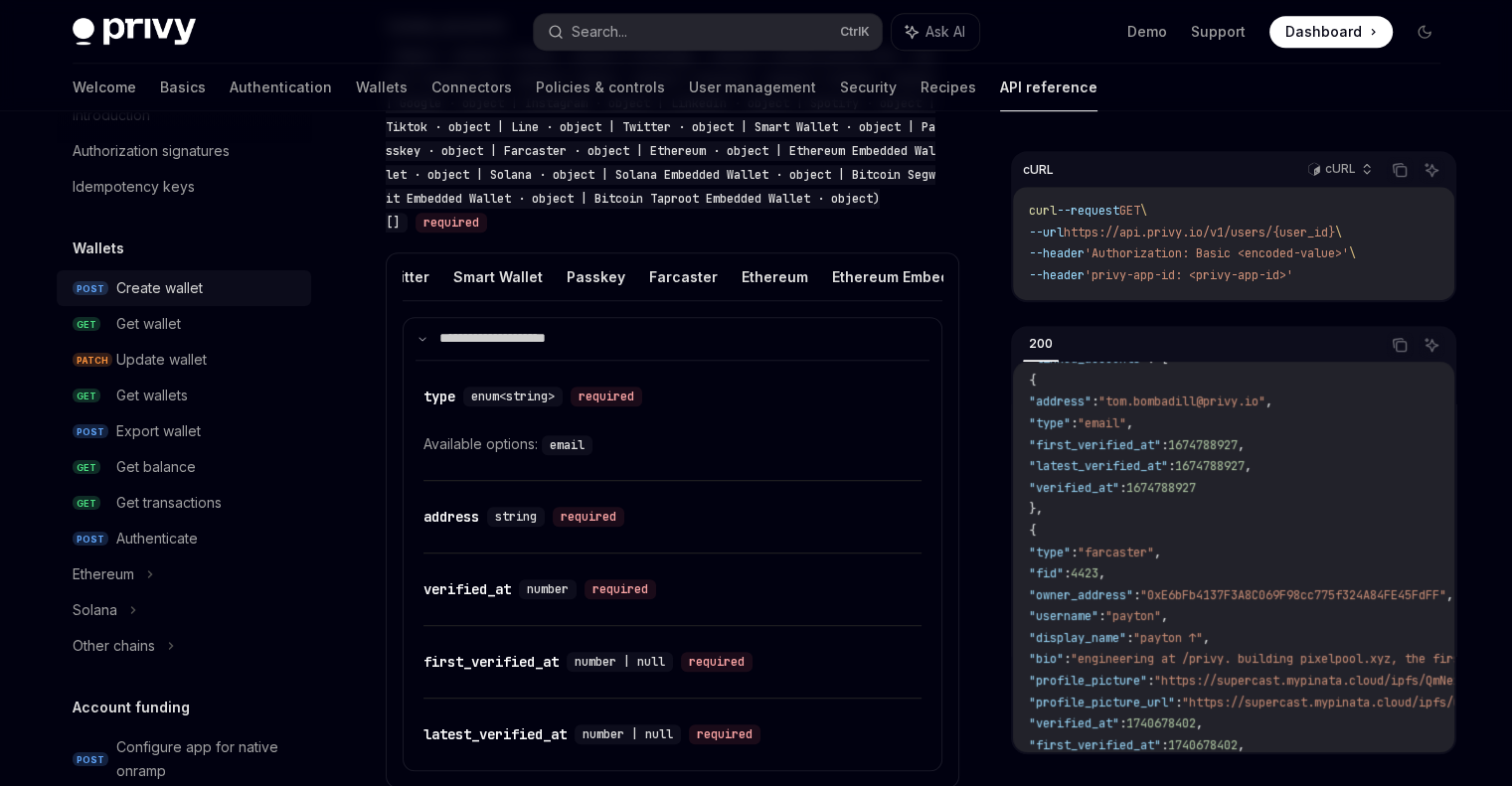 click on "Create wallet" at bounding box center (208, 288) 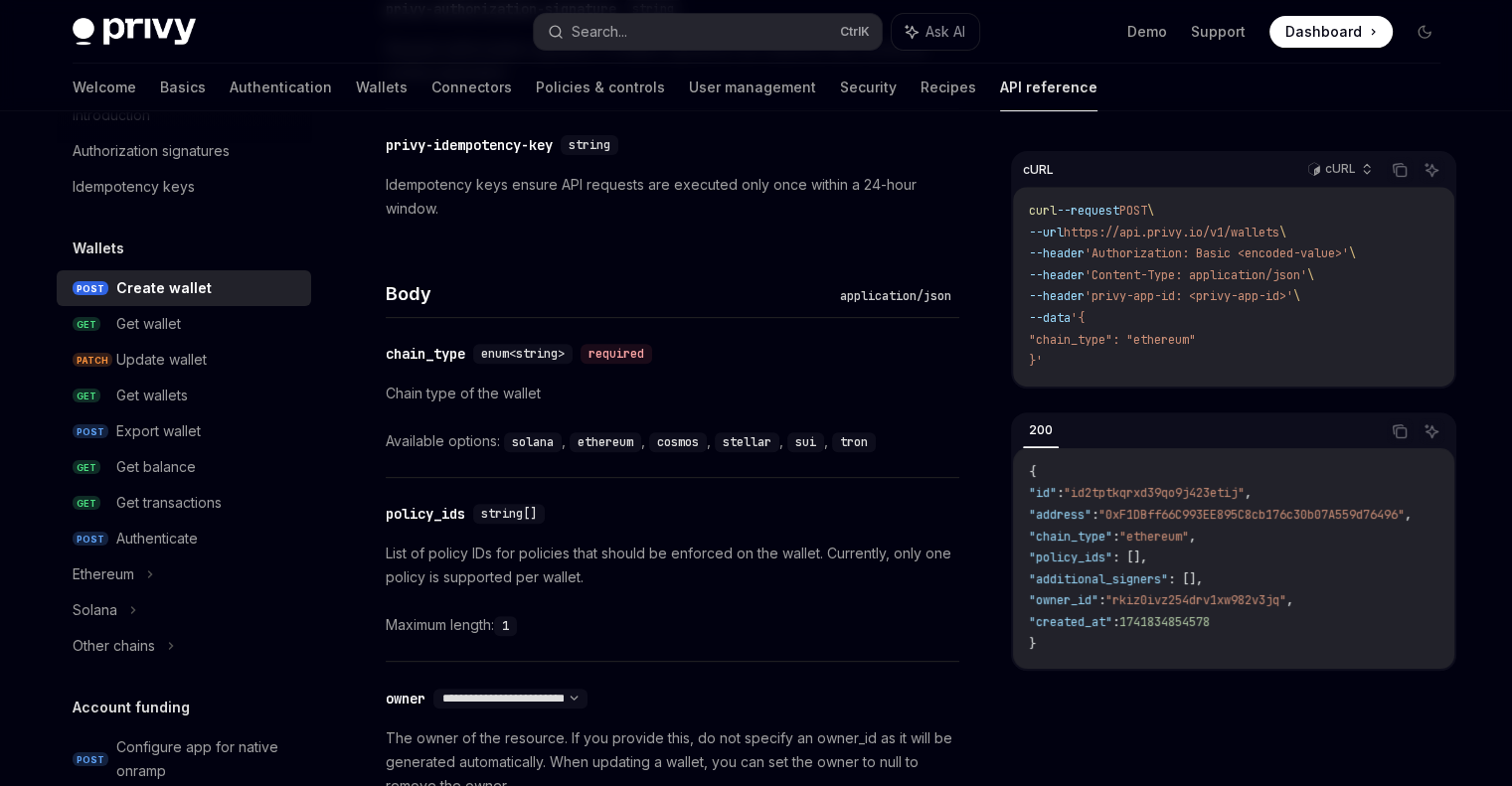 scroll, scrollTop: 680, scrollLeft: 0, axis: vertical 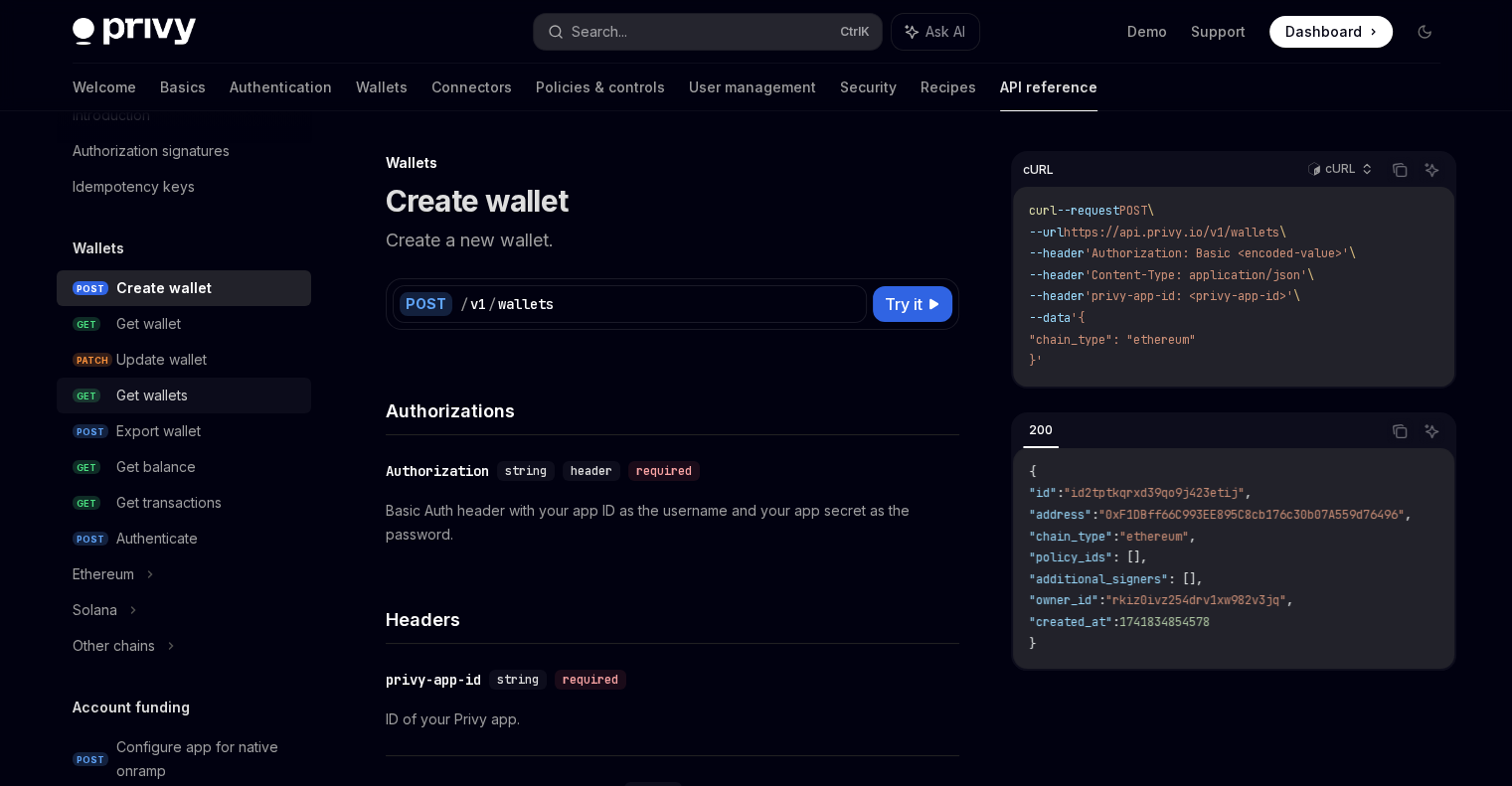 click on "Get wallets" at bounding box center [152, 395] 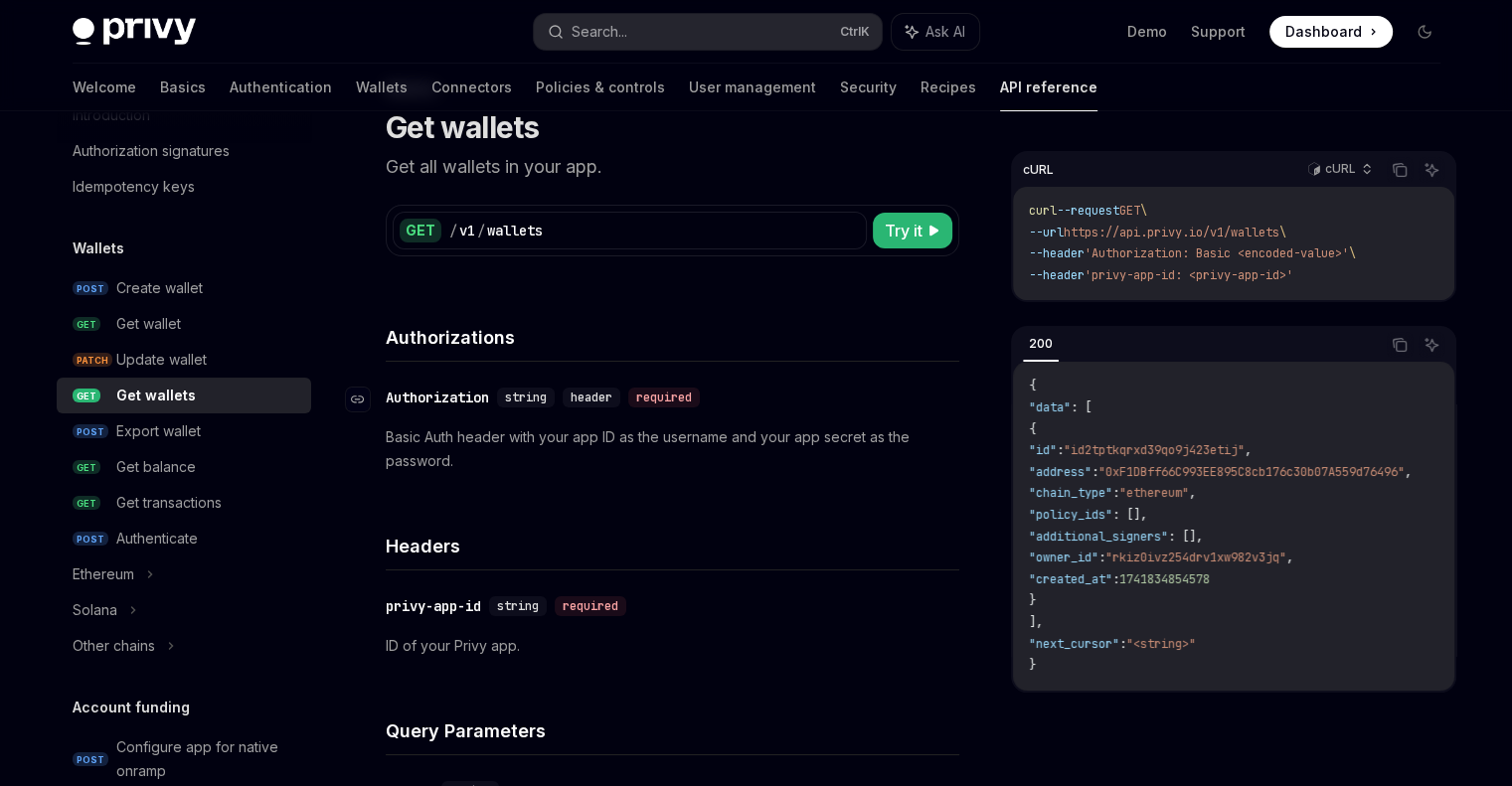 scroll, scrollTop: 75, scrollLeft: 0, axis: vertical 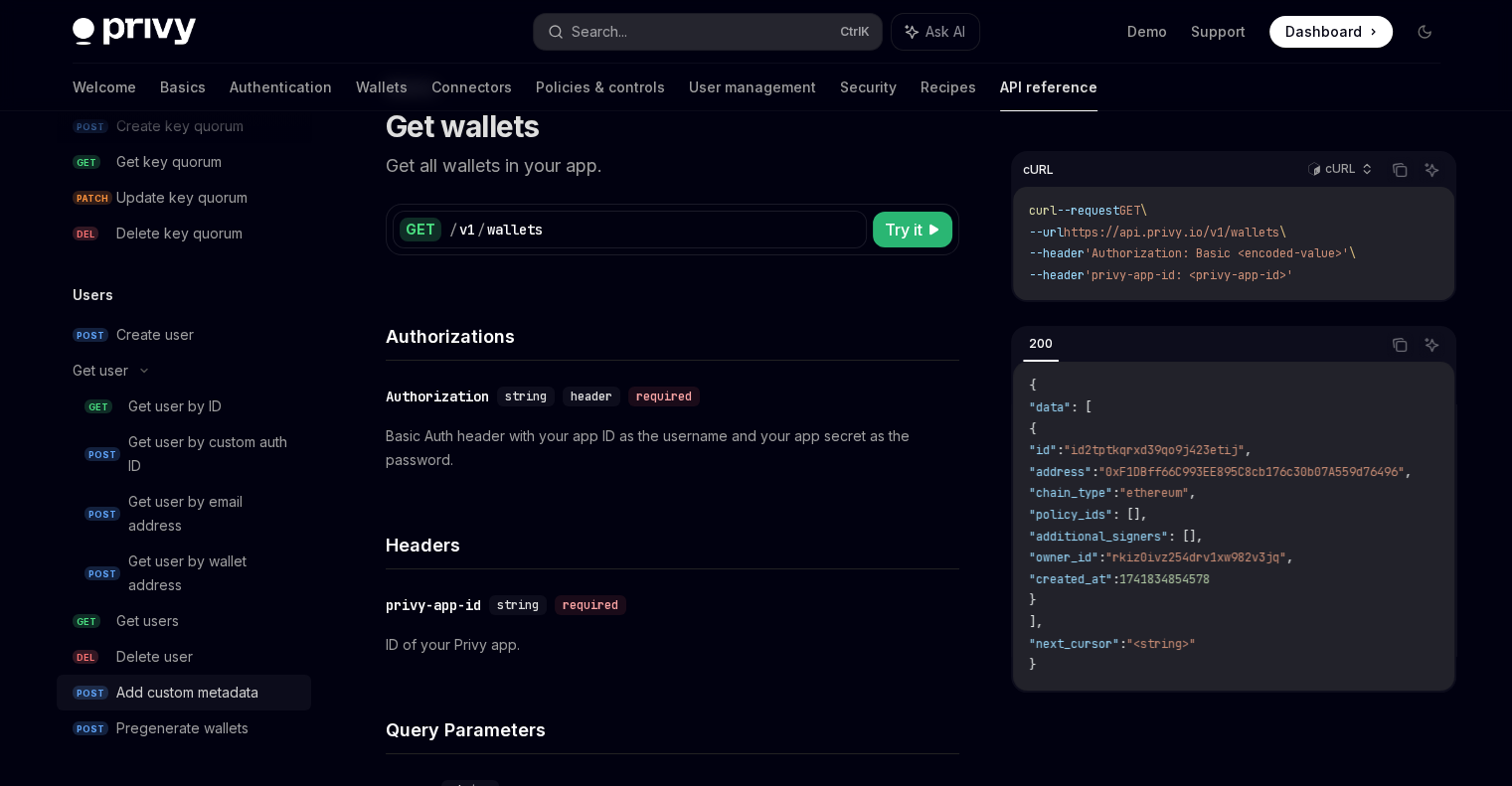 click on "Add custom metadata" at bounding box center [187, 693] 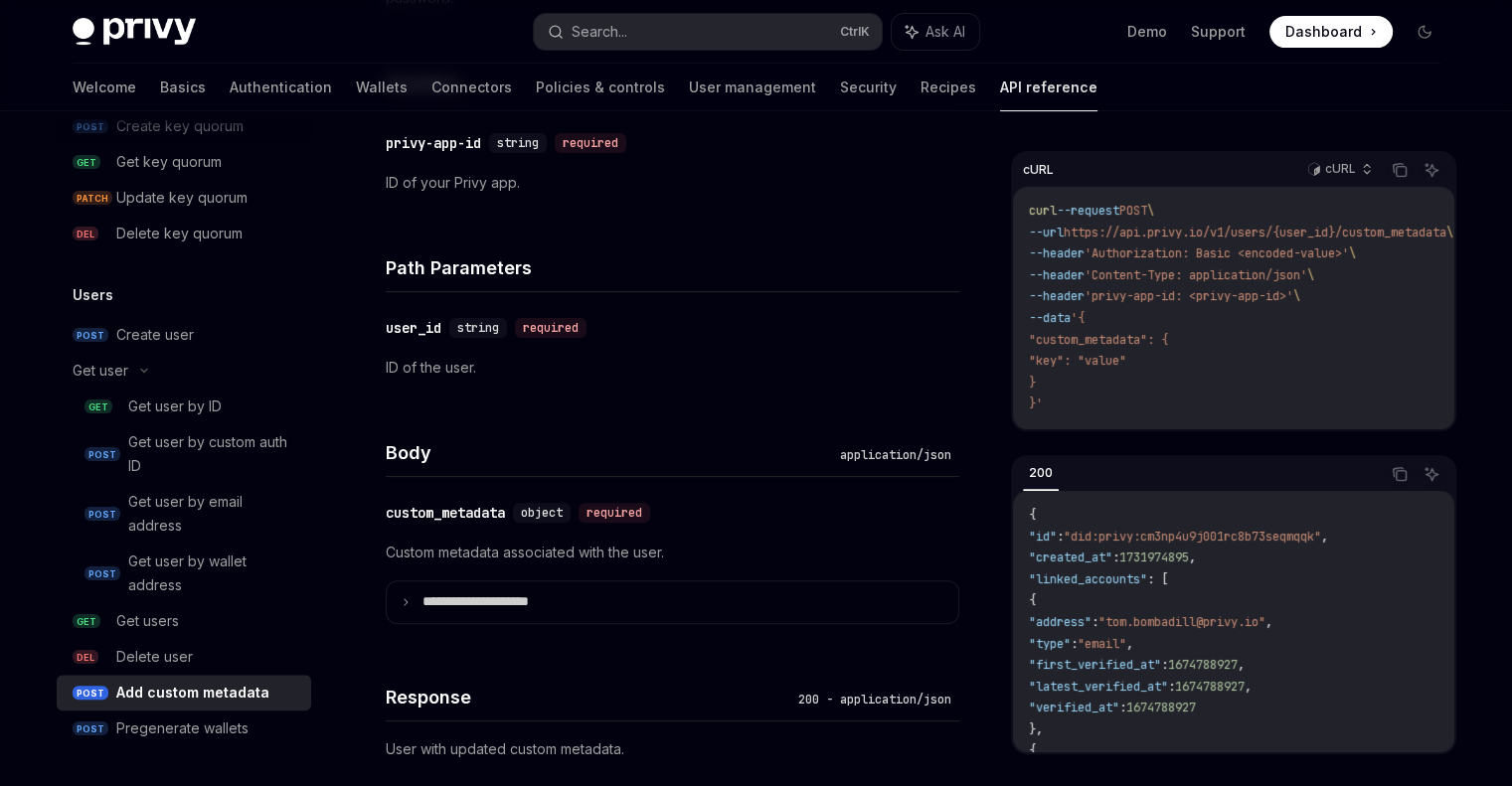 scroll, scrollTop: 0, scrollLeft: 0, axis: both 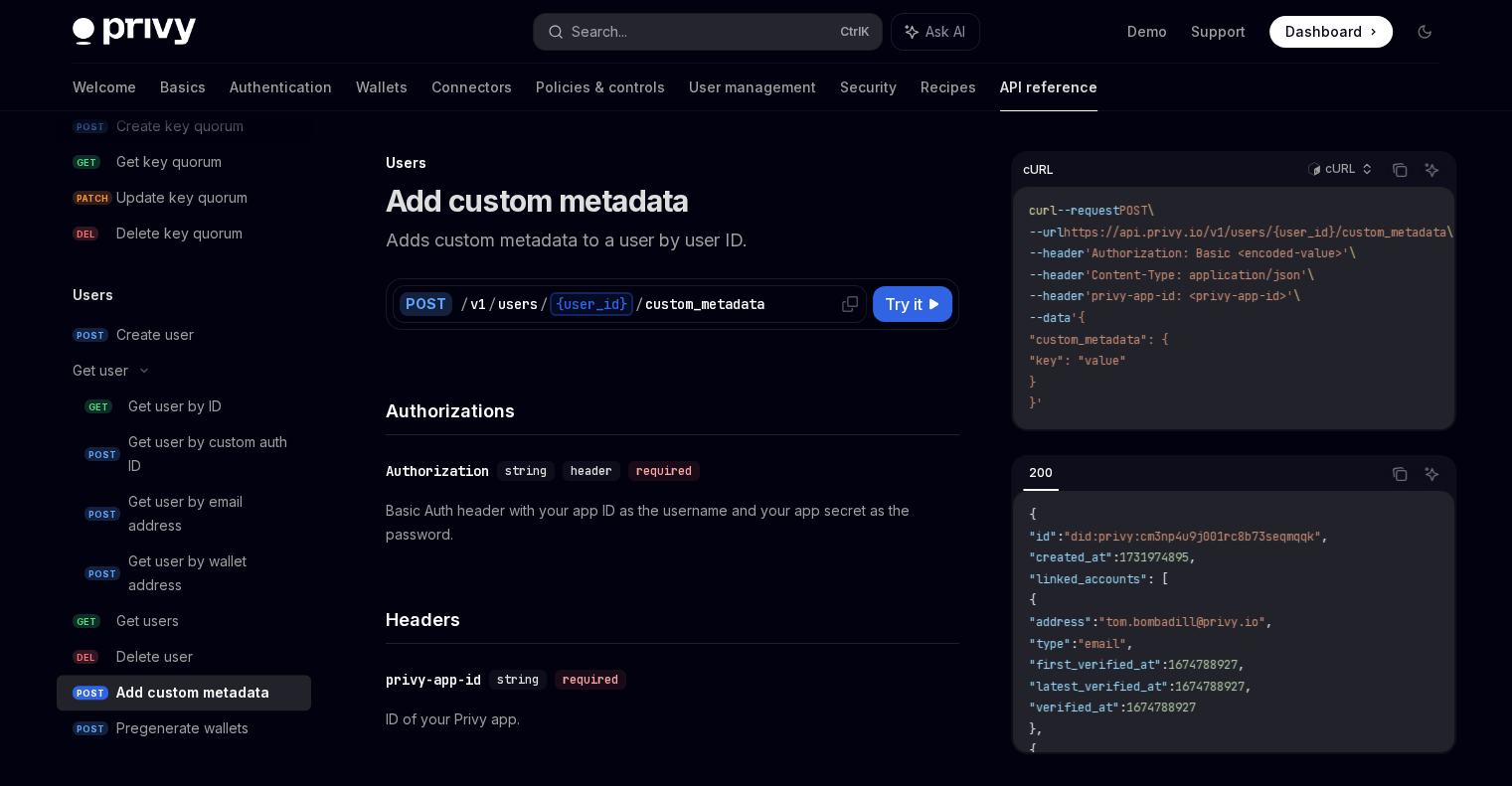 click at bounding box center [850, 304] 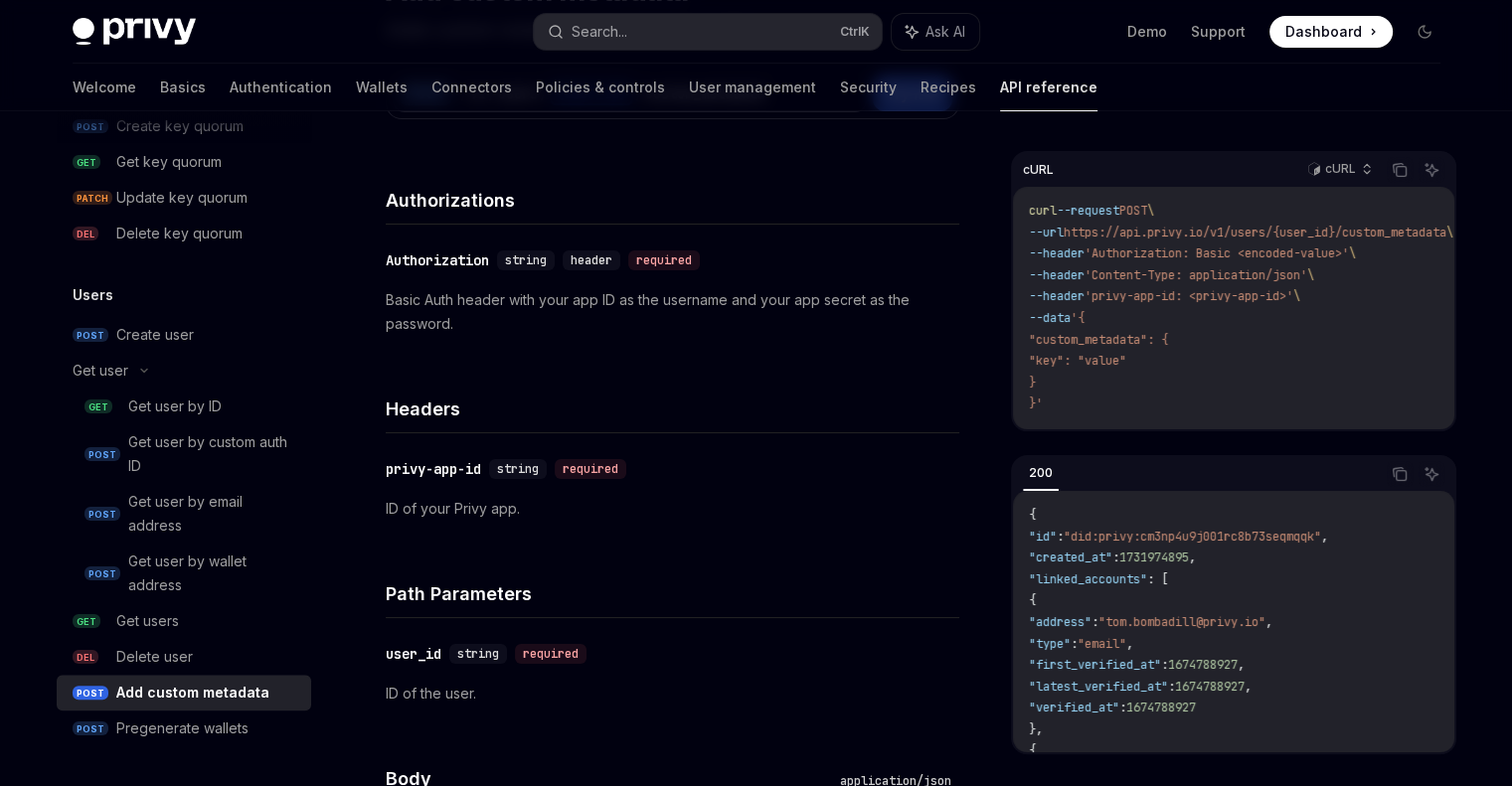 scroll, scrollTop: 0, scrollLeft: 0, axis: both 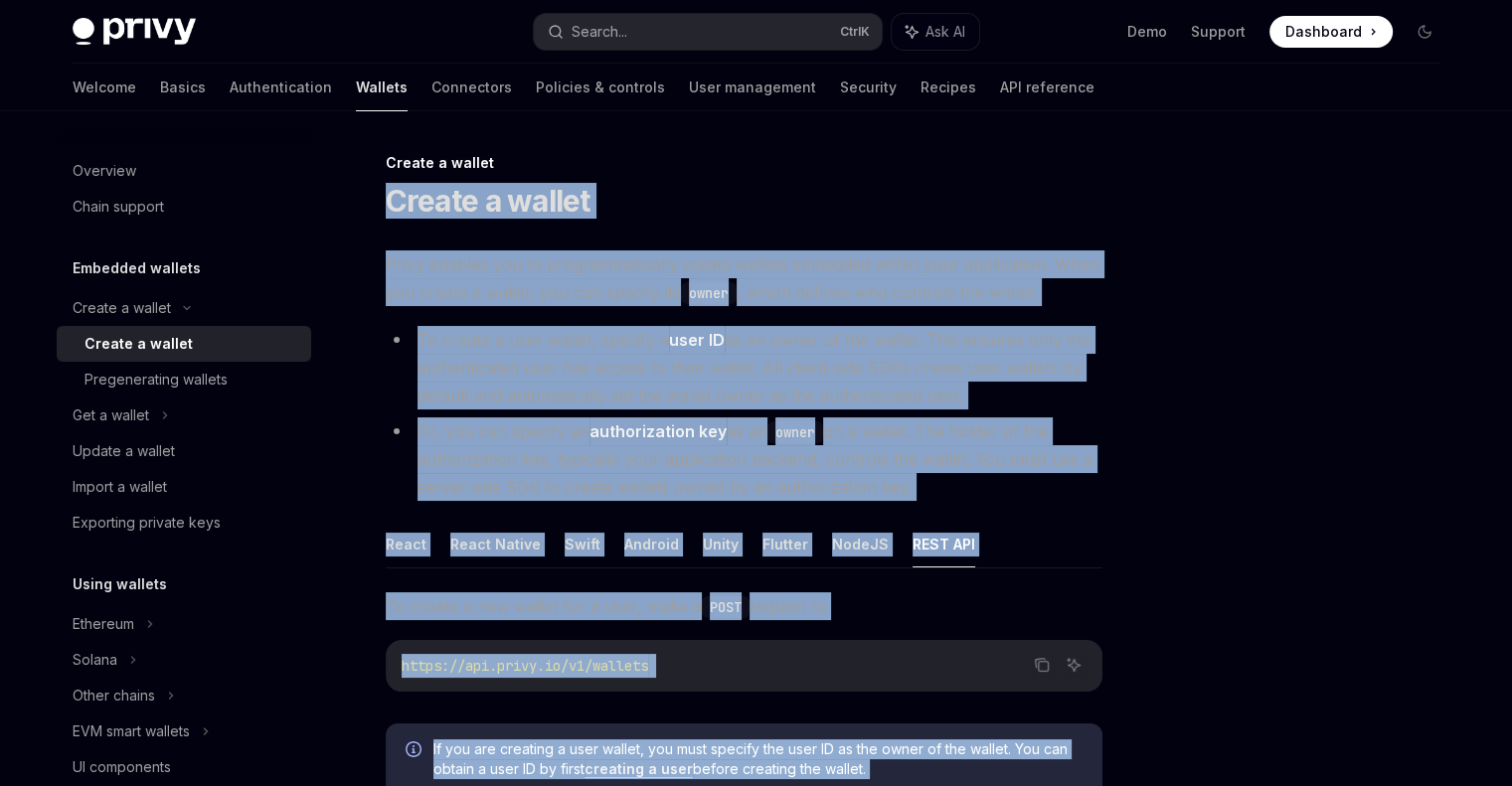drag, startPoint x: 809, startPoint y: 631, endPoint x: 381, endPoint y: 204, distance: 604.57671 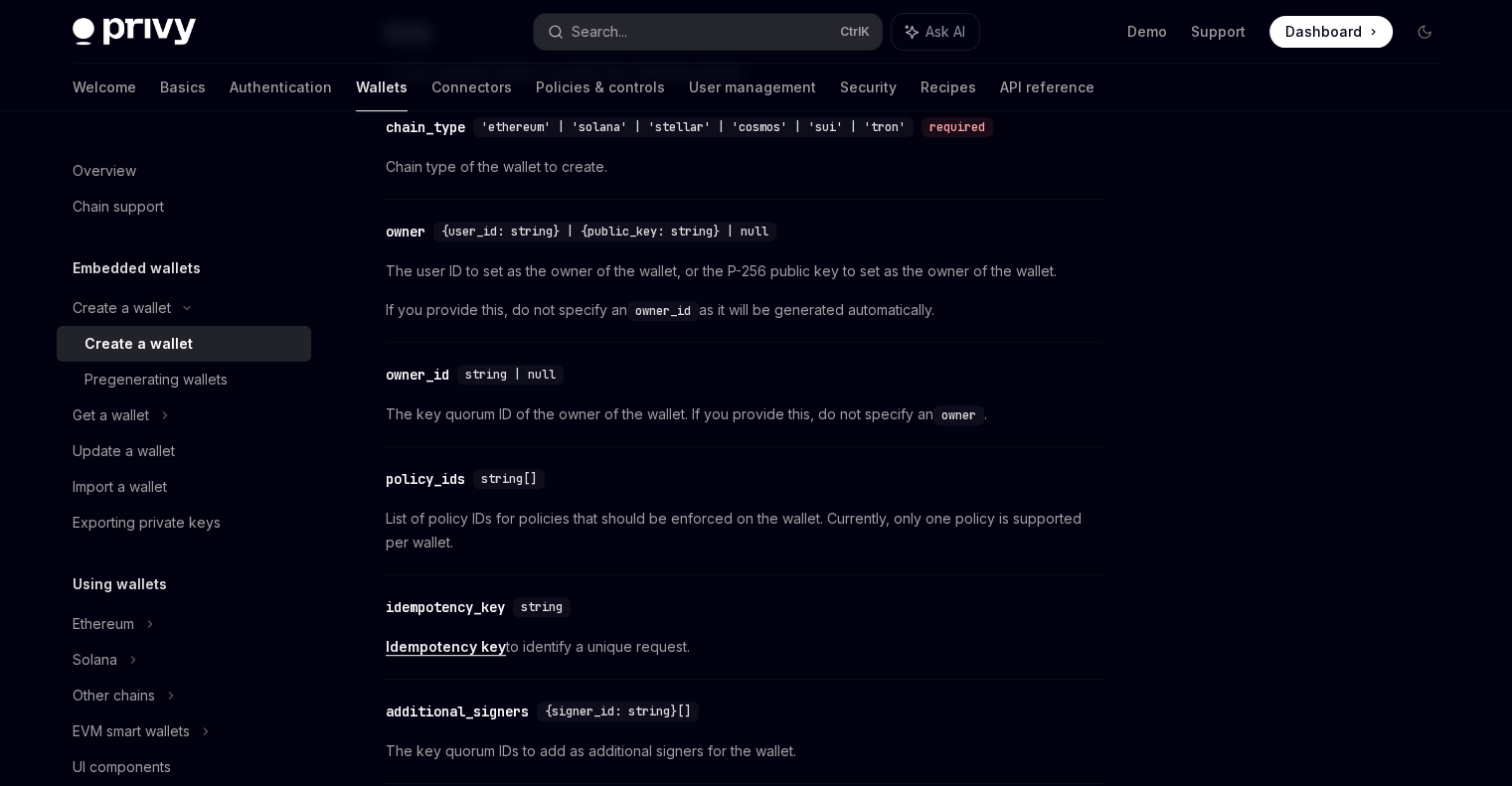 scroll, scrollTop: 671, scrollLeft: 0, axis: vertical 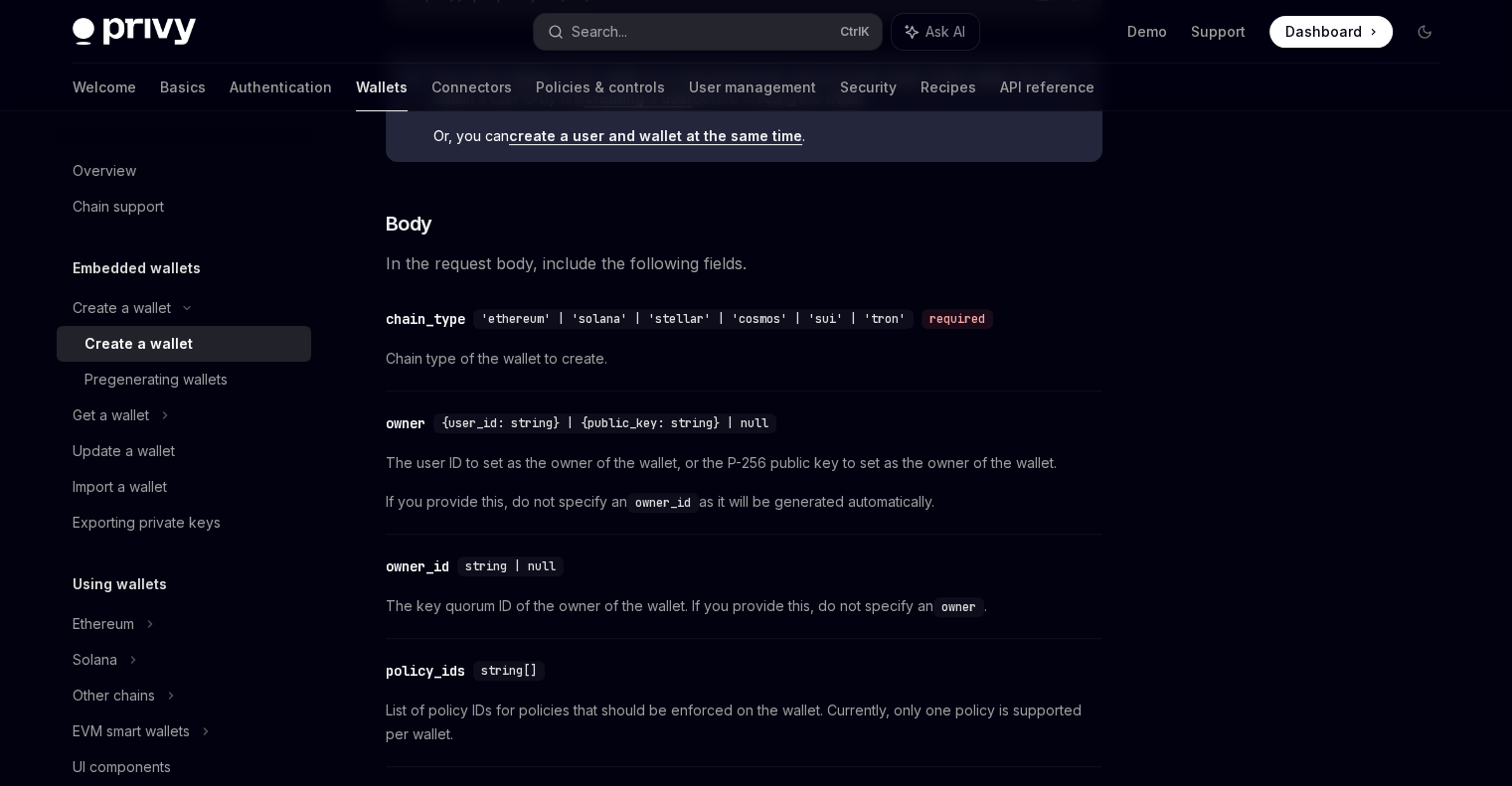 click on "required" at bounding box center [957, 319] 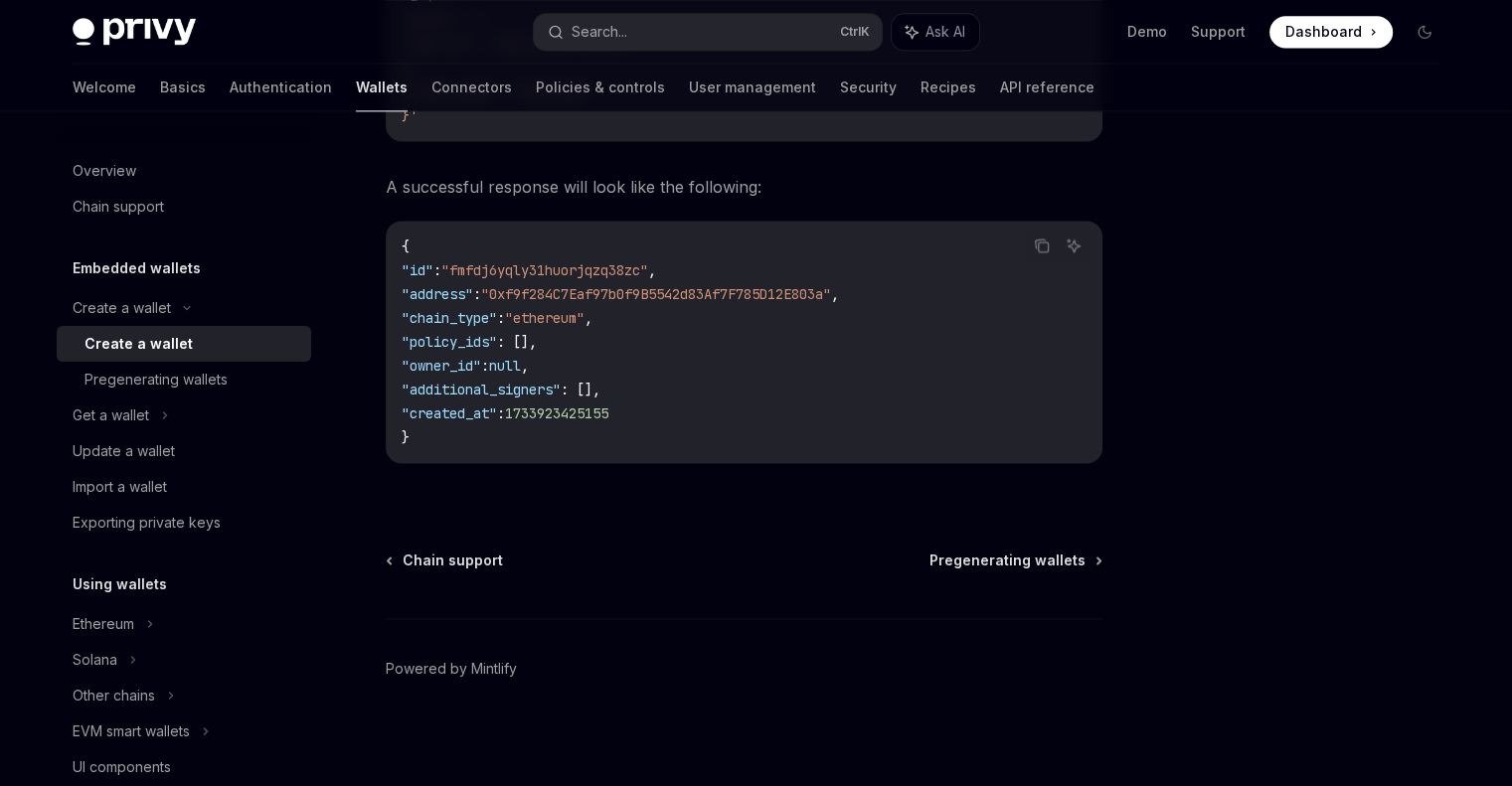 scroll, scrollTop: 2614, scrollLeft: 0, axis: vertical 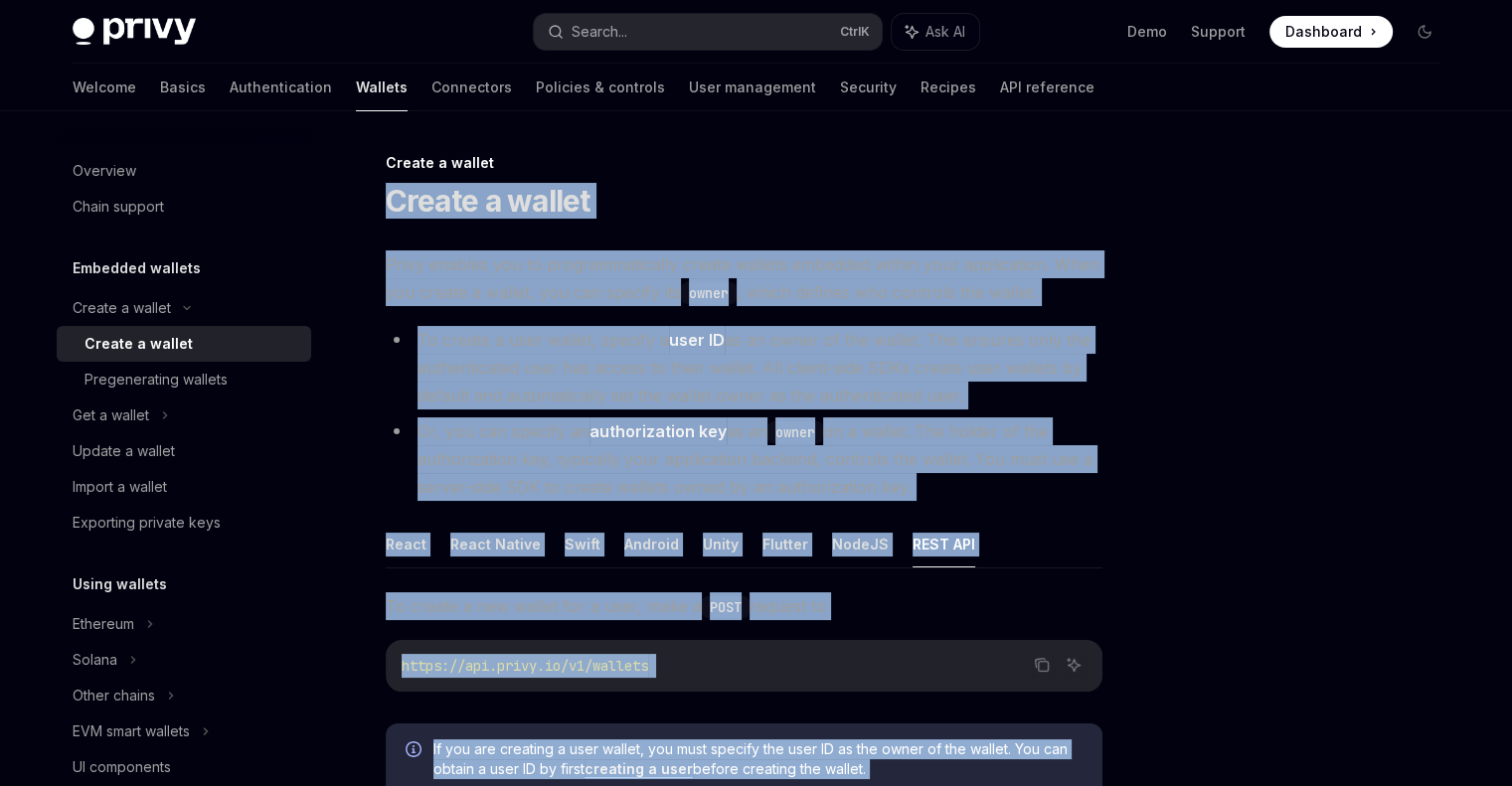 drag, startPoint x: 446, startPoint y: 626, endPoint x: 389, endPoint y: 184, distance: 445.66018 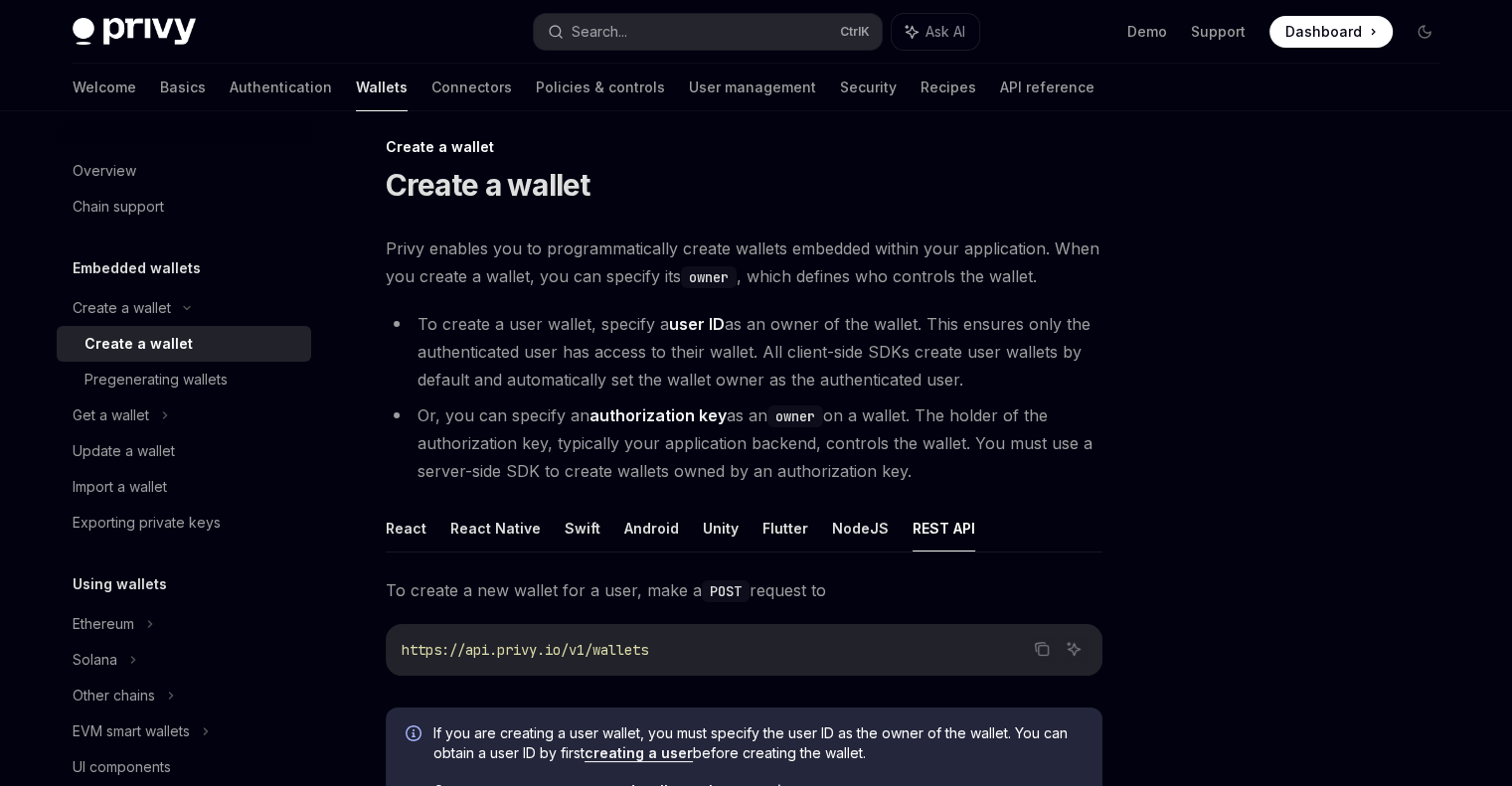 scroll, scrollTop: 0, scrollLeft: 0, axis: both 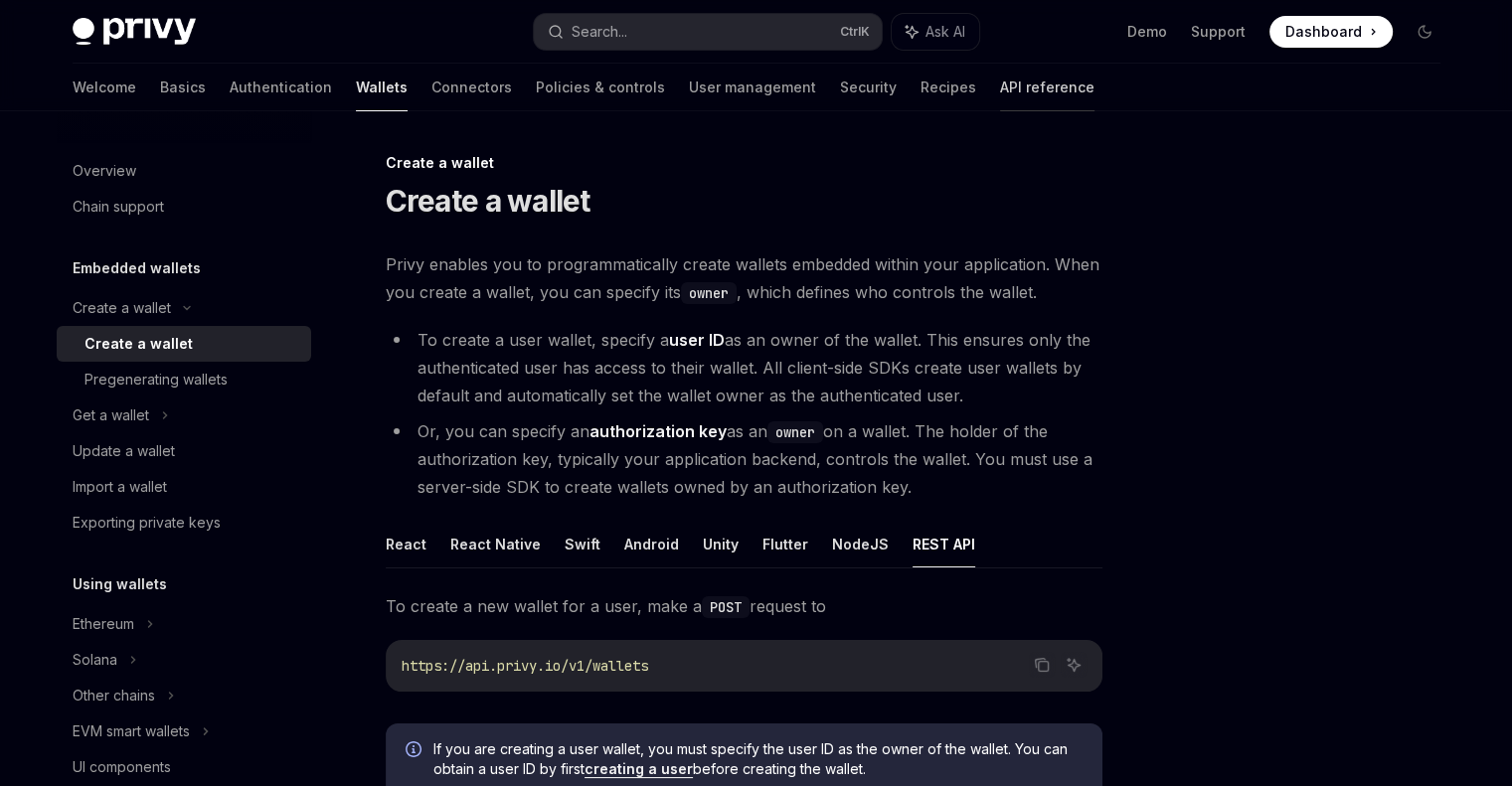 click on "API reference" at bounding box center (1047, 87) 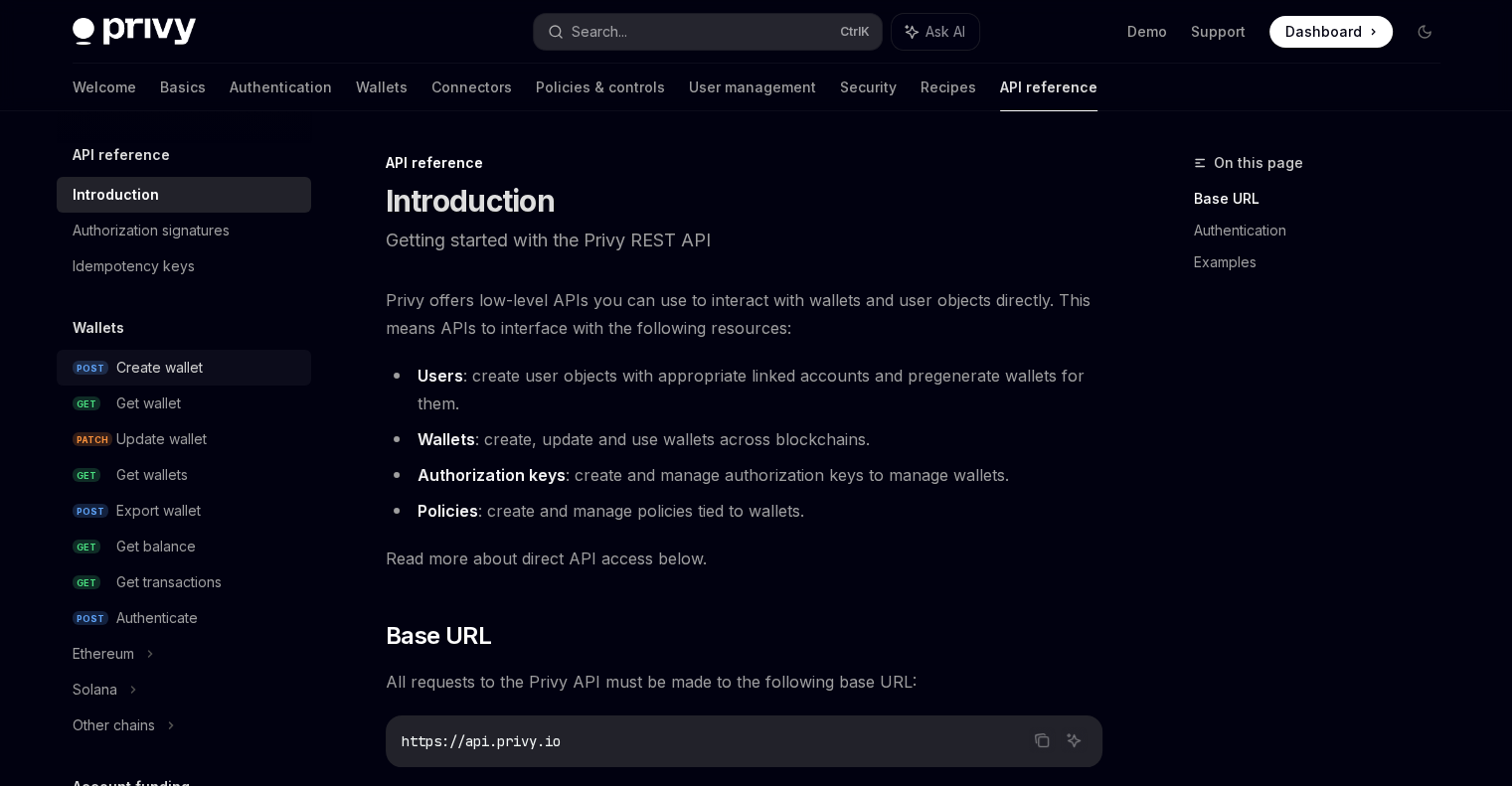 click on "Create wallet" at bounding box center (159, 368) 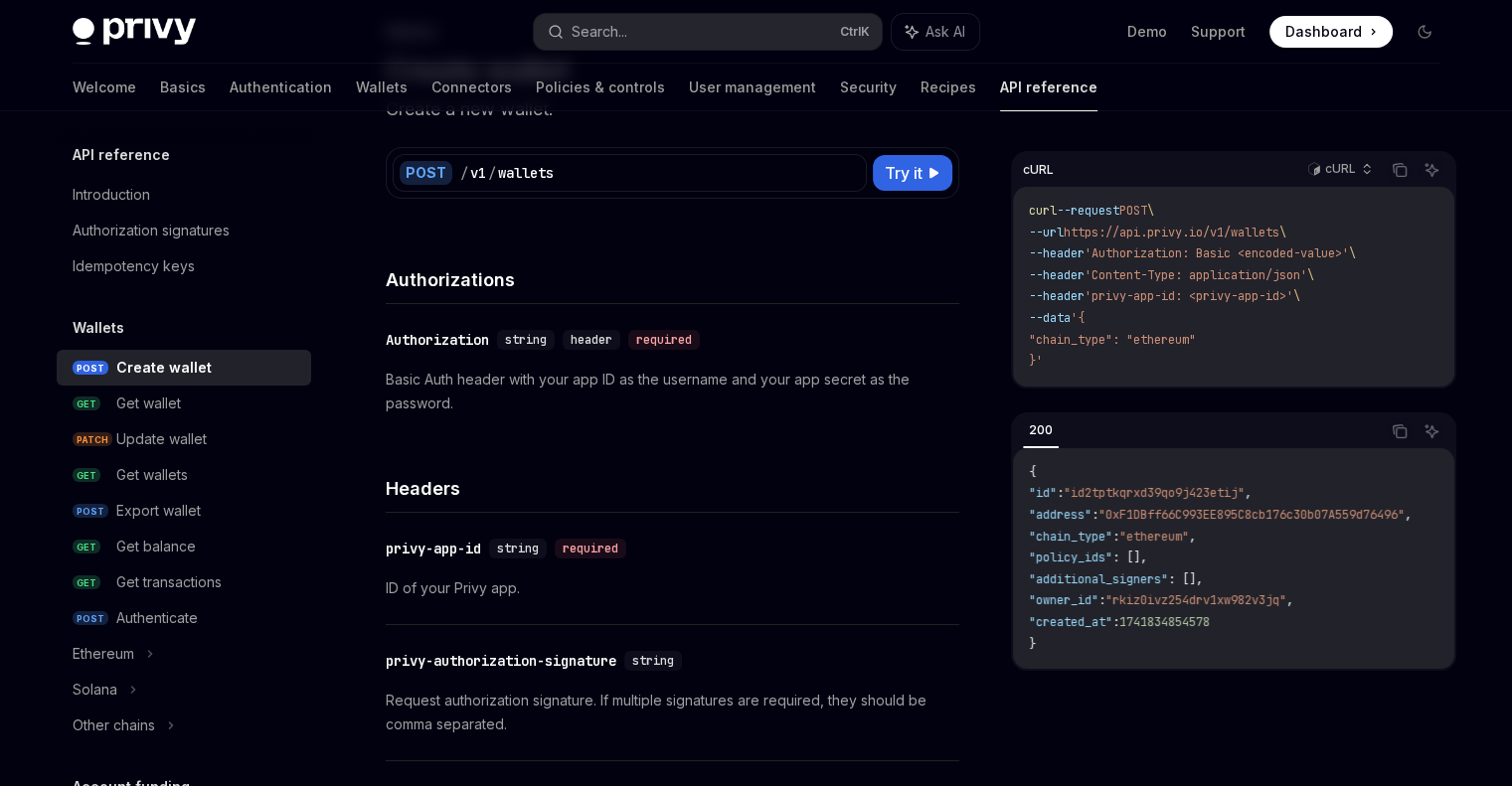 scroll, scrollTop: 0, scrollLeft: 0, axis: both 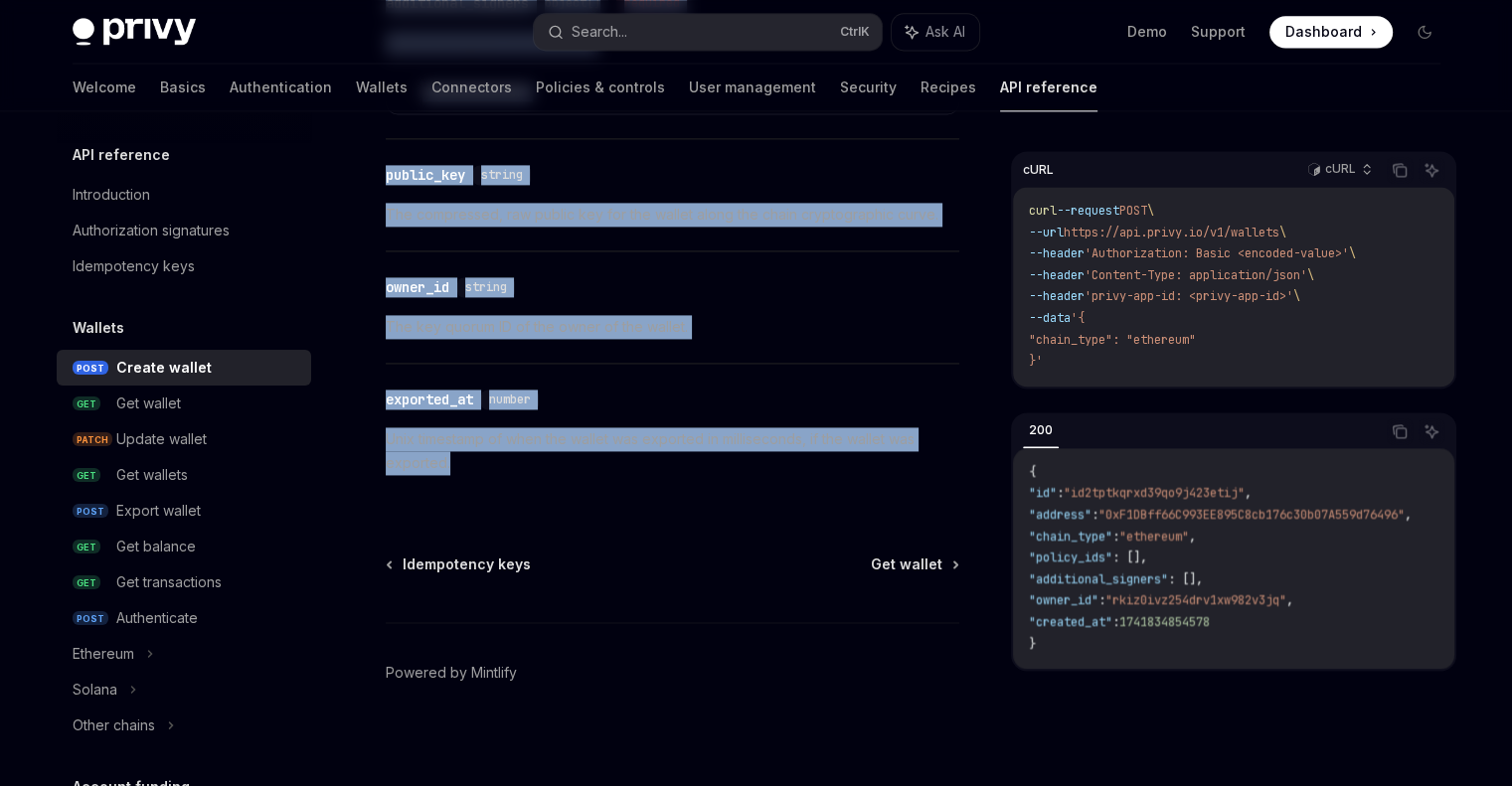 drag, startPoint x: 385, startPoint y: 236, endPoint x: 469, endPoint y: 465, distance: 243.92 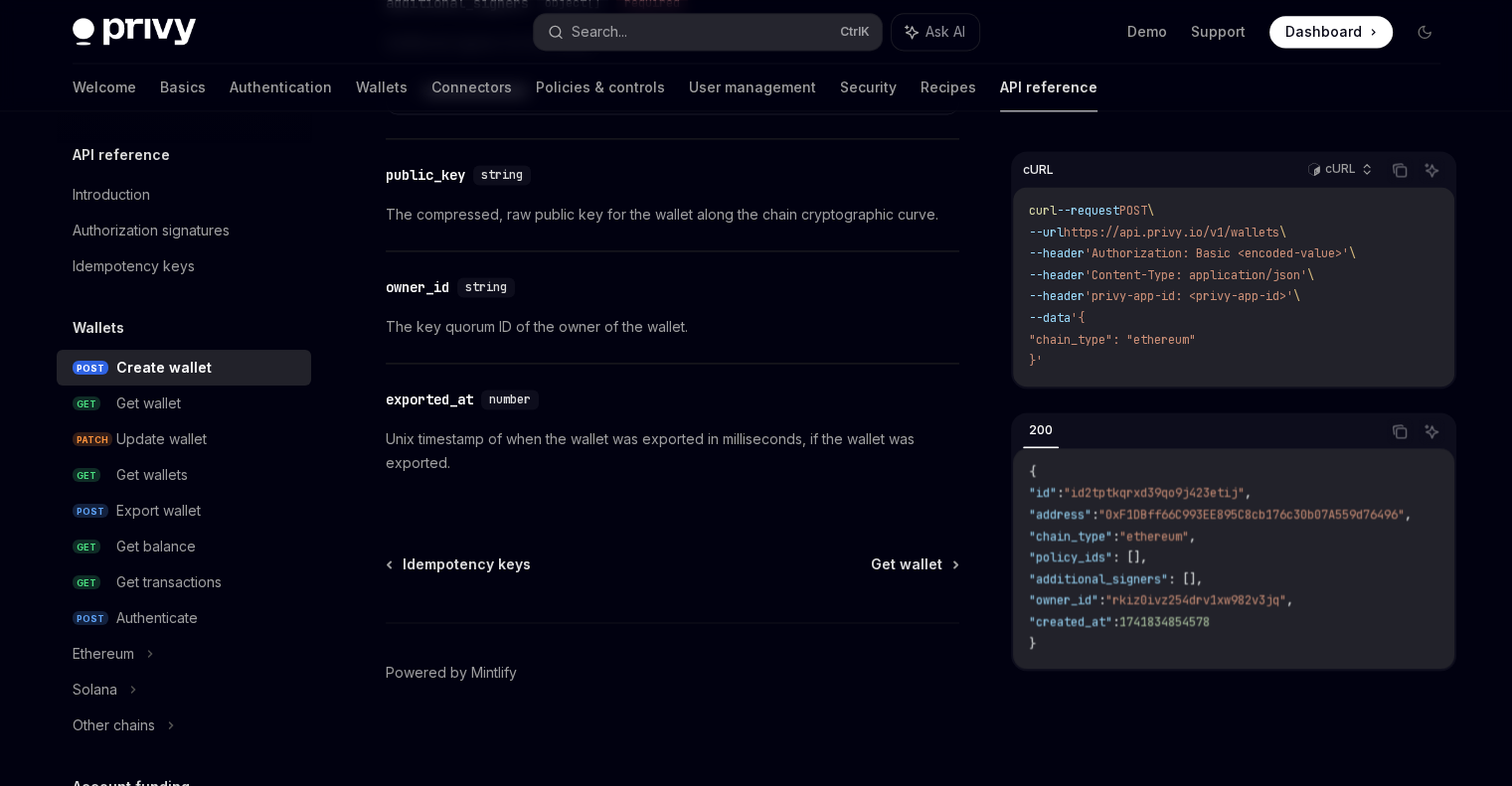 click on "'Authorization: Basic <encoded-value>'" at bounding box center [1217, 253] 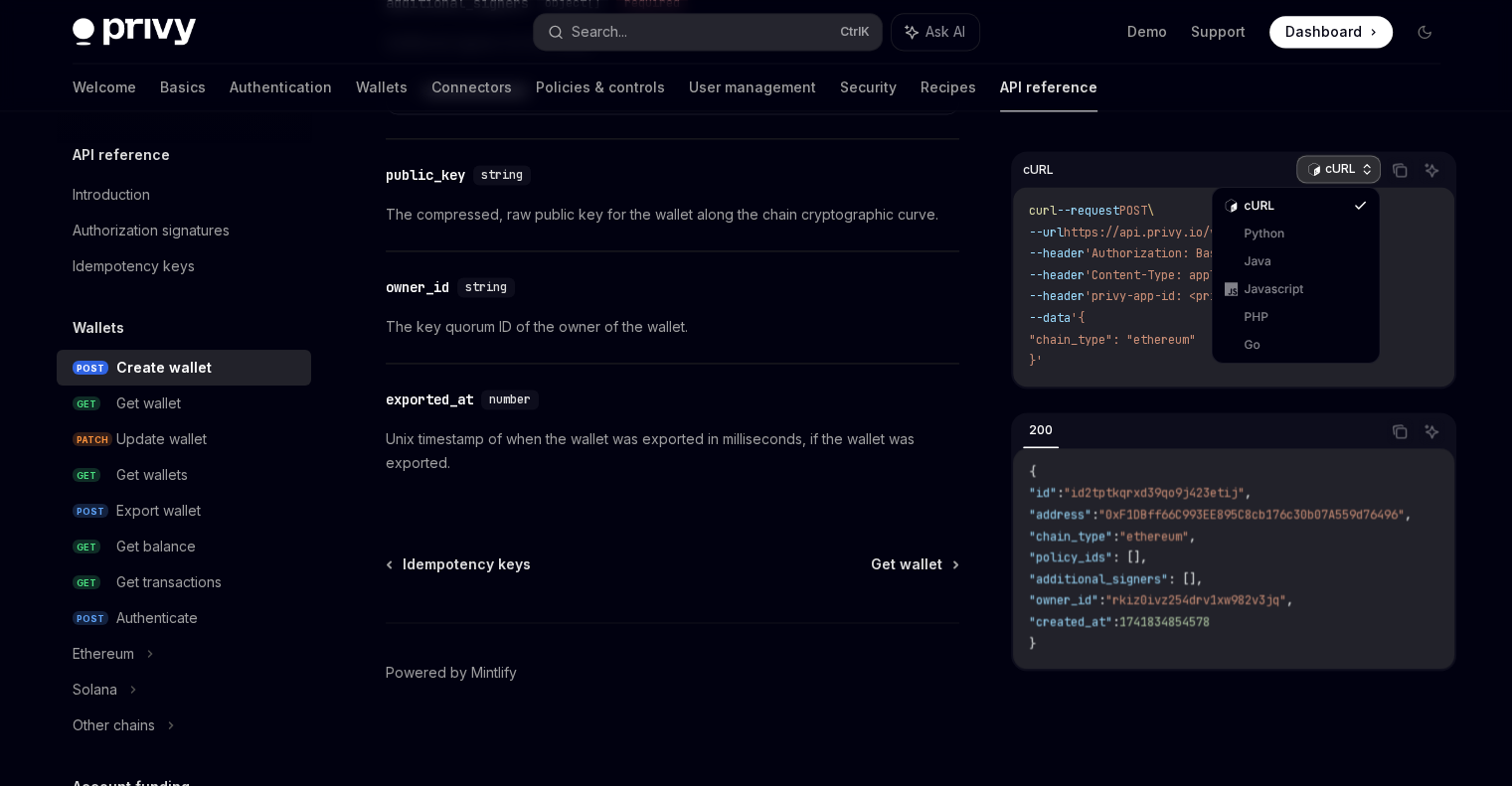 click on "cURL" at bounding box center [1340, 169] 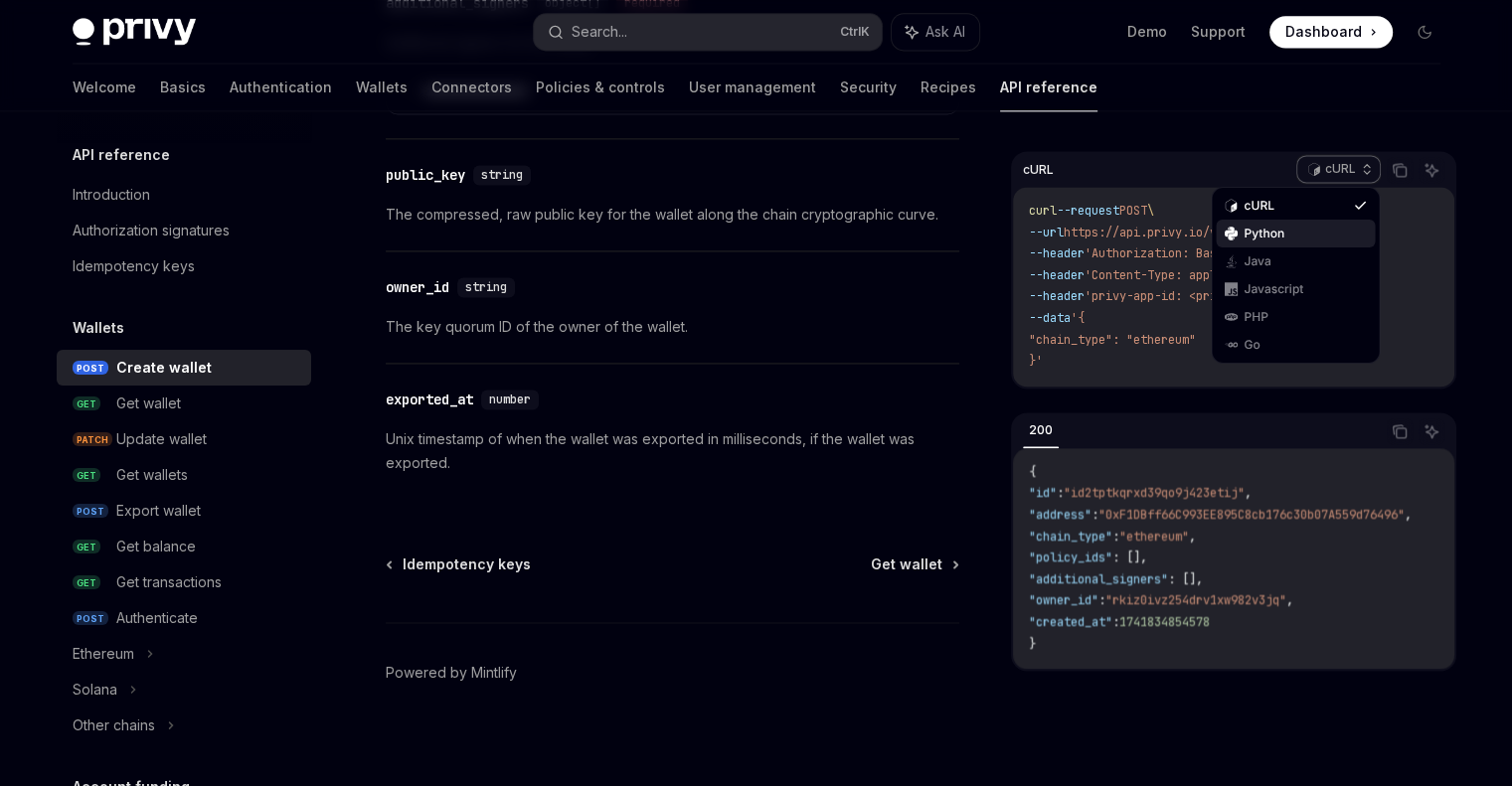 click on "Python" at bounding box center (1295, 234) 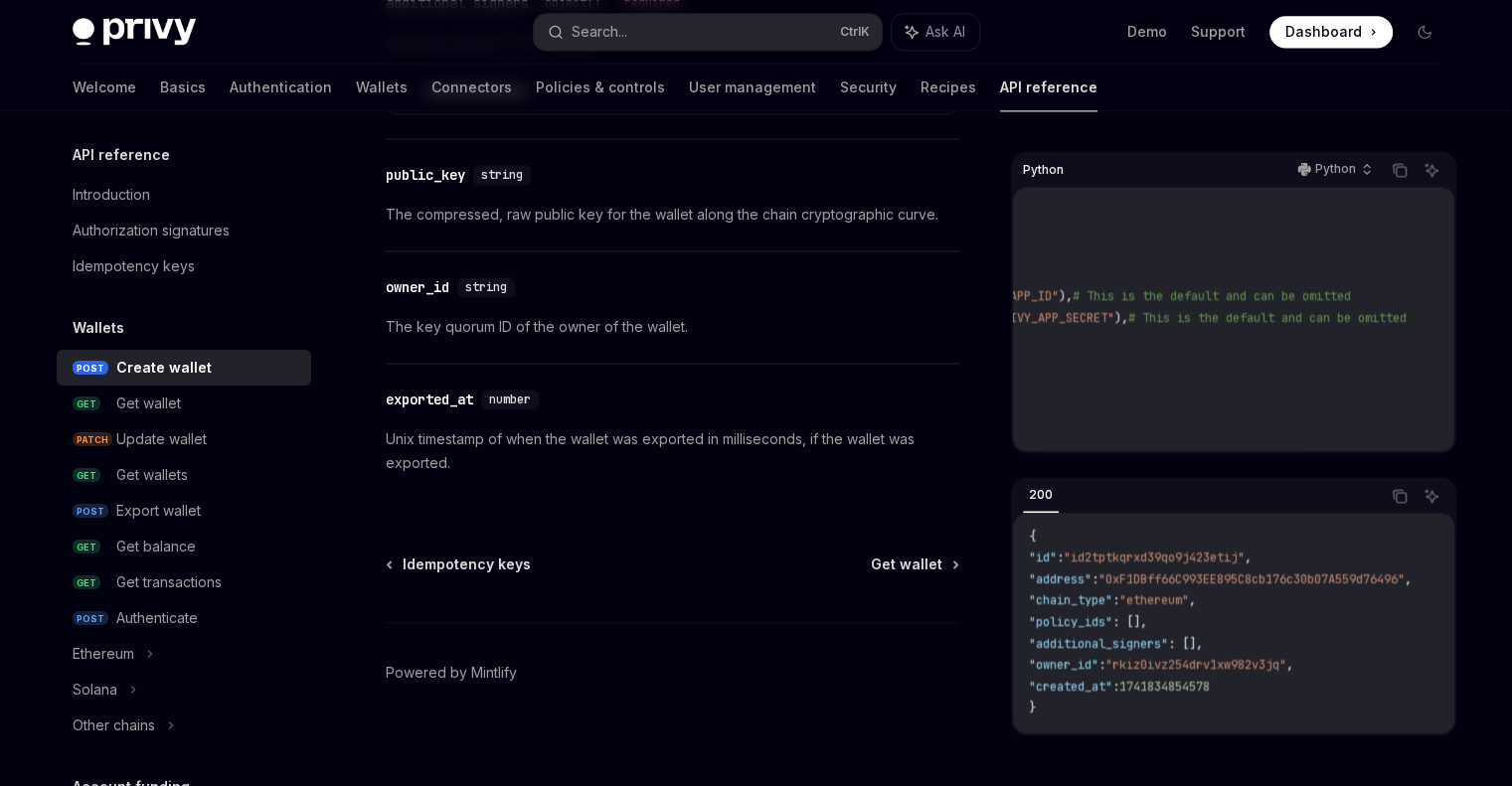 scroll, scrollTop: 0, scrollLeft: 0, axis: both 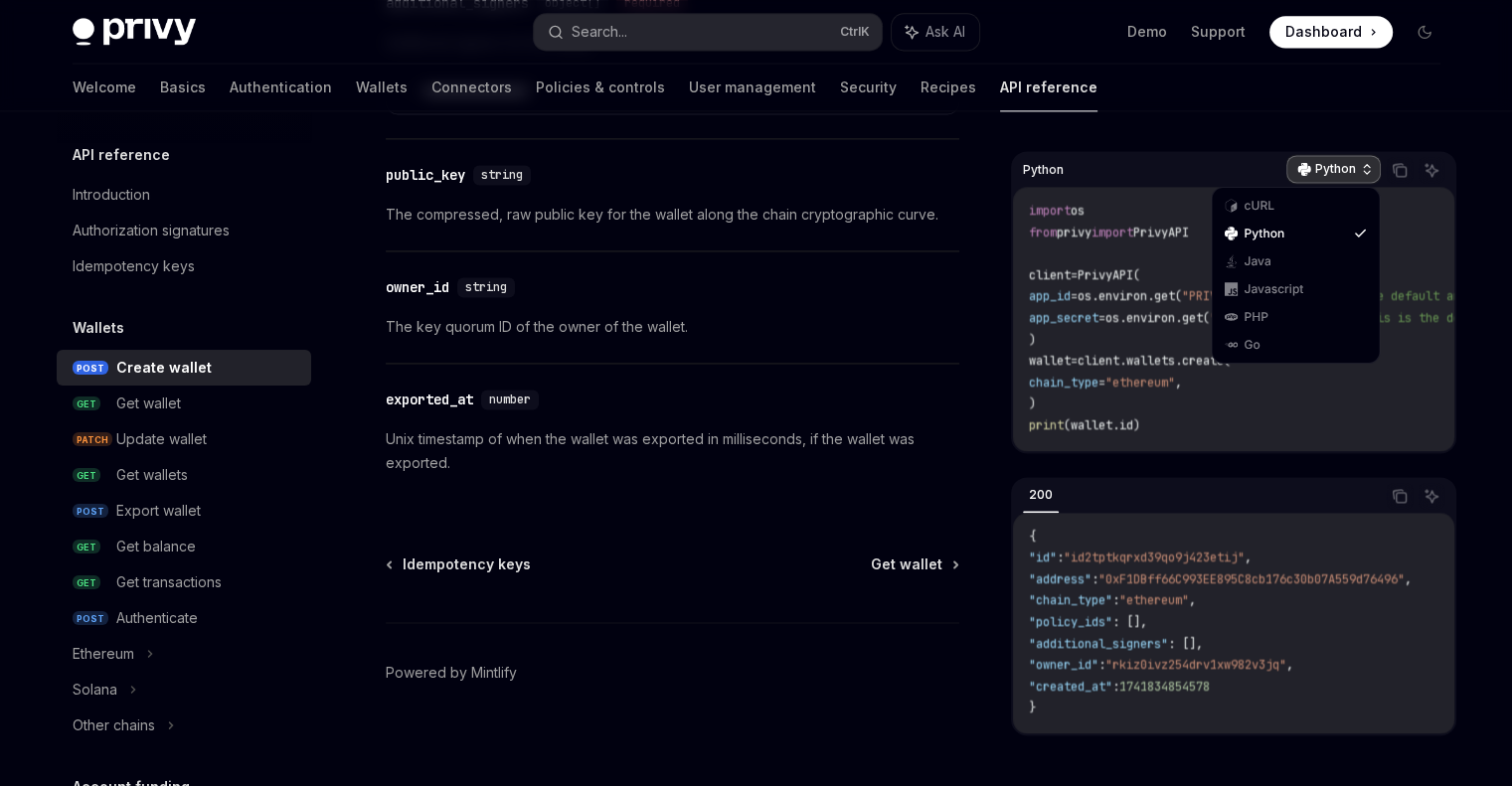 click 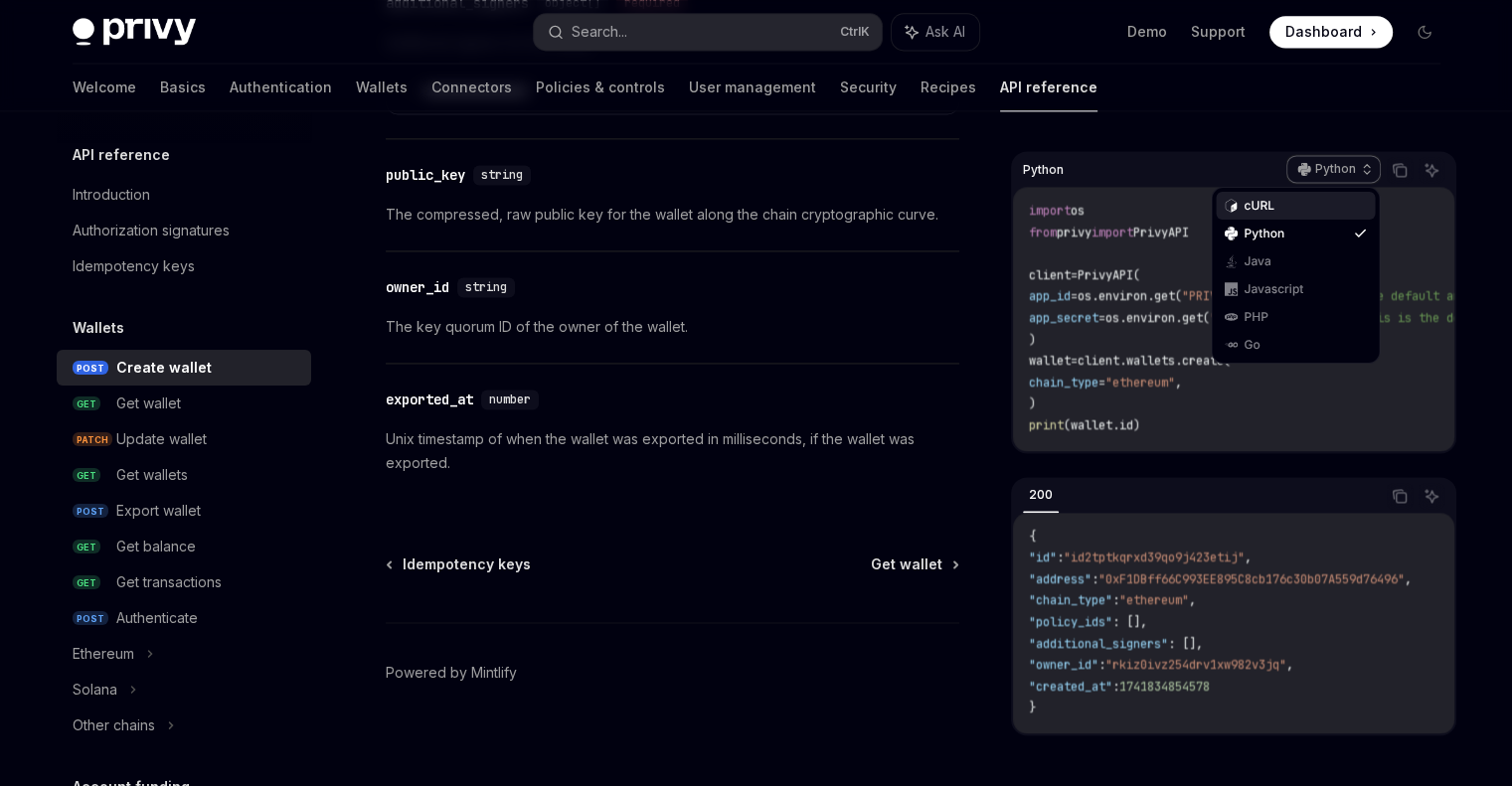click on "cURL" at bounding box center [1295, 206] 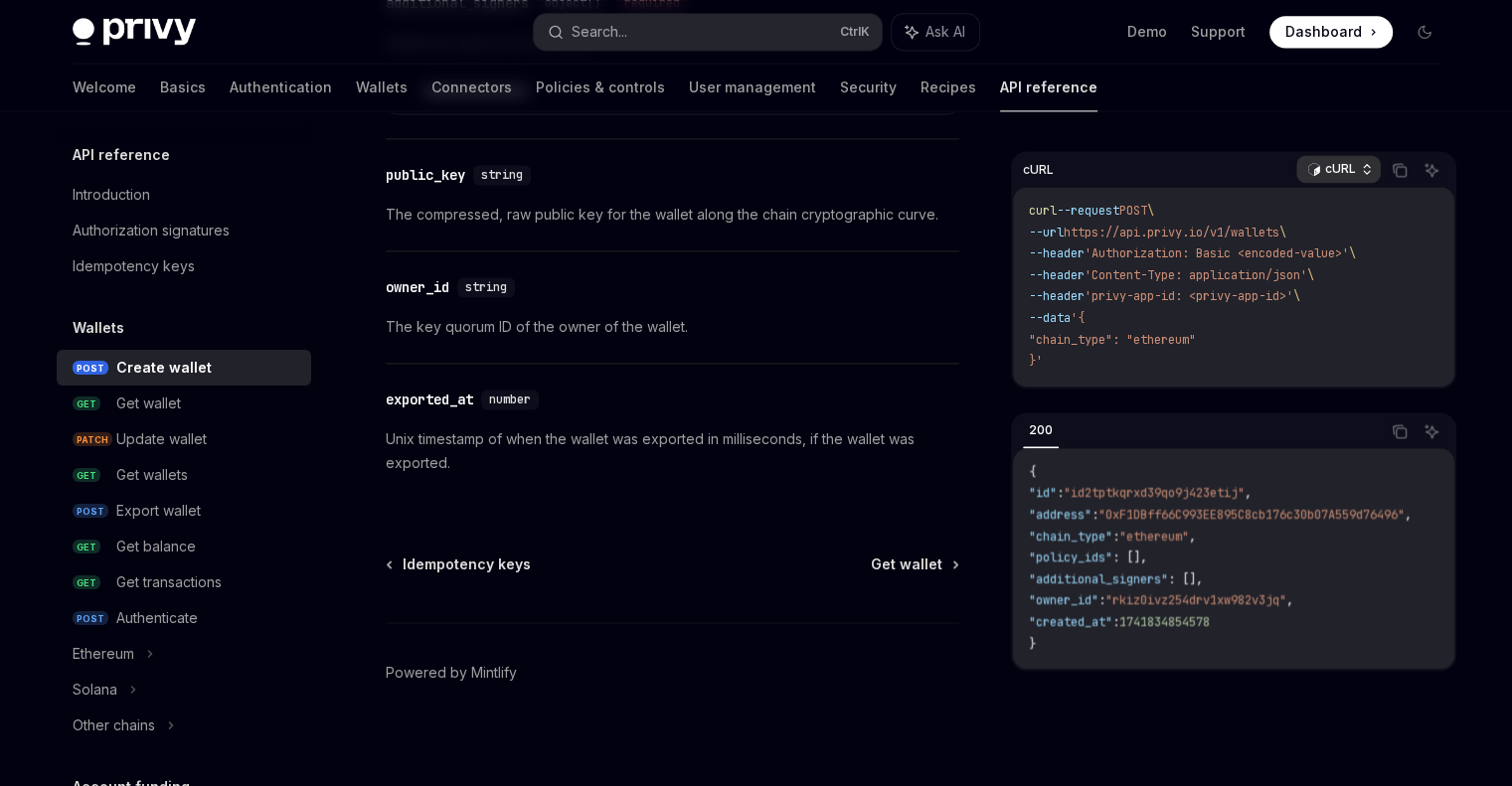 click on "cURL" at bounding box center (1338, 169) 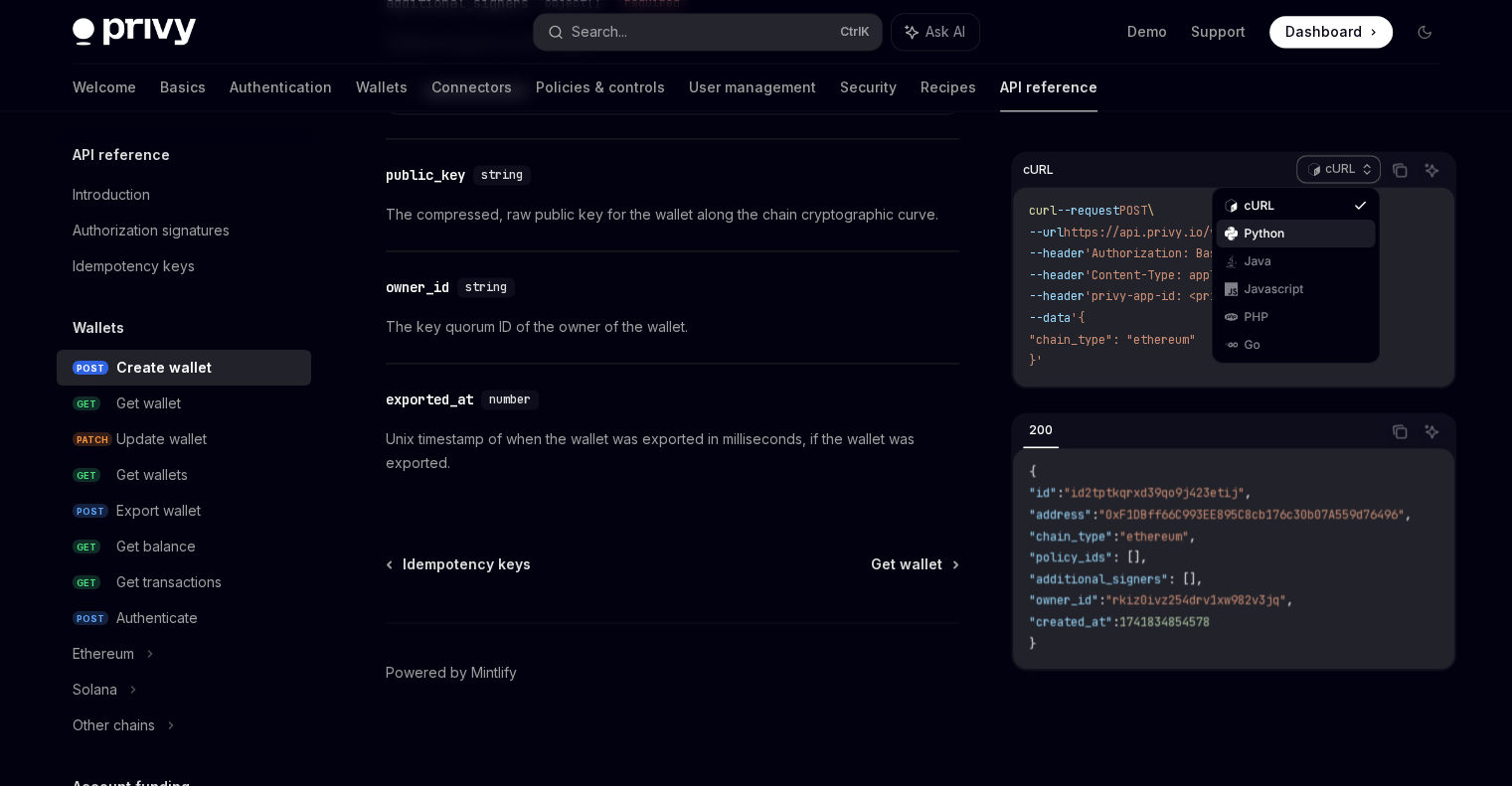 click on "Python" at bounding box center [1295, 234] 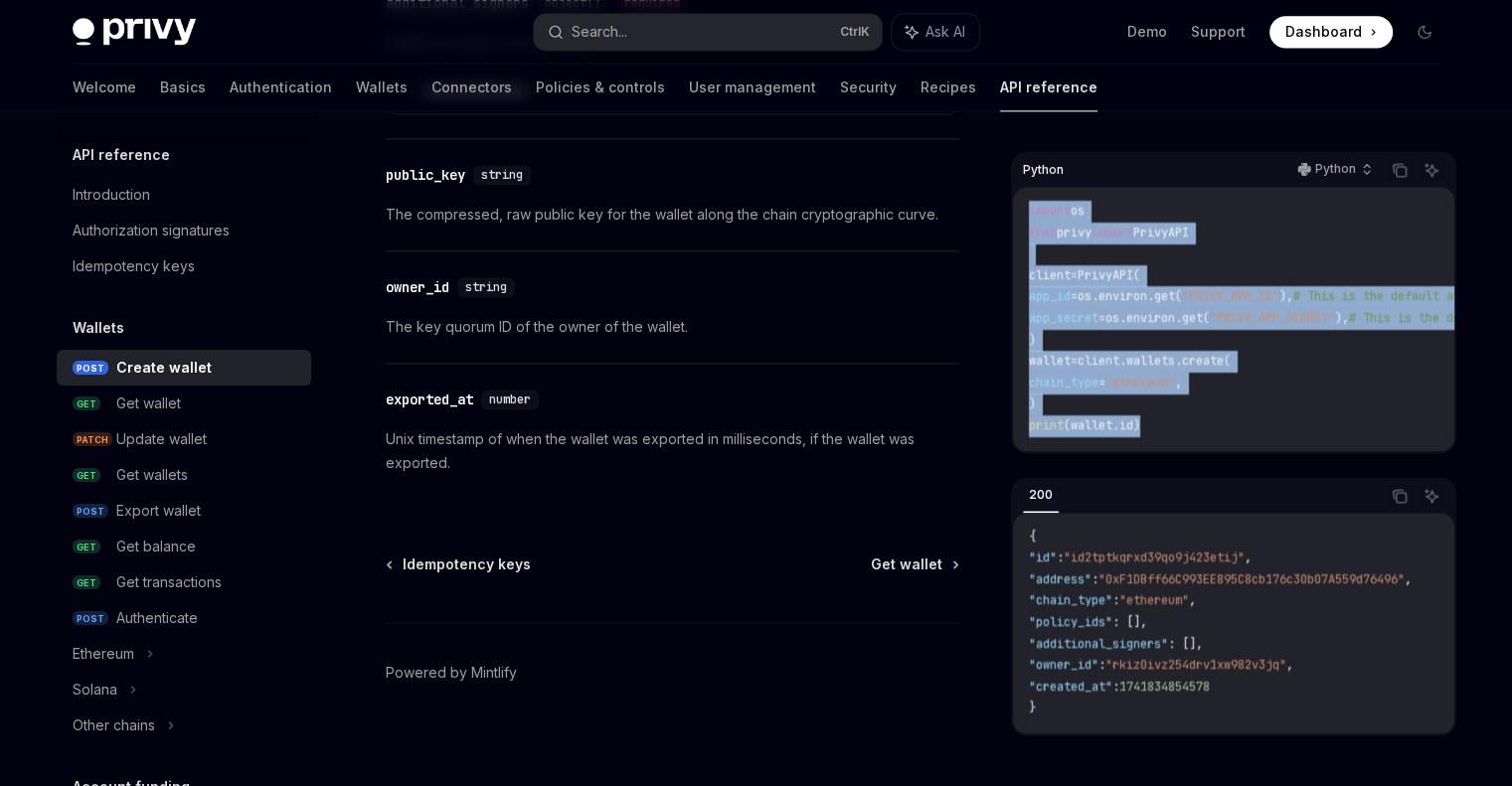 drag, startPoint x: 1193, startPoint y: 422, endPoint x: 1023, endPoint y: 210, distance: 271.74253 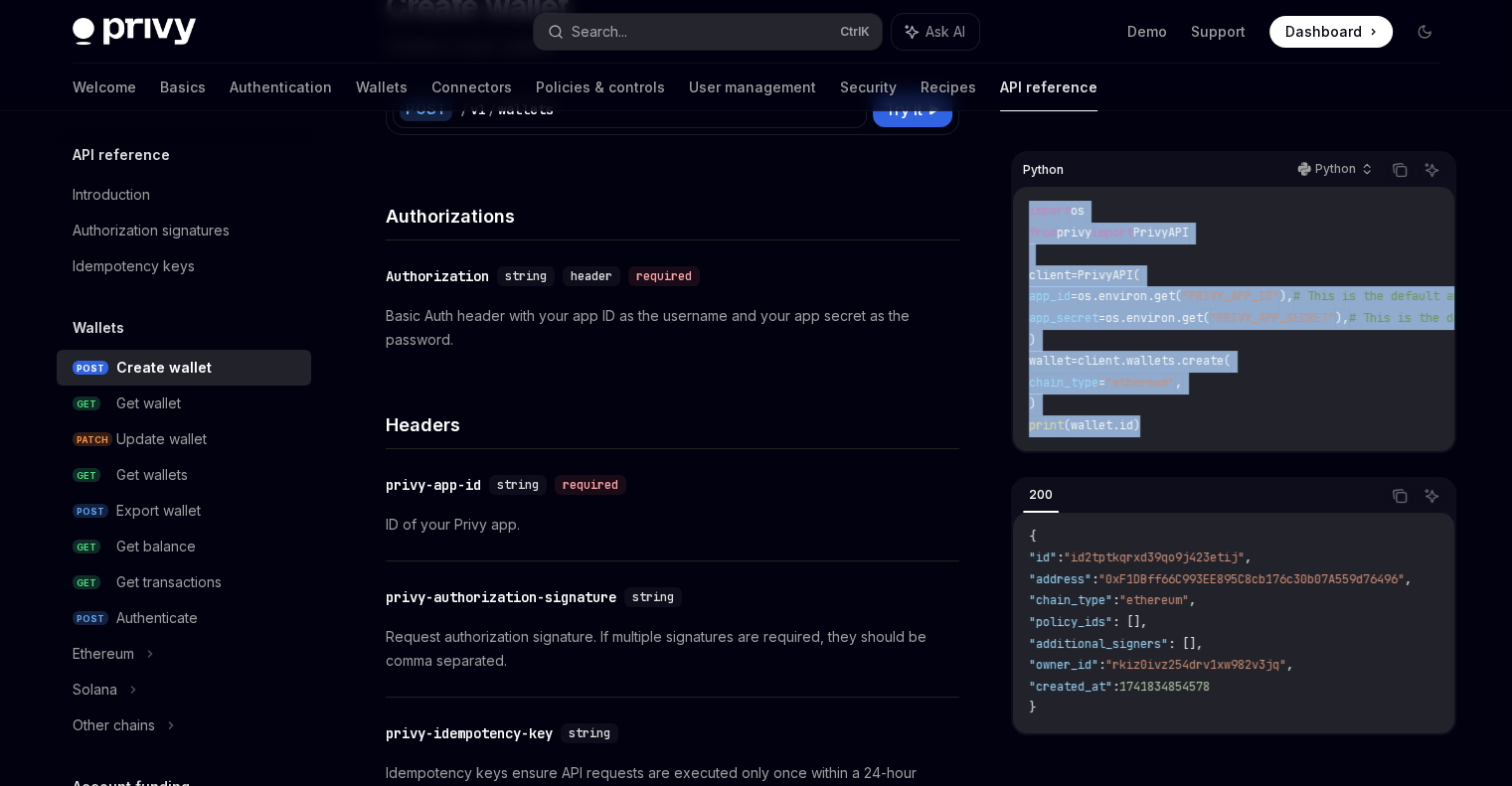 scroll, scrollTop: 0, scrollLeft: 0, axis: both 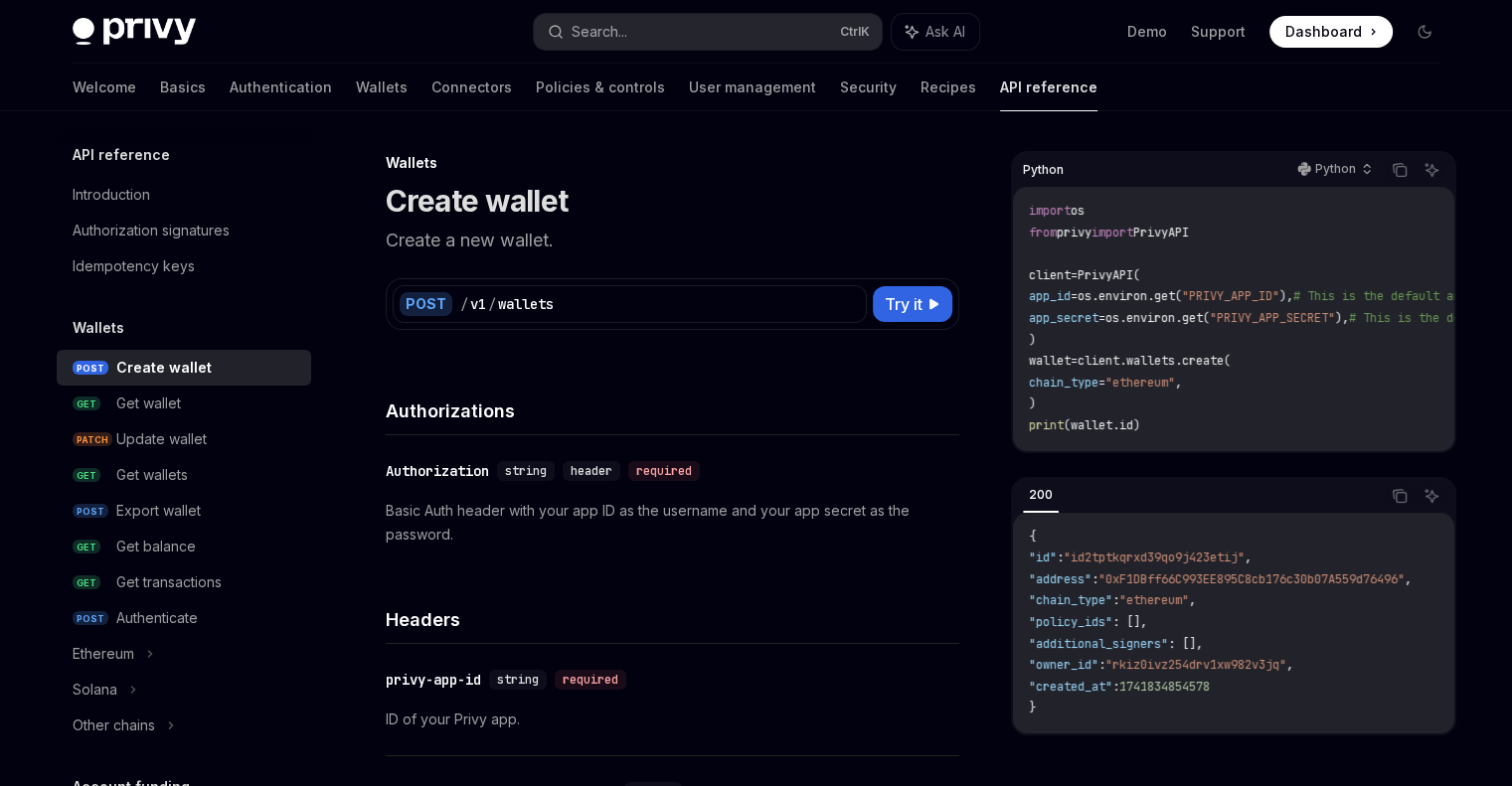 click on ""rkiz0ivz254drv1xw982v3jq"" at bounding box center [1196, 665] 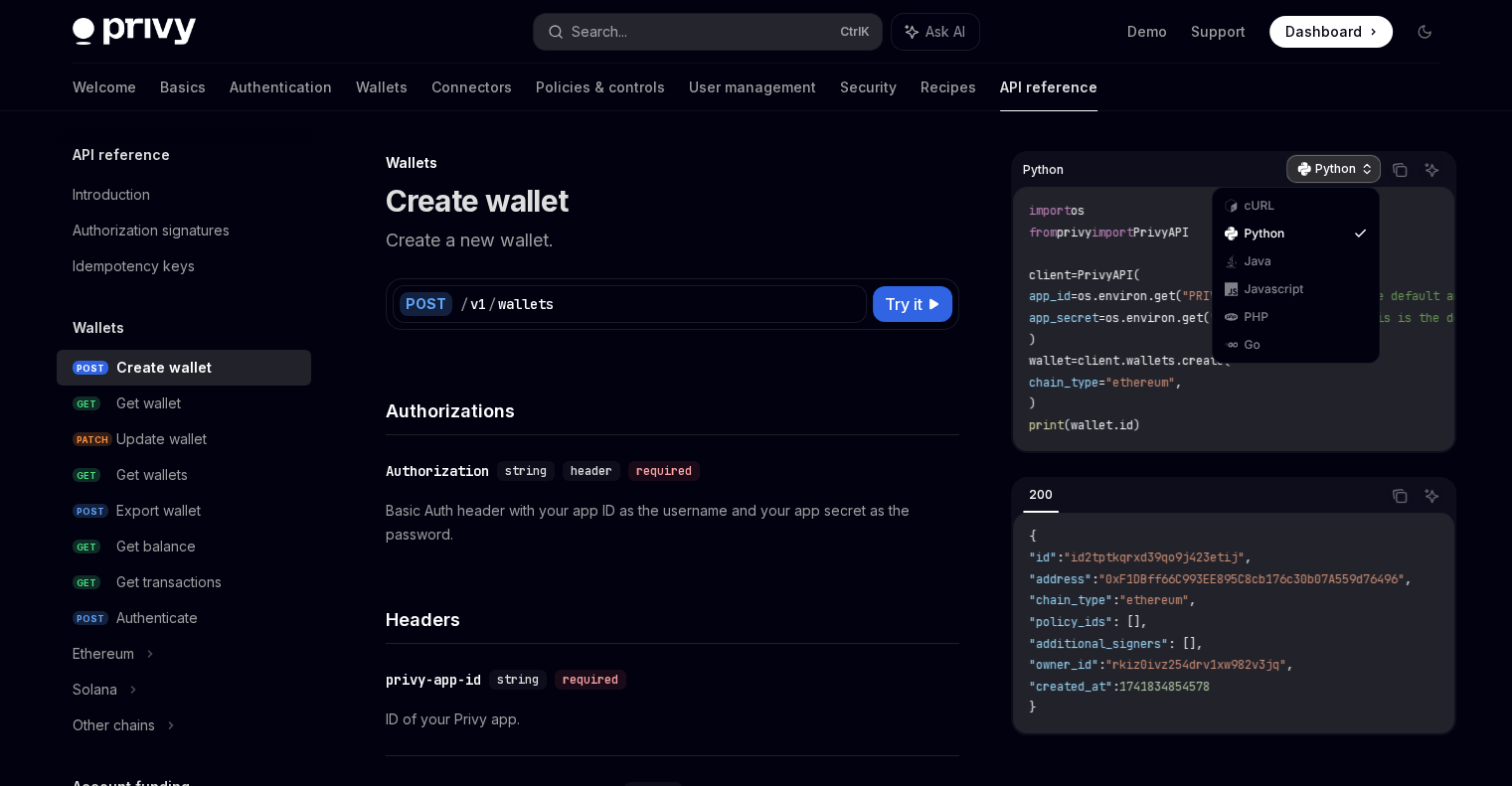 click on "Python" at bounding box center [1333, 169] 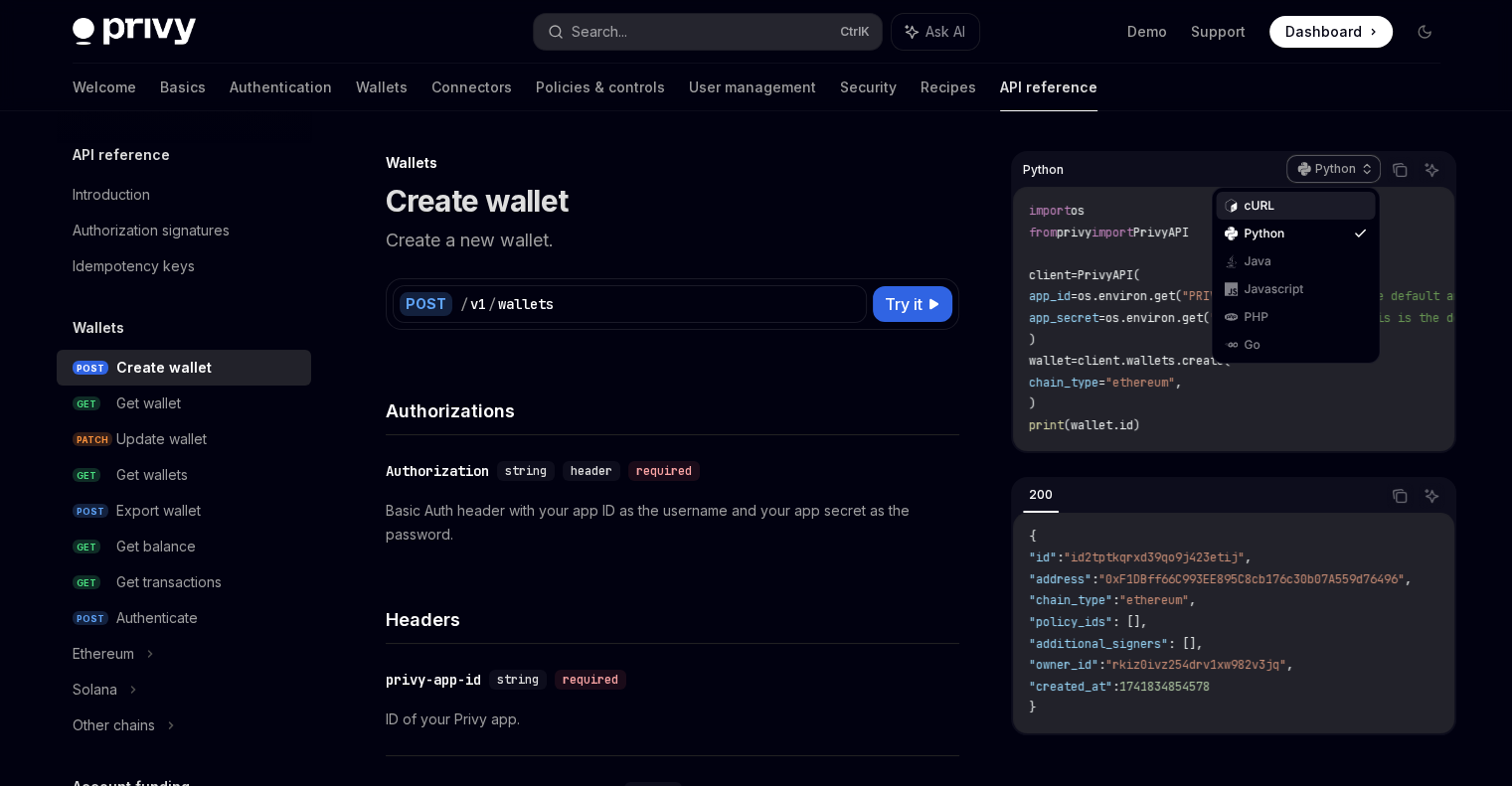 click on "cURL" at bounding box center [1295, 206] 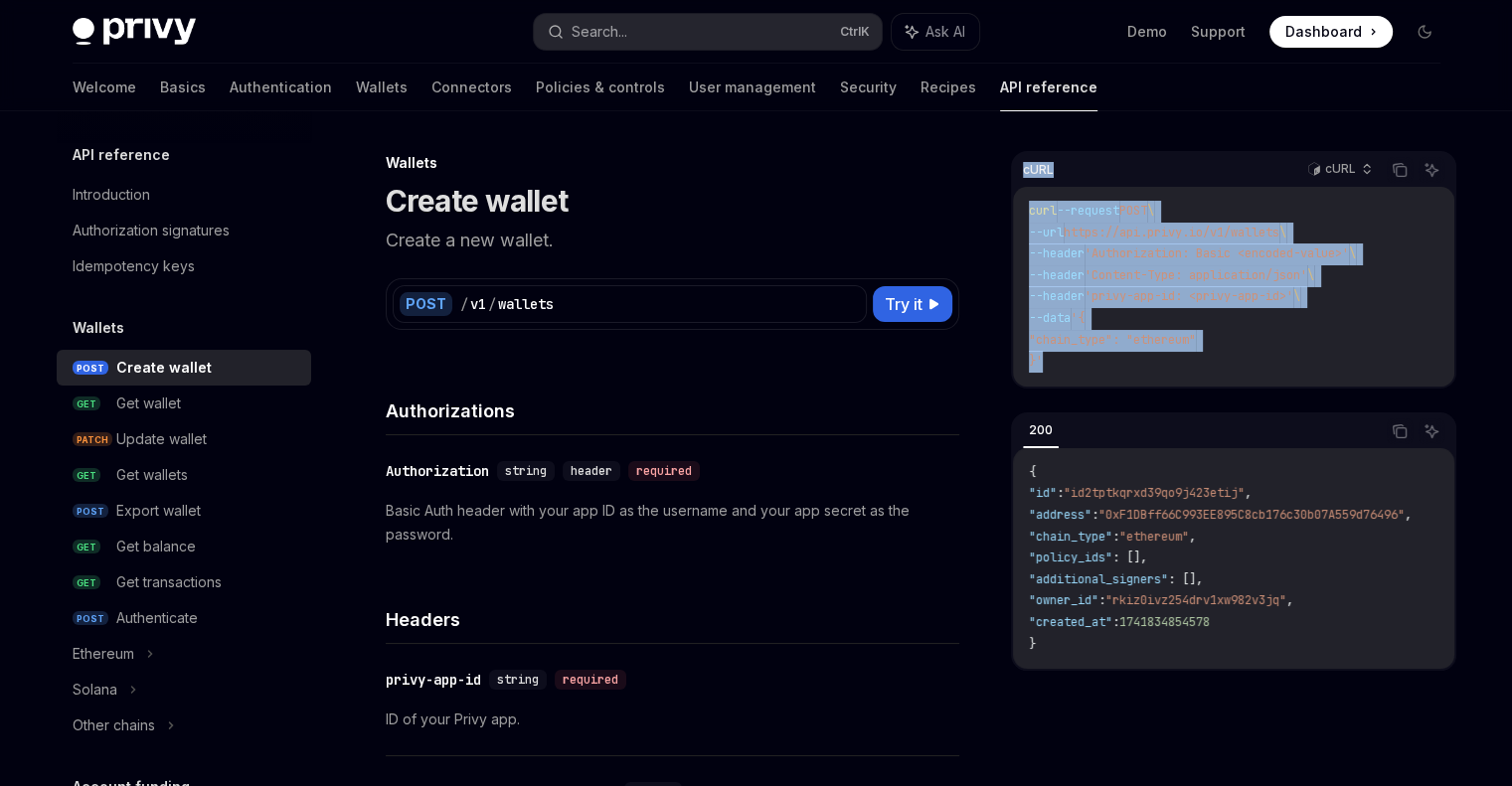 drag, startPoint x: 1058, startPoint y: 365, endPoint x: 1019, endPoint y: 158, distance: 210.64188 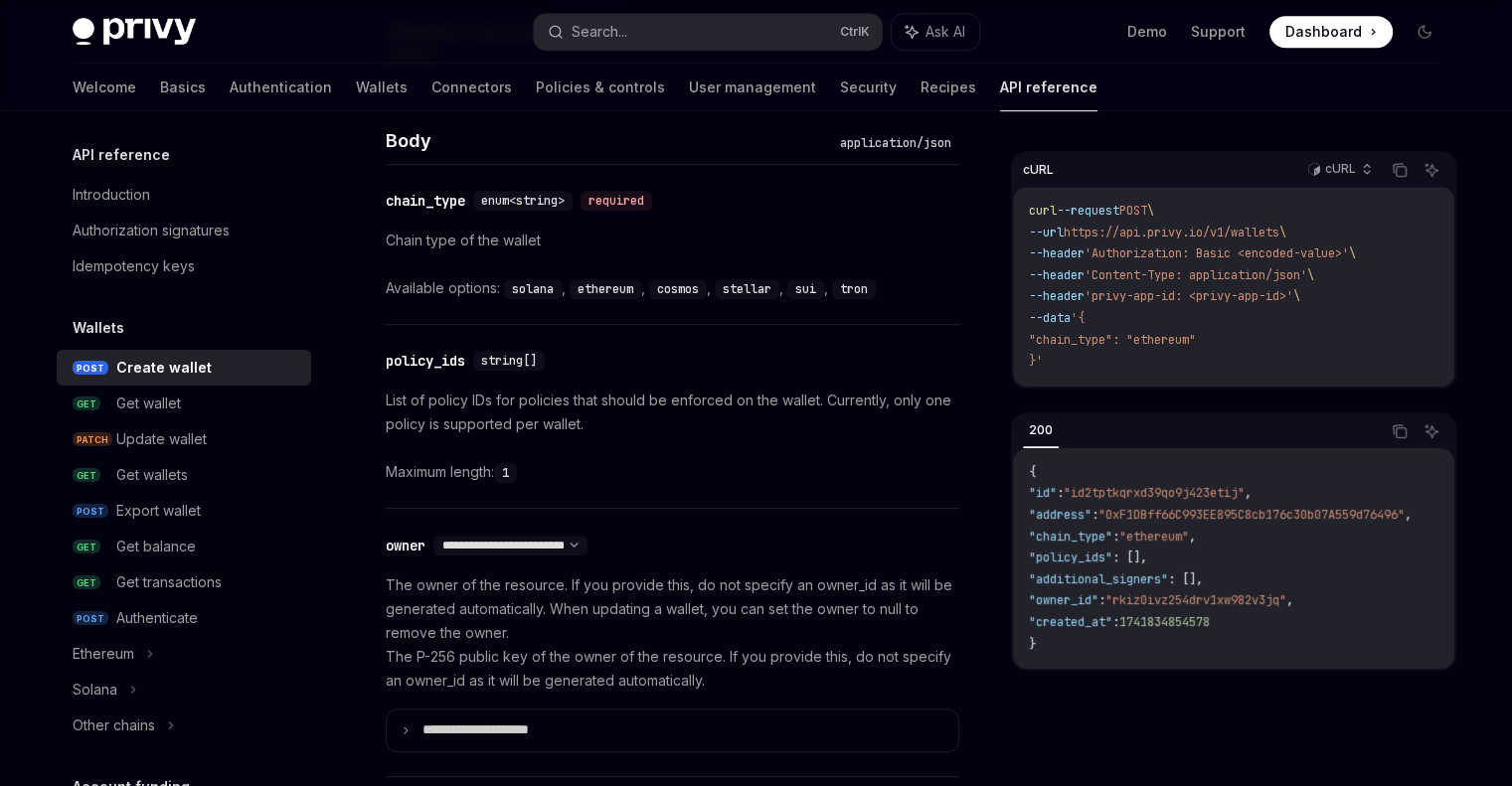 scroll, scrollTop: 937, scrollLeft: 0, axis: vertical 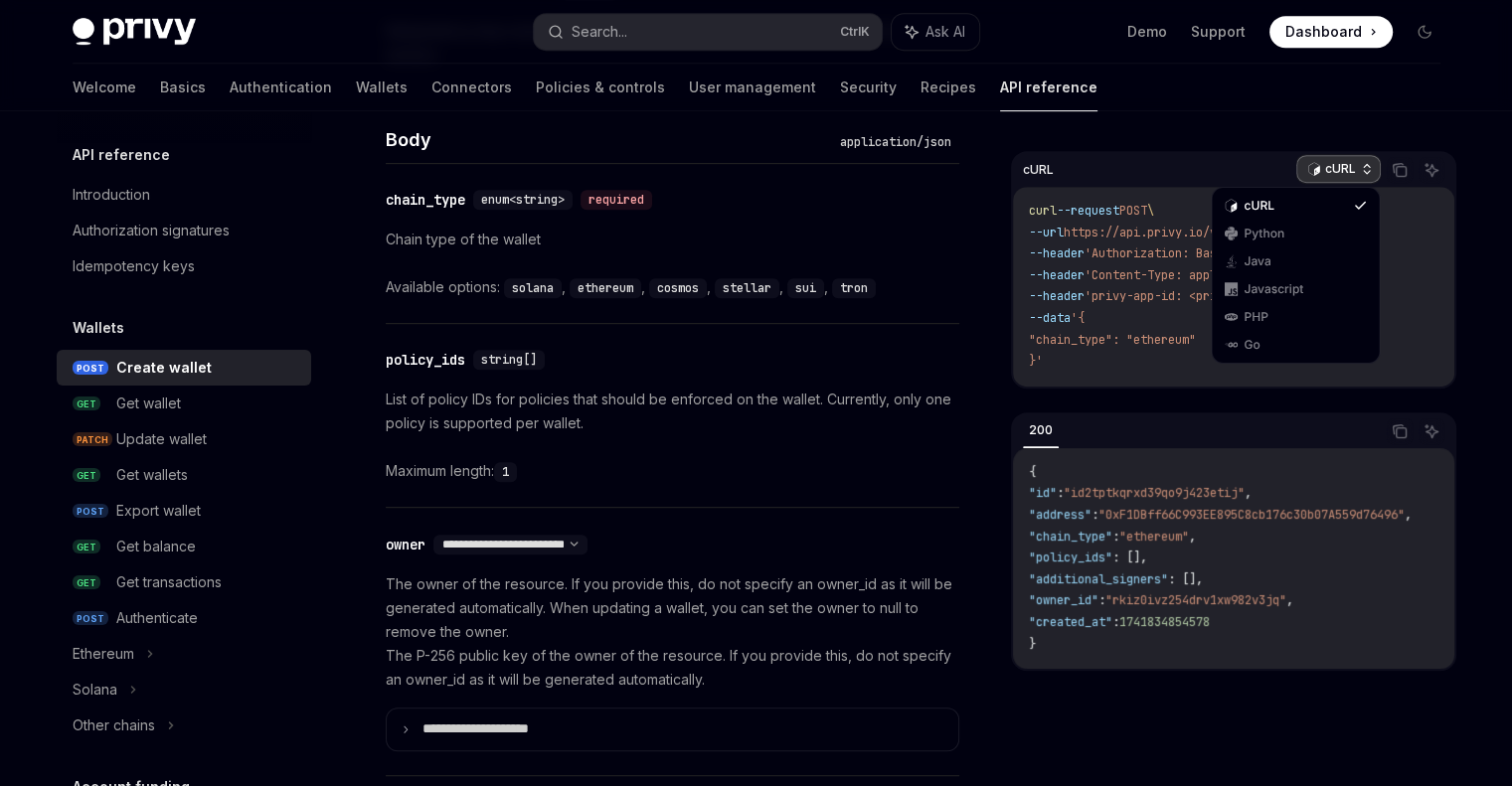 click on "cURL" at bounding box center [1338, 169] 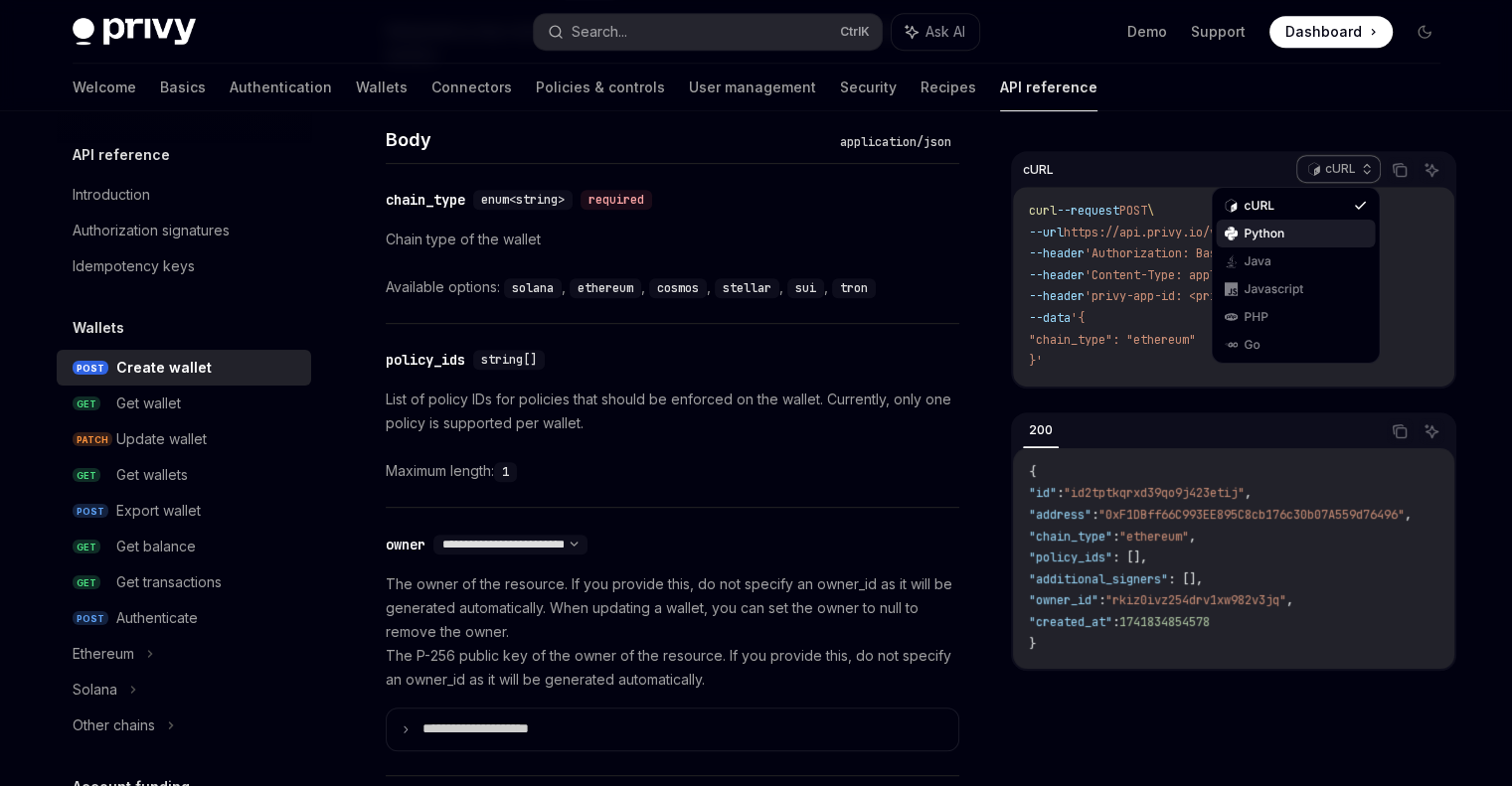 click on "Python" at bounding box center (1295, 234) 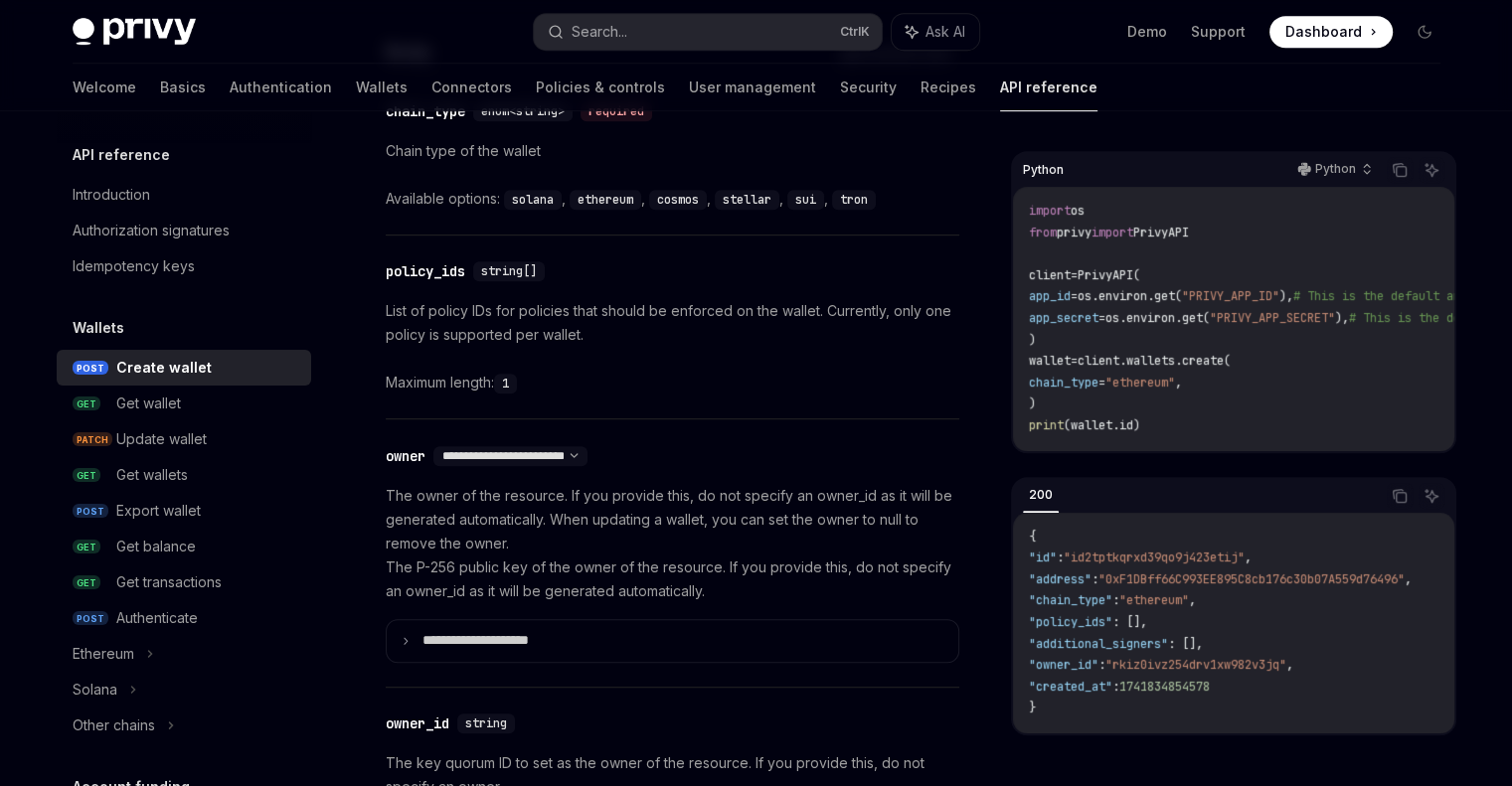 scroll, scrollTop: 1125, scrollLeft: 0, axis: vertical 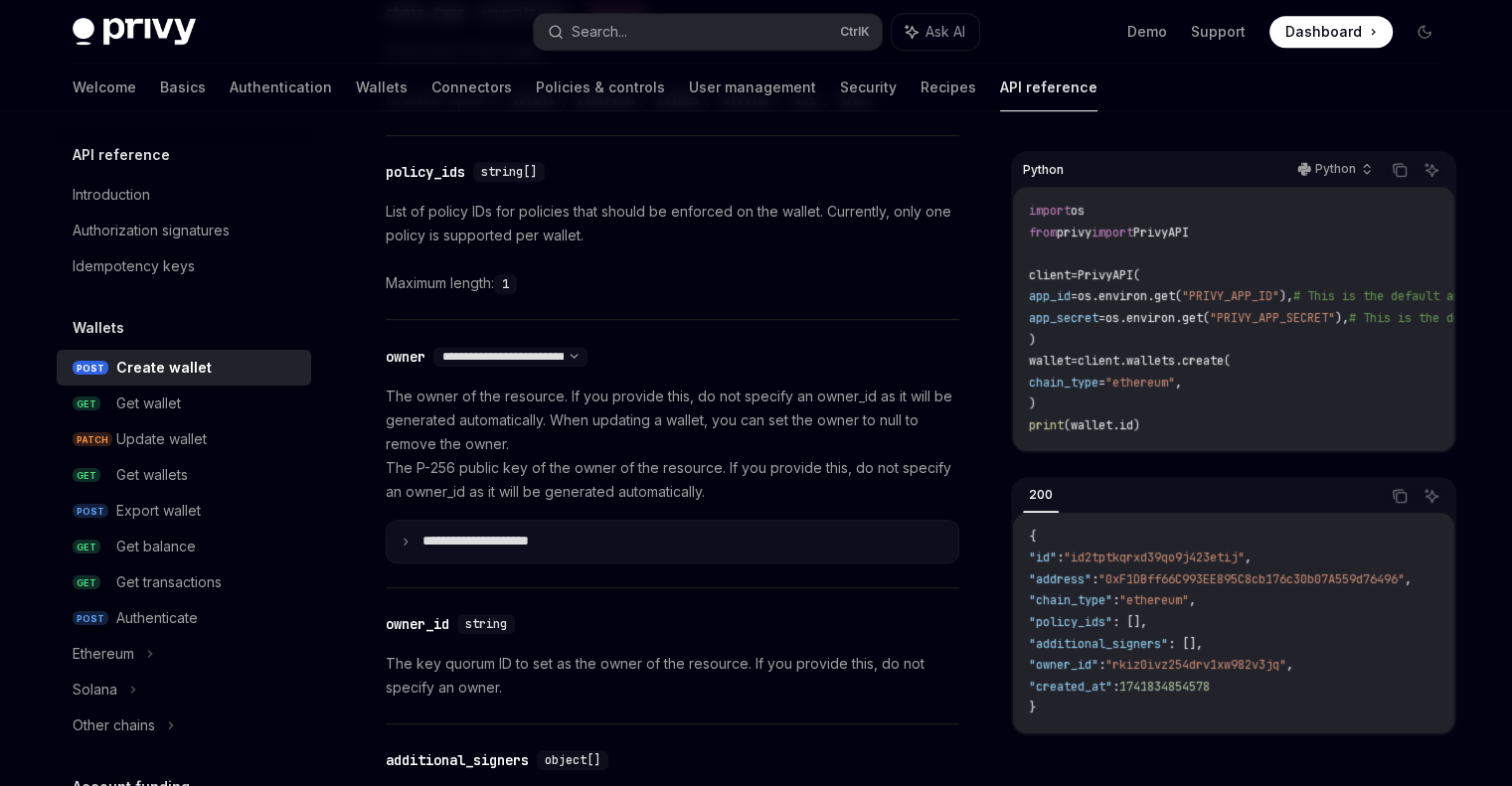 click on "**********" at bounding box center [491, 542] 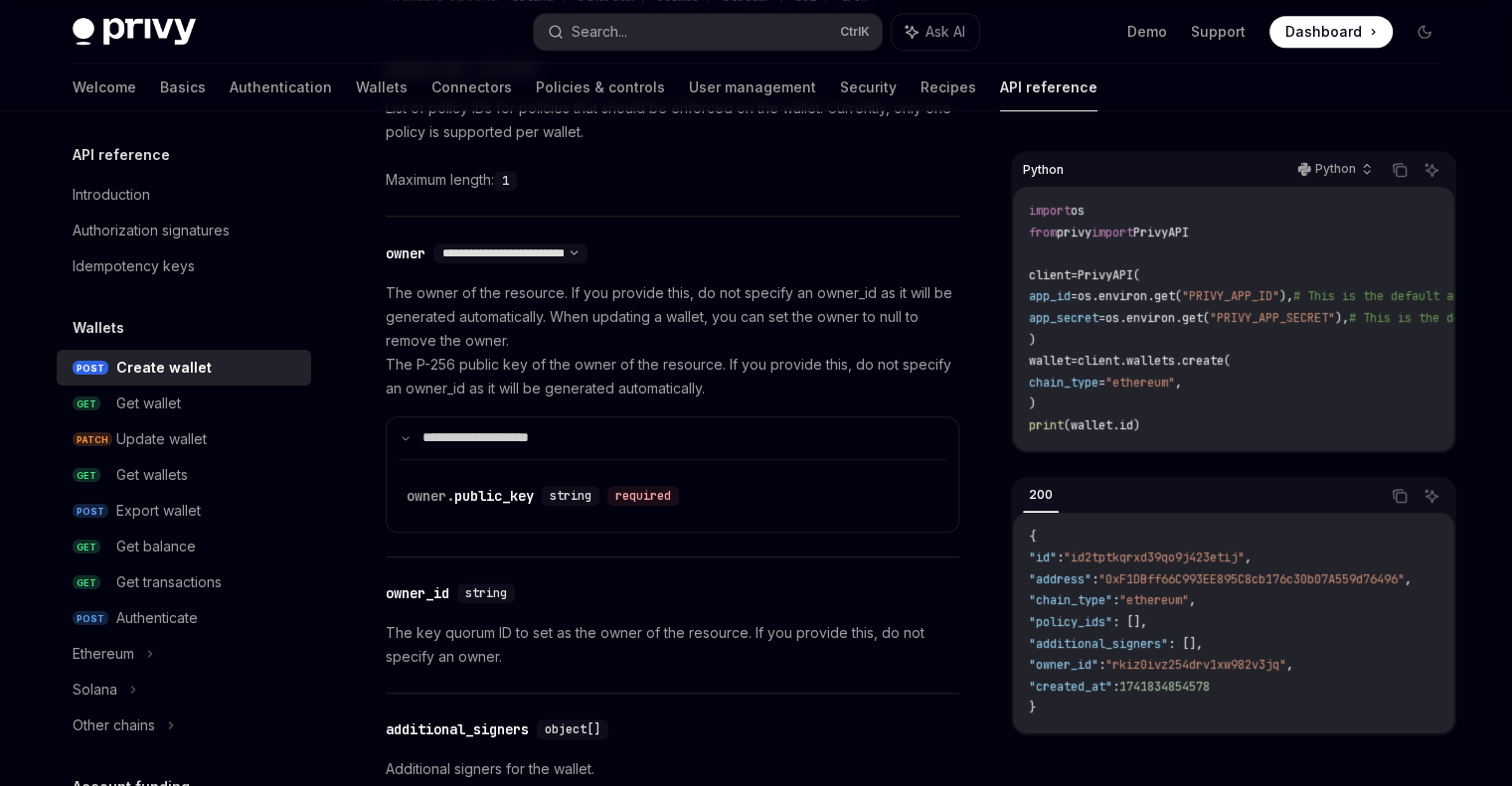 scroll, scrollTop: 1172, scrollLeft: 0, axis: vertical 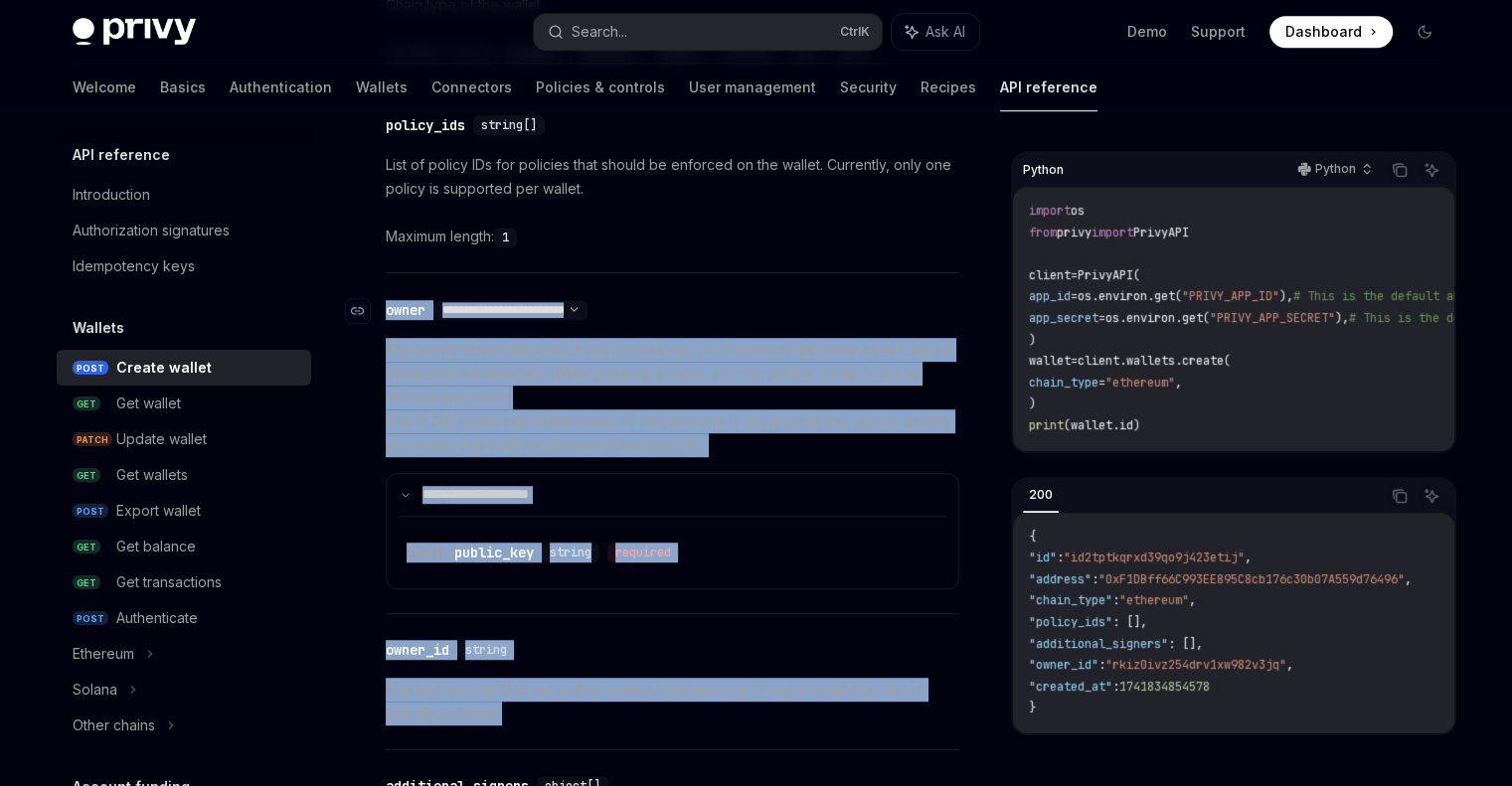 drag, startPoint x: 507, startPoint y: 707, endPoint x: 374, endPoint y: 305, distance: 423.43004 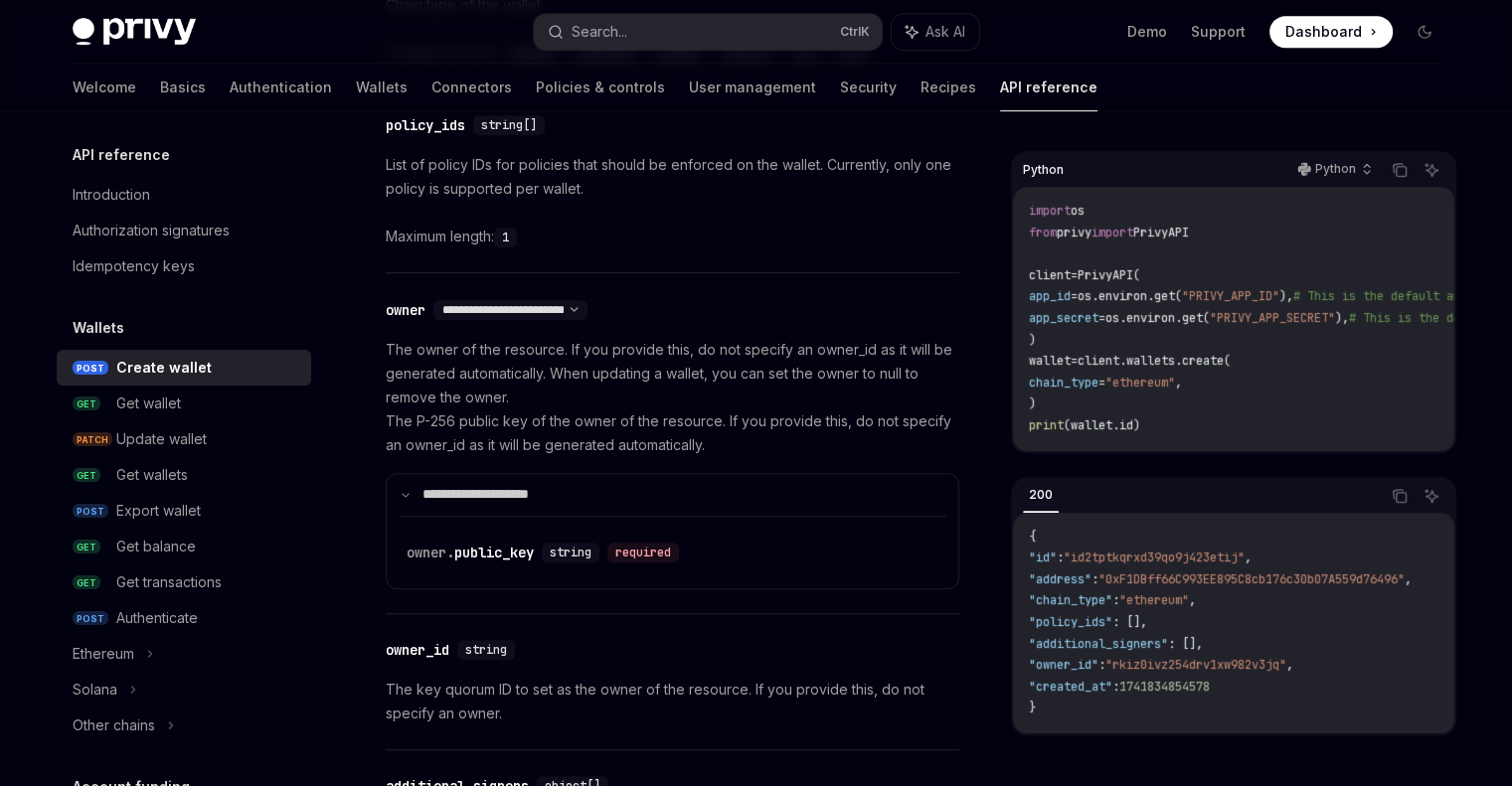 click on "Maximum length:  1" at bounding box center (672, 236) 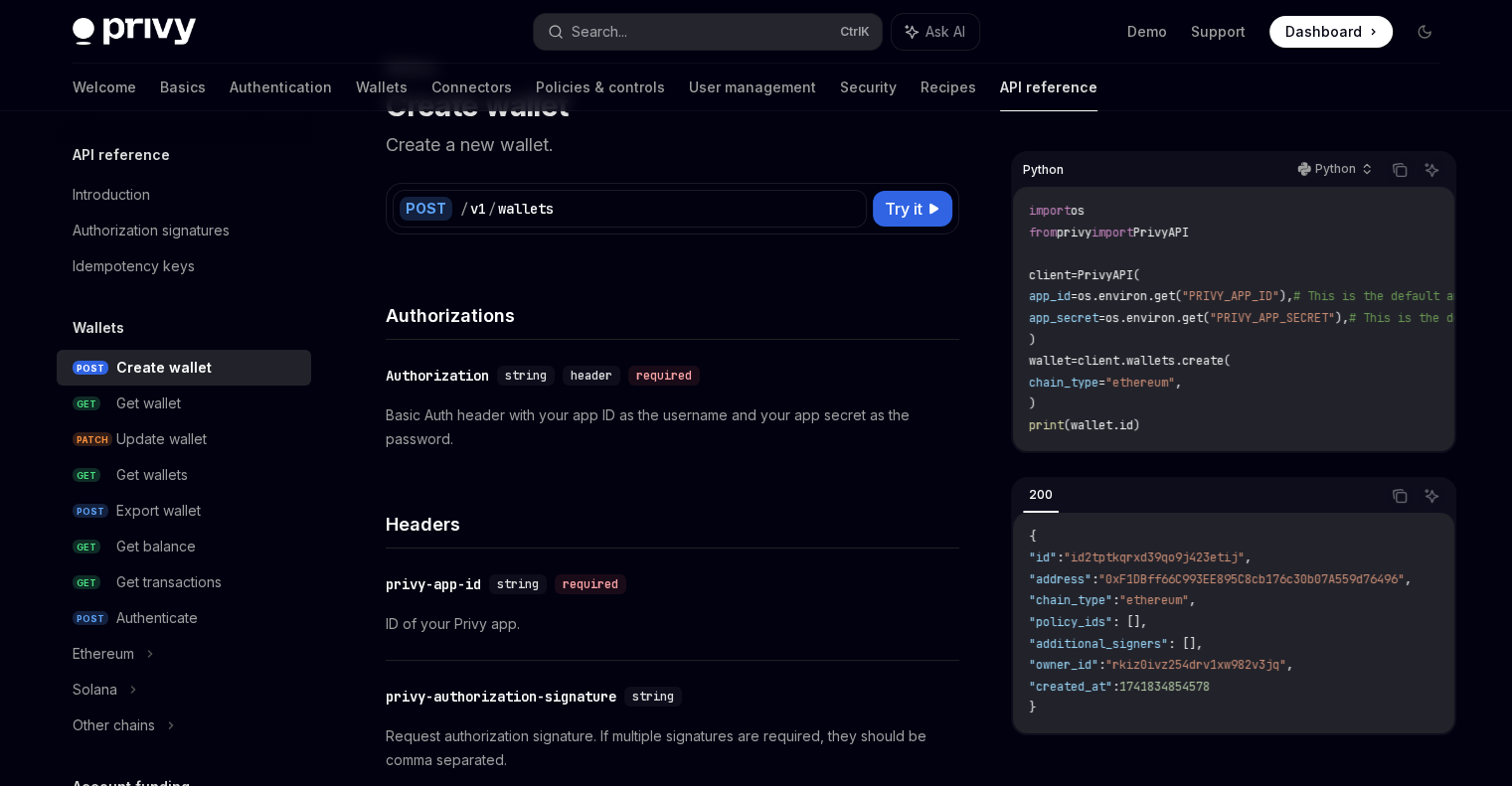 scroll, scrollTop: 0, scrollLeft: 0, axis: both 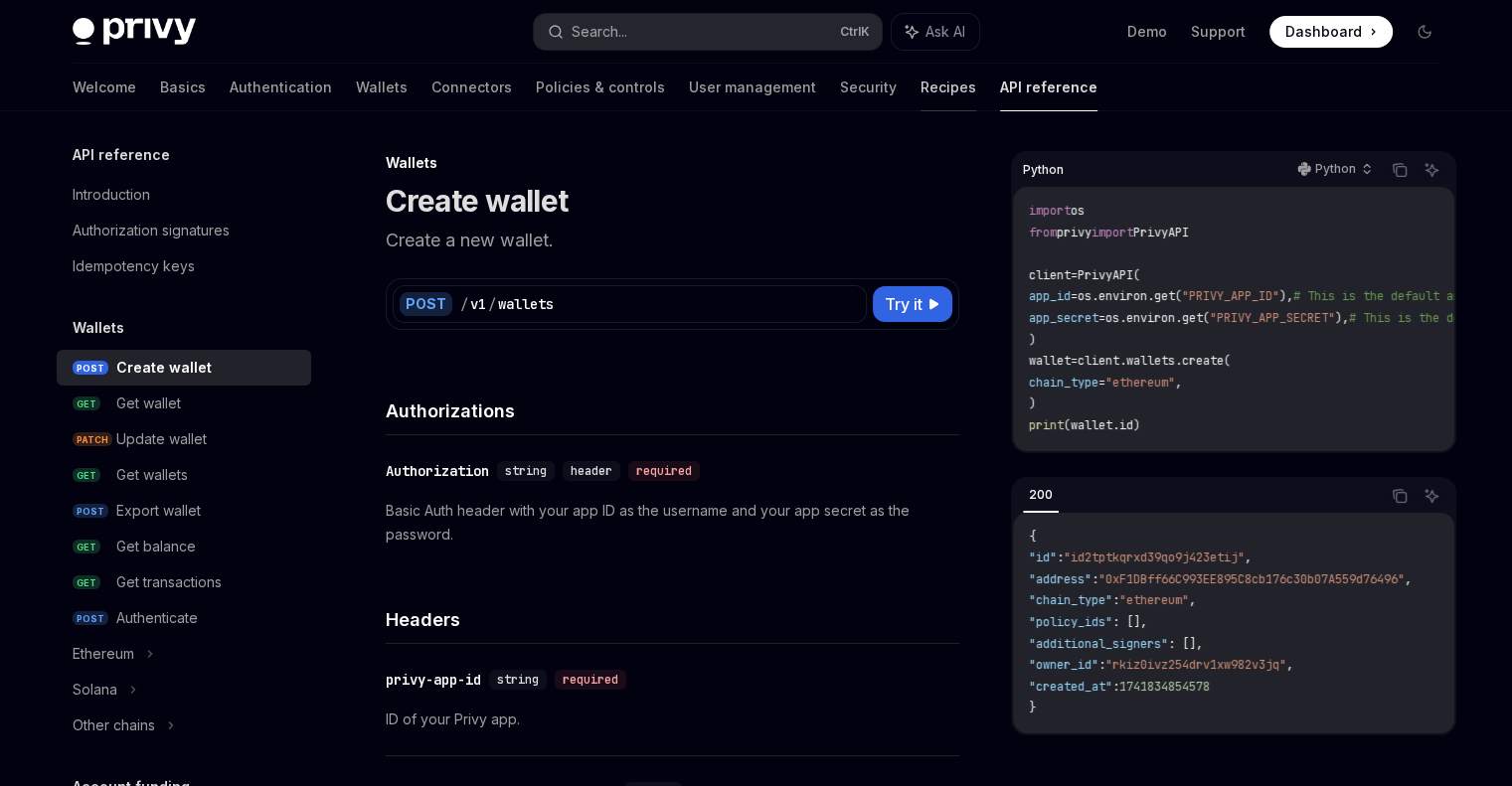 click on "Recipes" at bounding box center [948, 87] 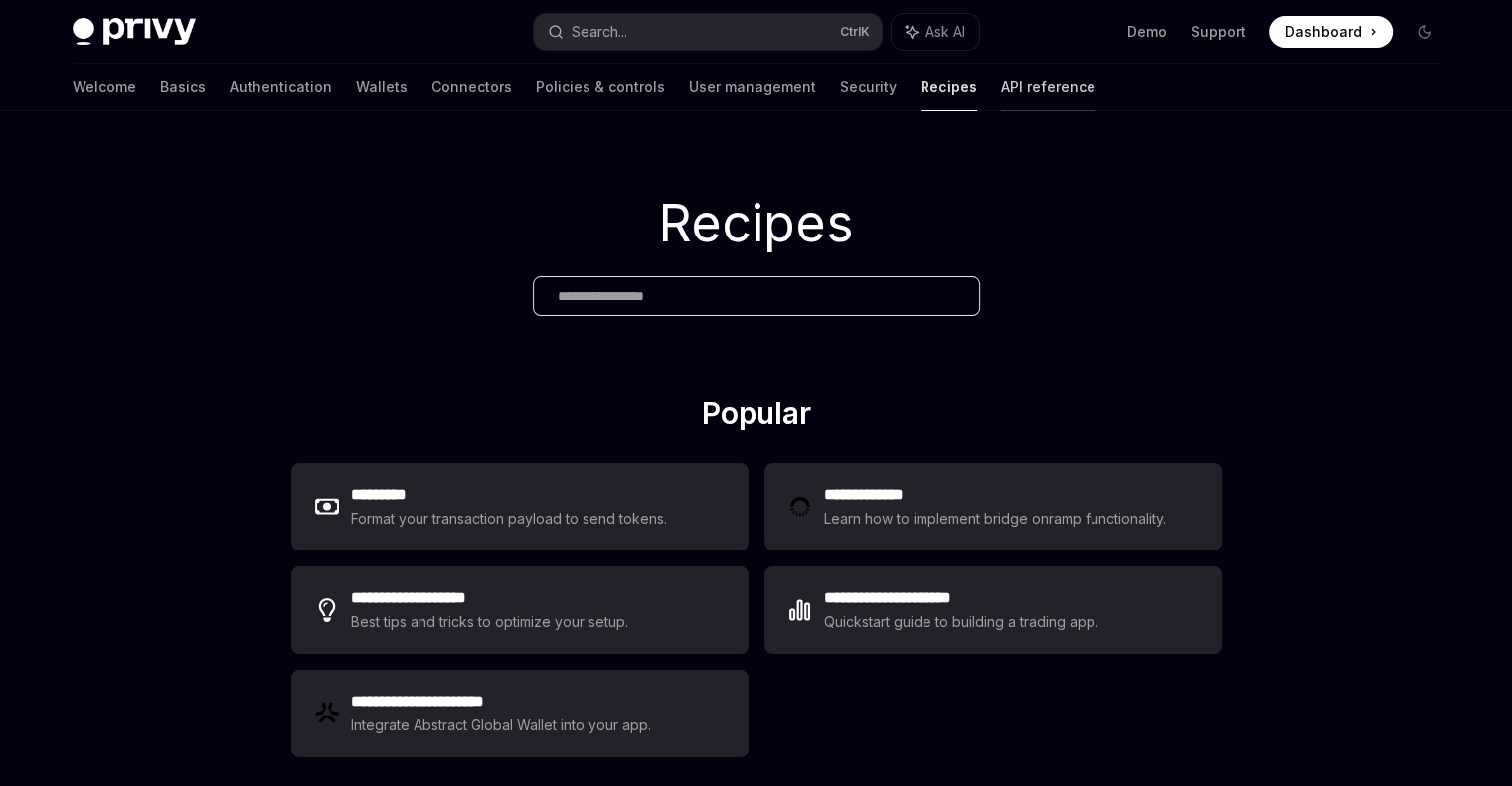 click on "API reference" at bounding box center (1048, 87) 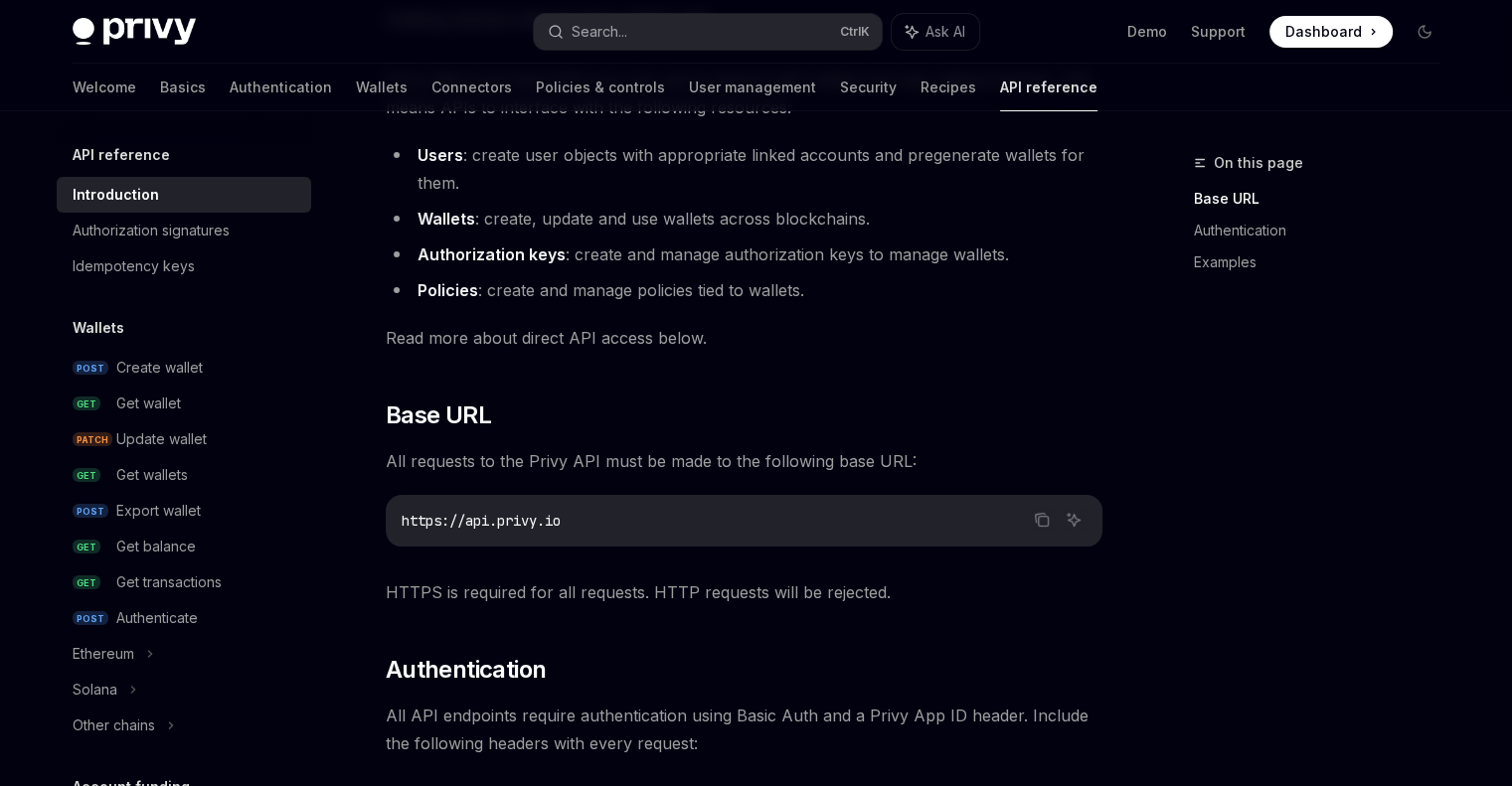 scroll, scrollTop: 222, scrollLeft: 0, axis: vertical 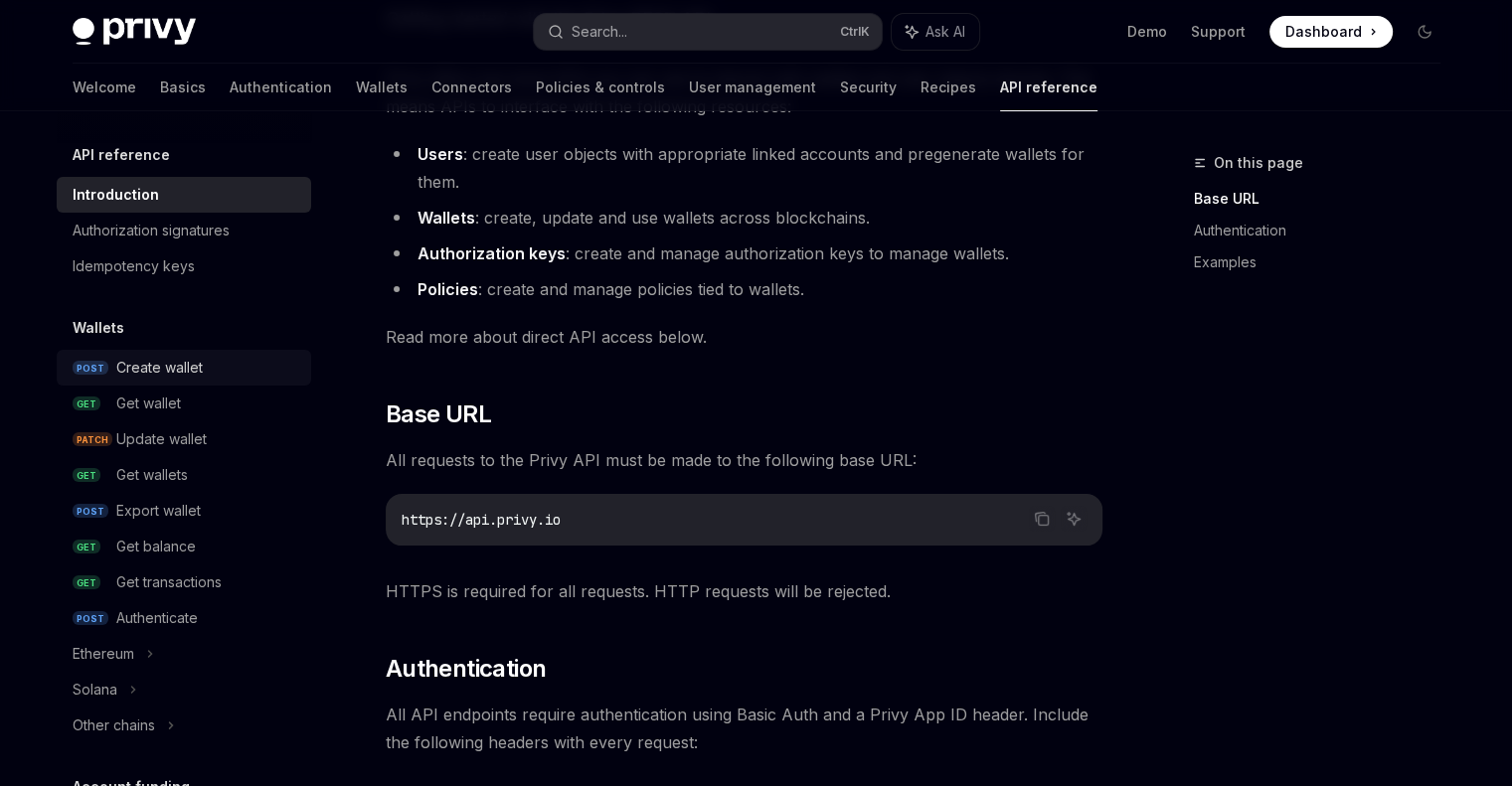 click on "Create wallet" at bounding box center (159, 368) 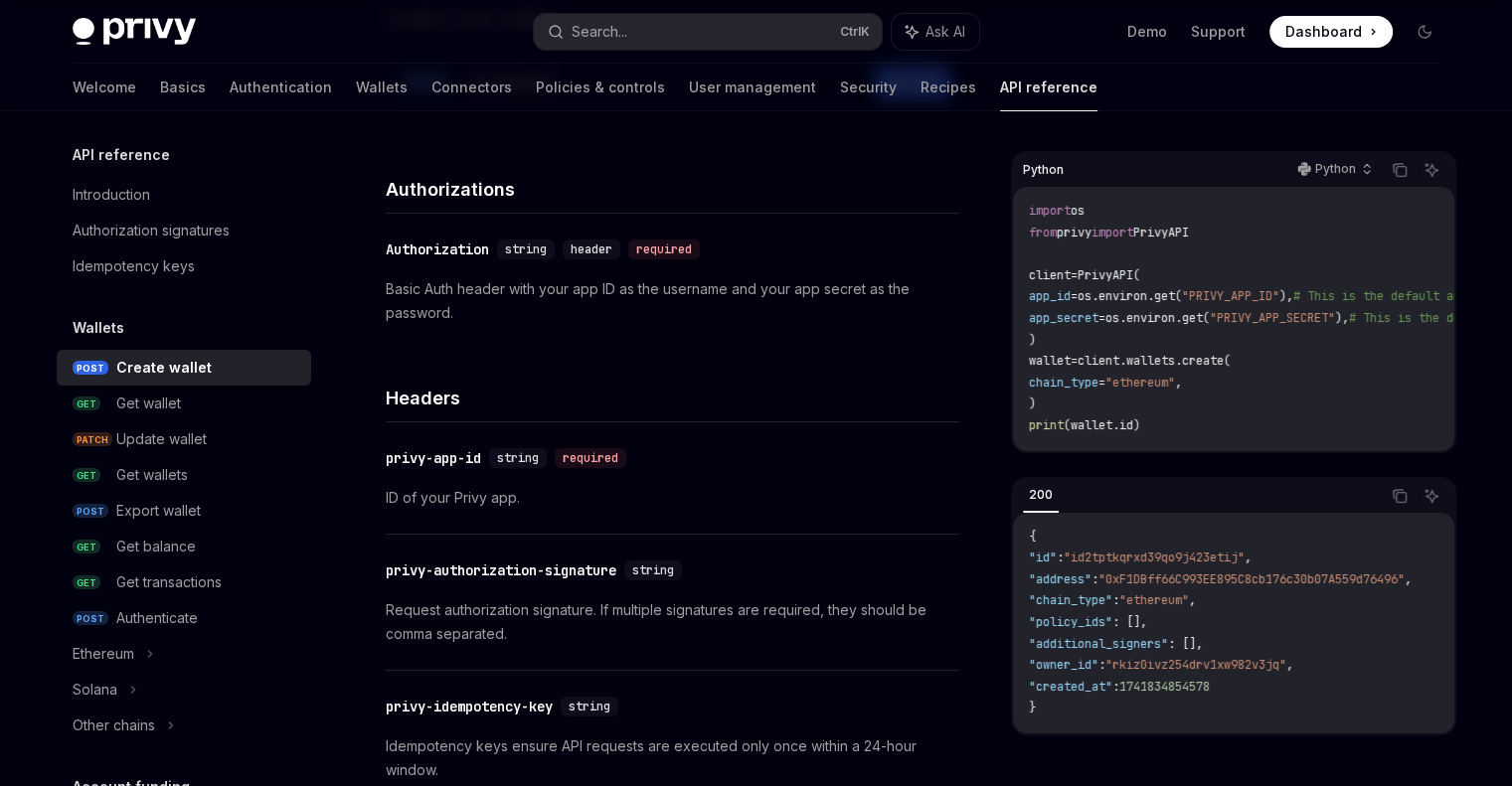 type on "*" 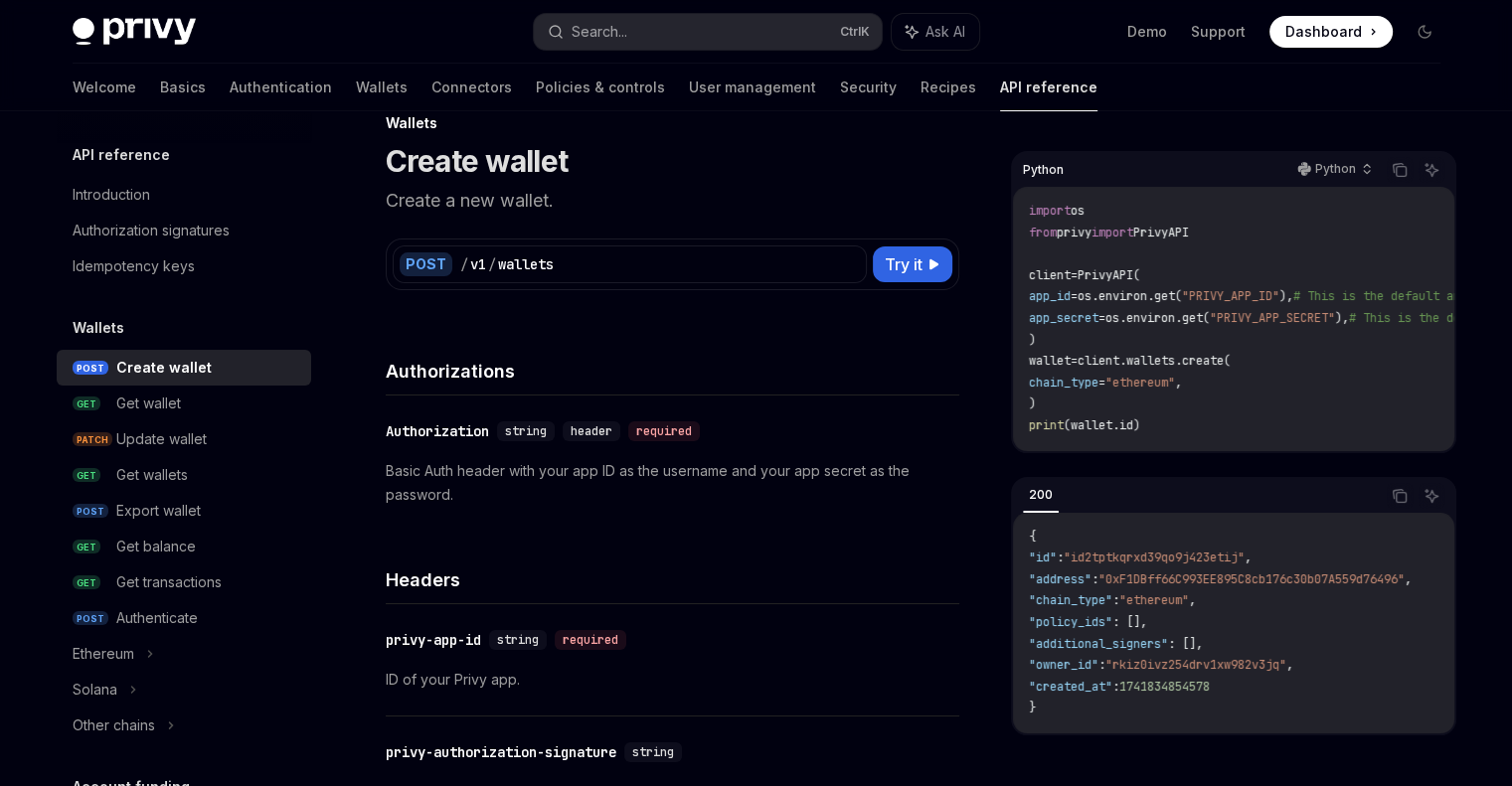scroll, scrollTop: 60, scrollLeft: 0, axis: vertical 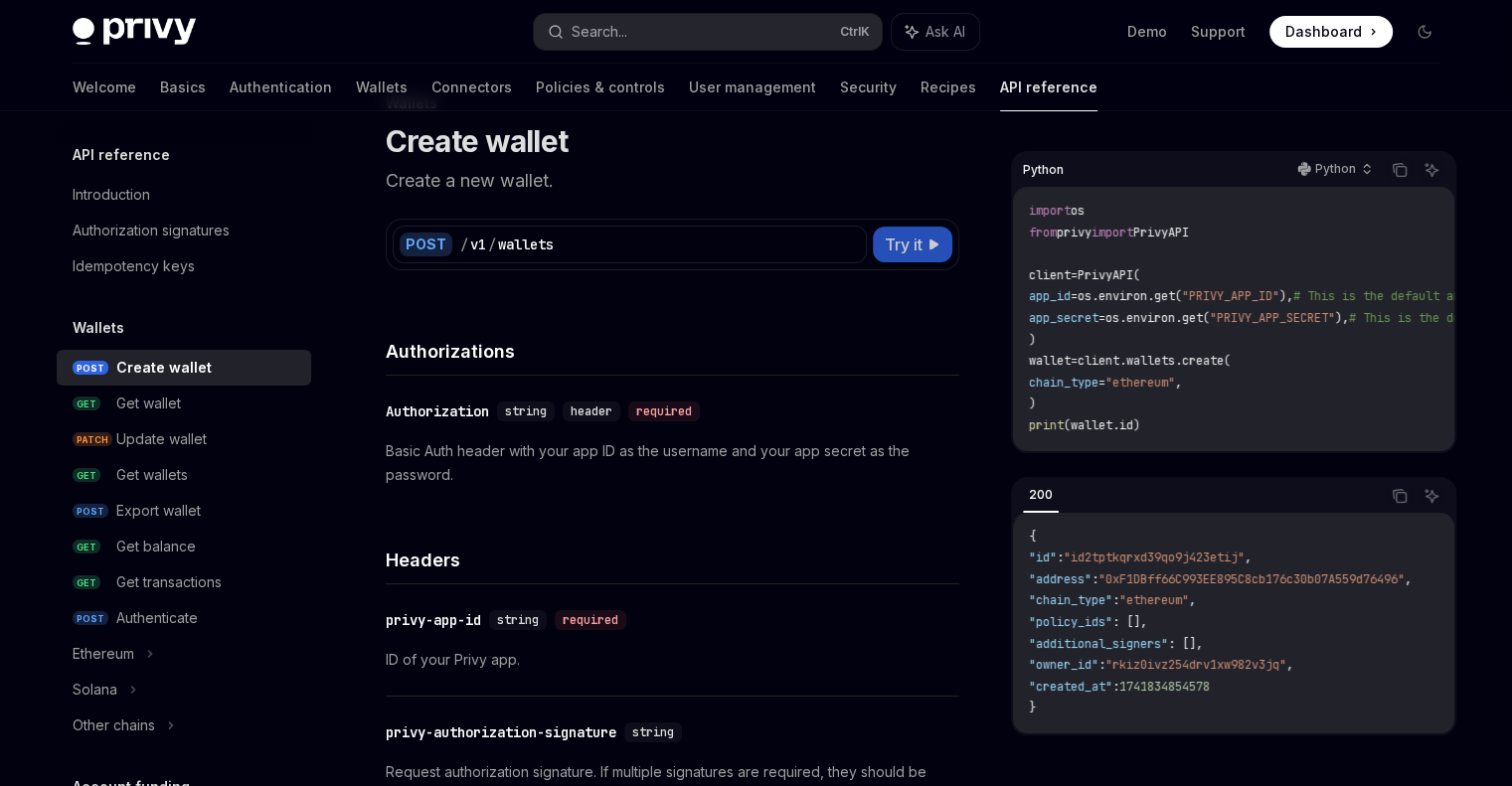 click on "Try it" at bounding box center (904, 244) 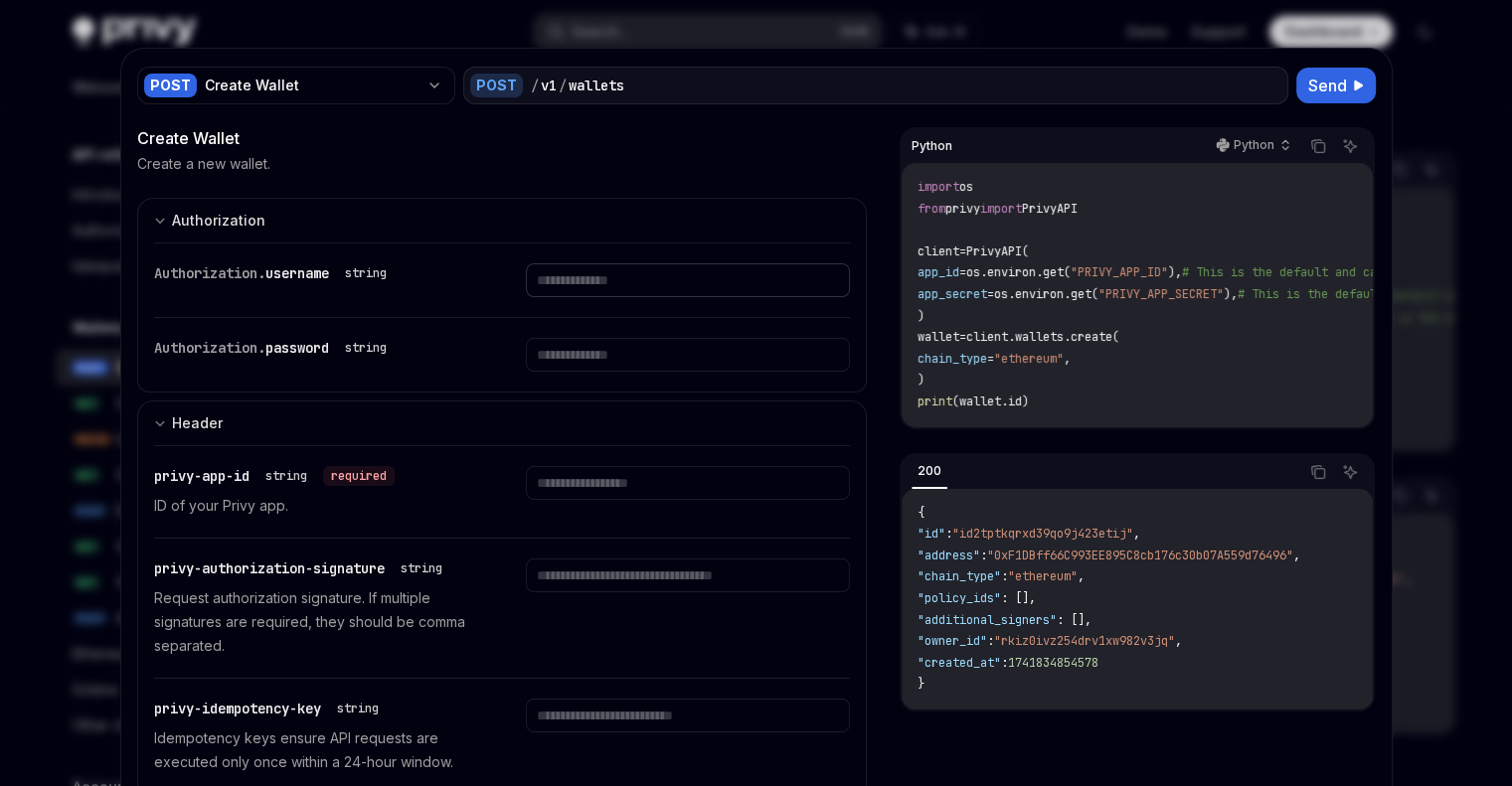 click at bounding box center [688, 280] 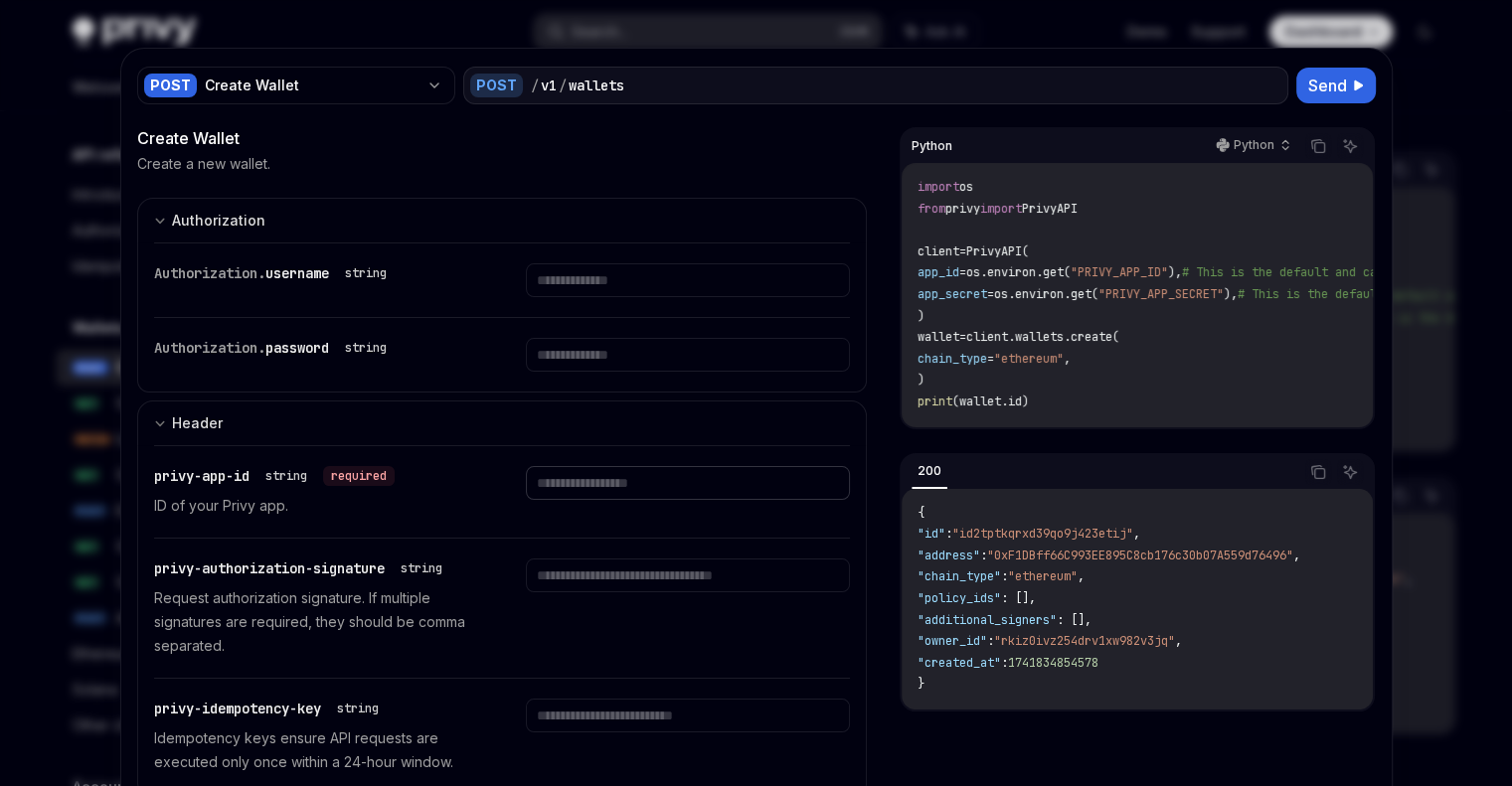 click at bounding box center [688, 483] 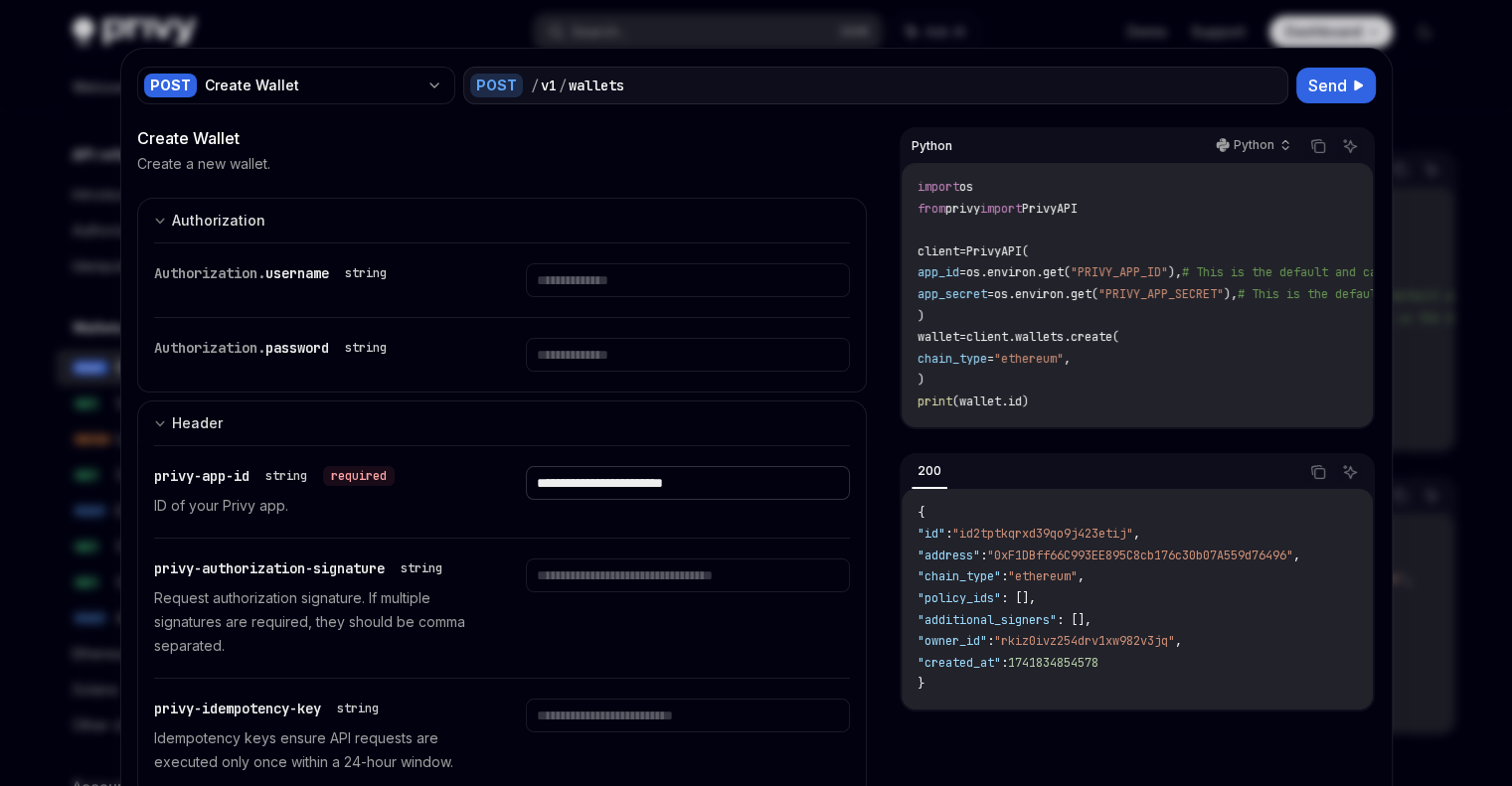 type on "**********" 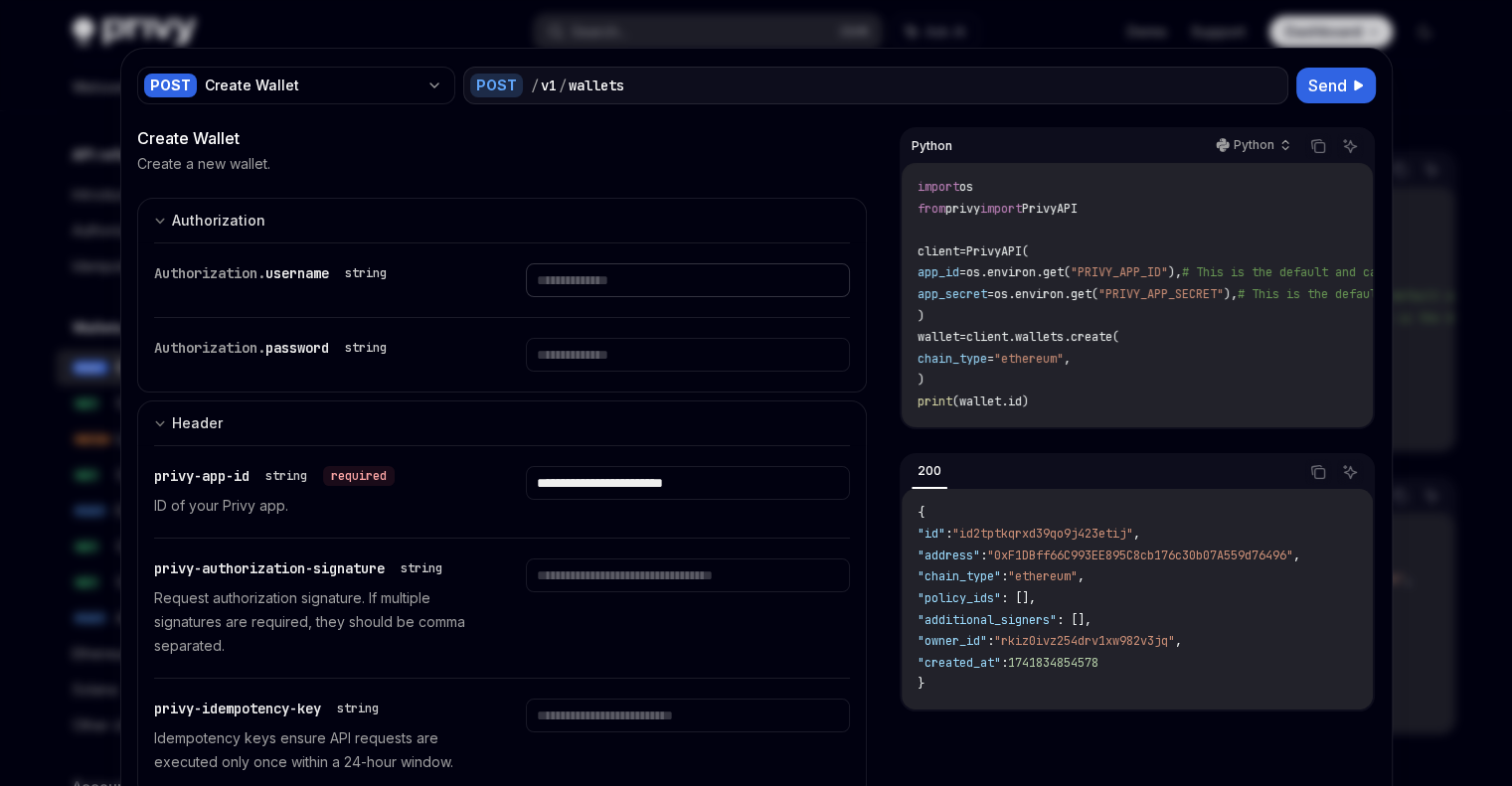 click at bounding box center (688, 280) 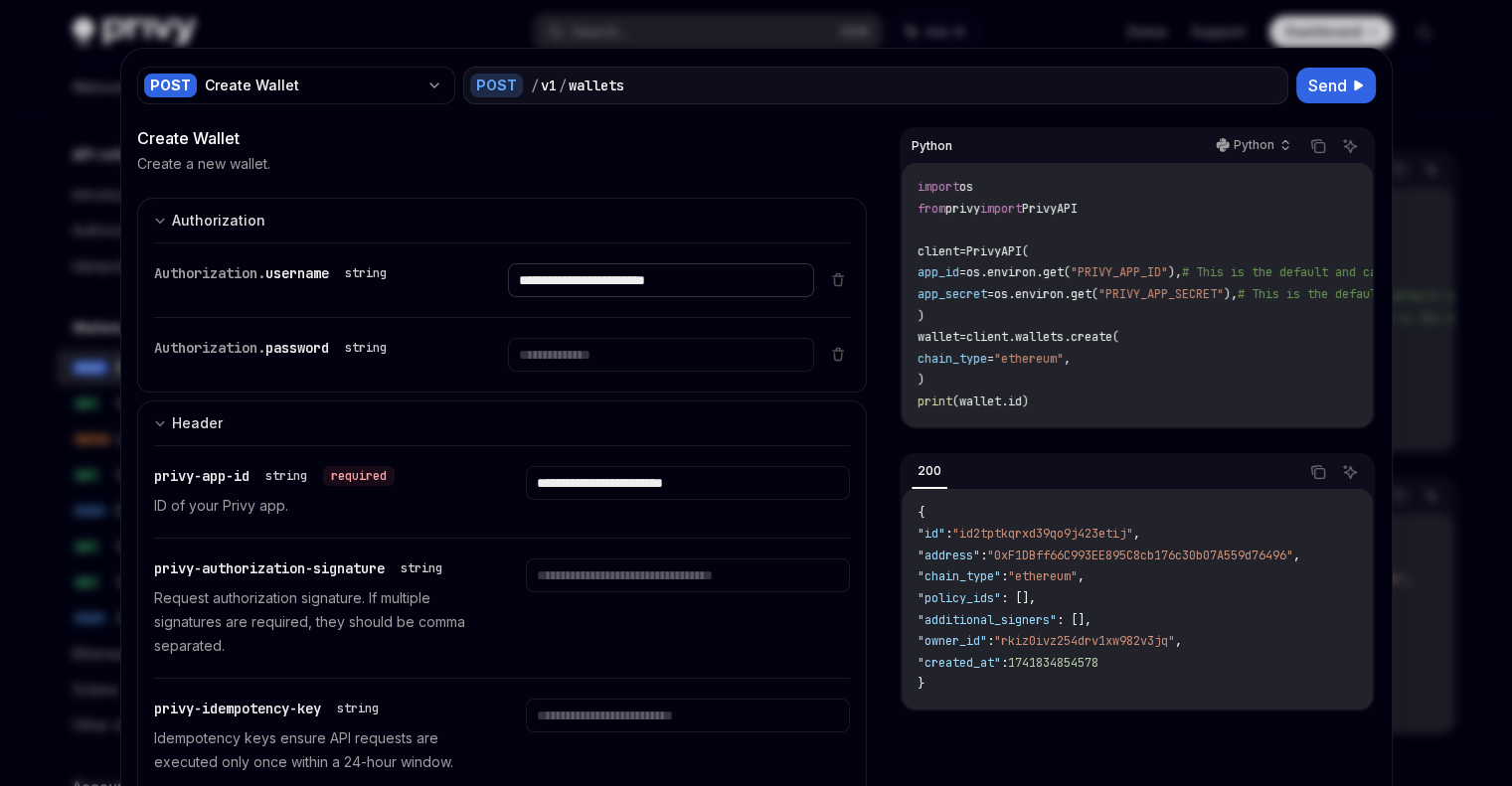 type on "**********" 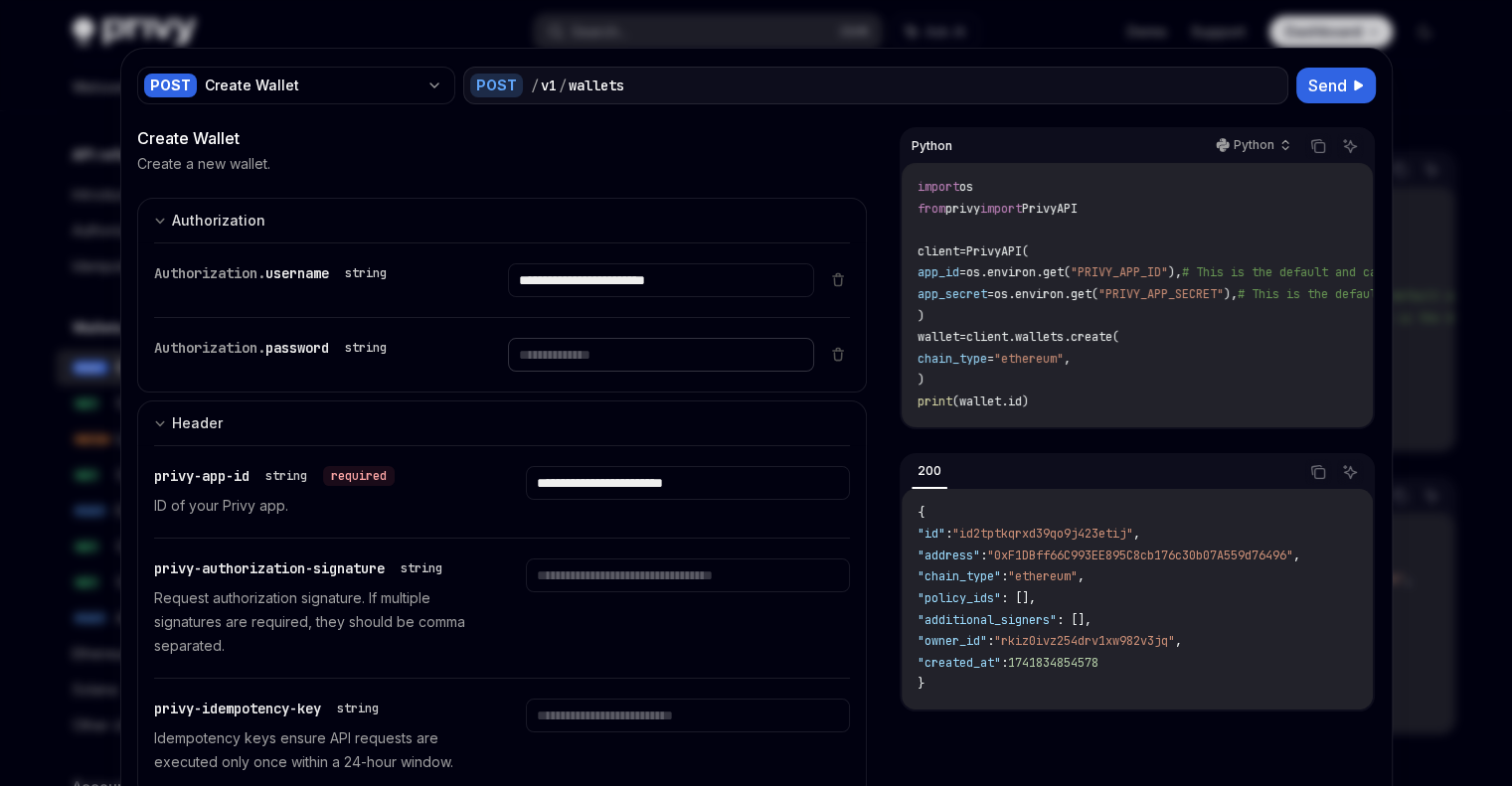 click at bounding box center (661, 355) 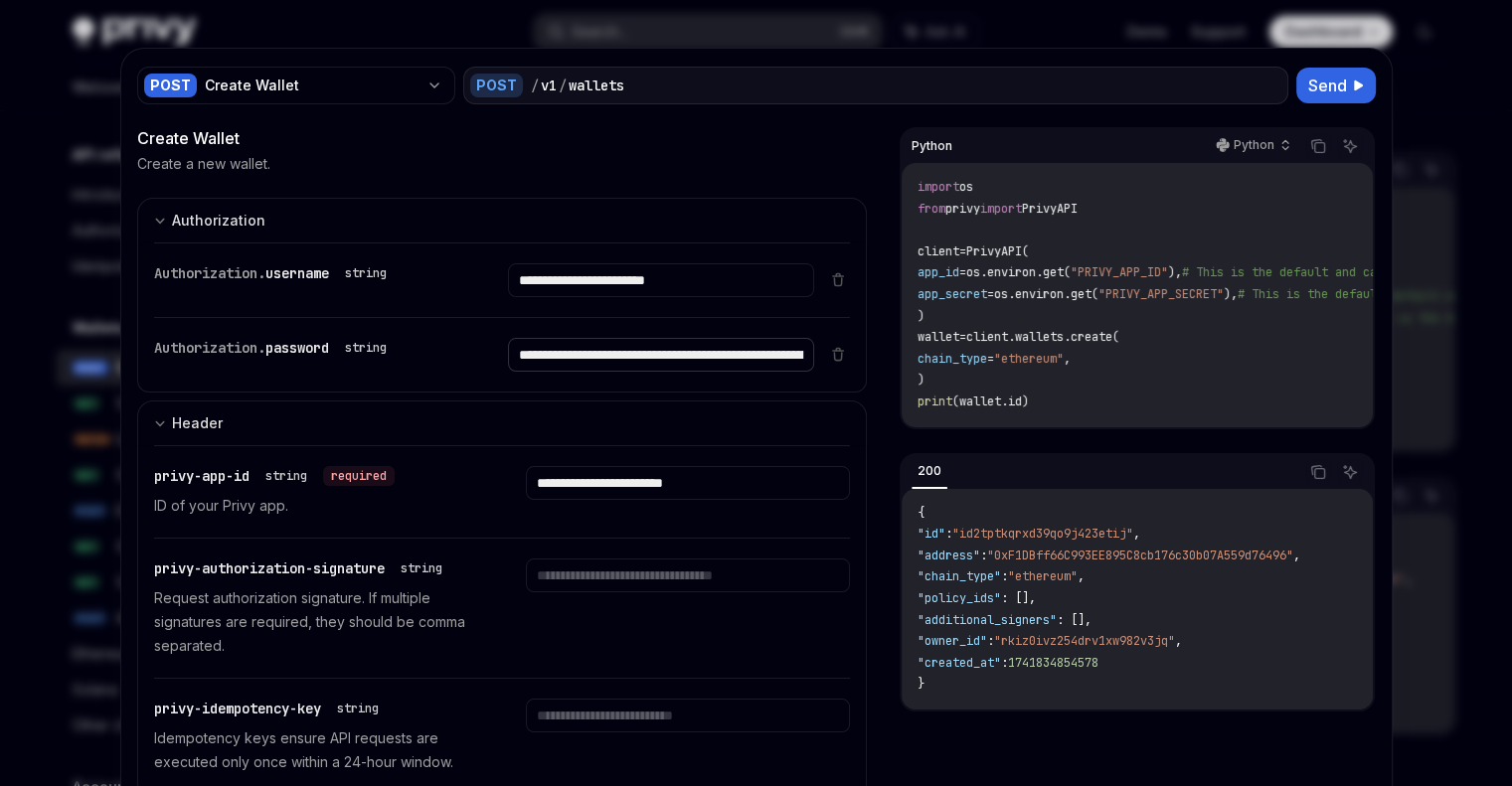 scroll, scrollTop: 0, scrollLeft: 472, axis: horizontal 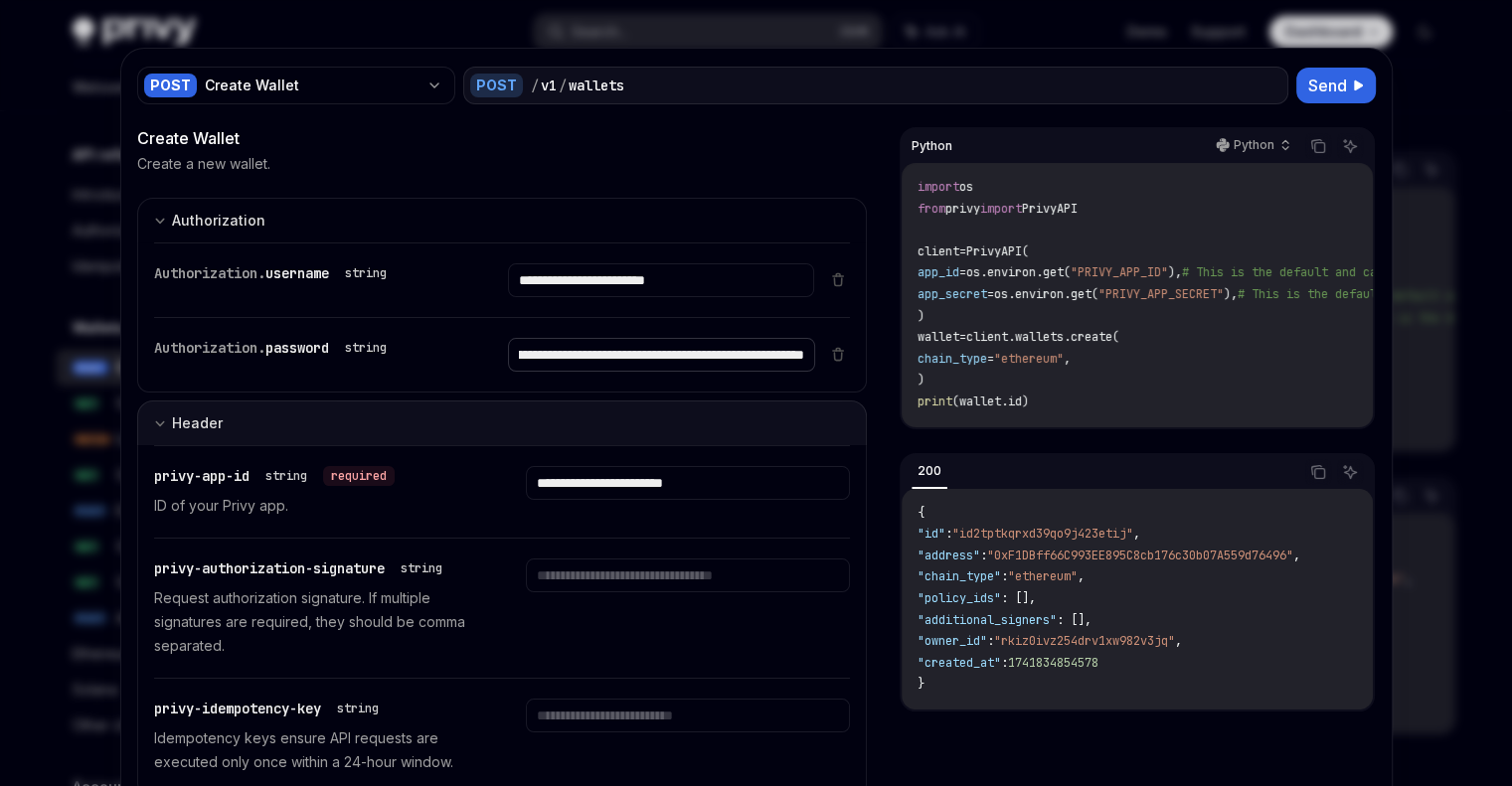 type on "**********" 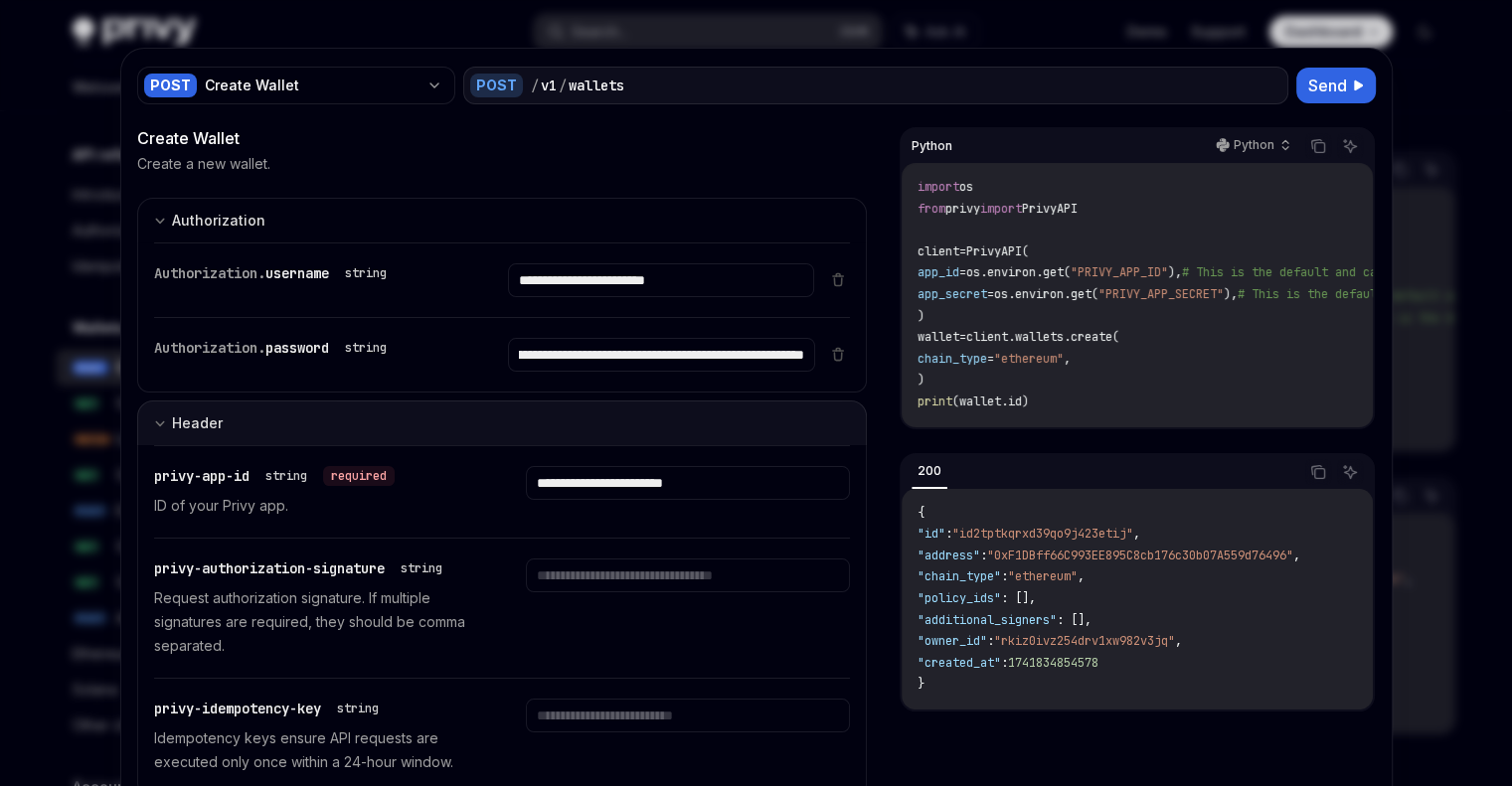 scroll, scrollTop: 0, scrollLeft: 0, axis: both 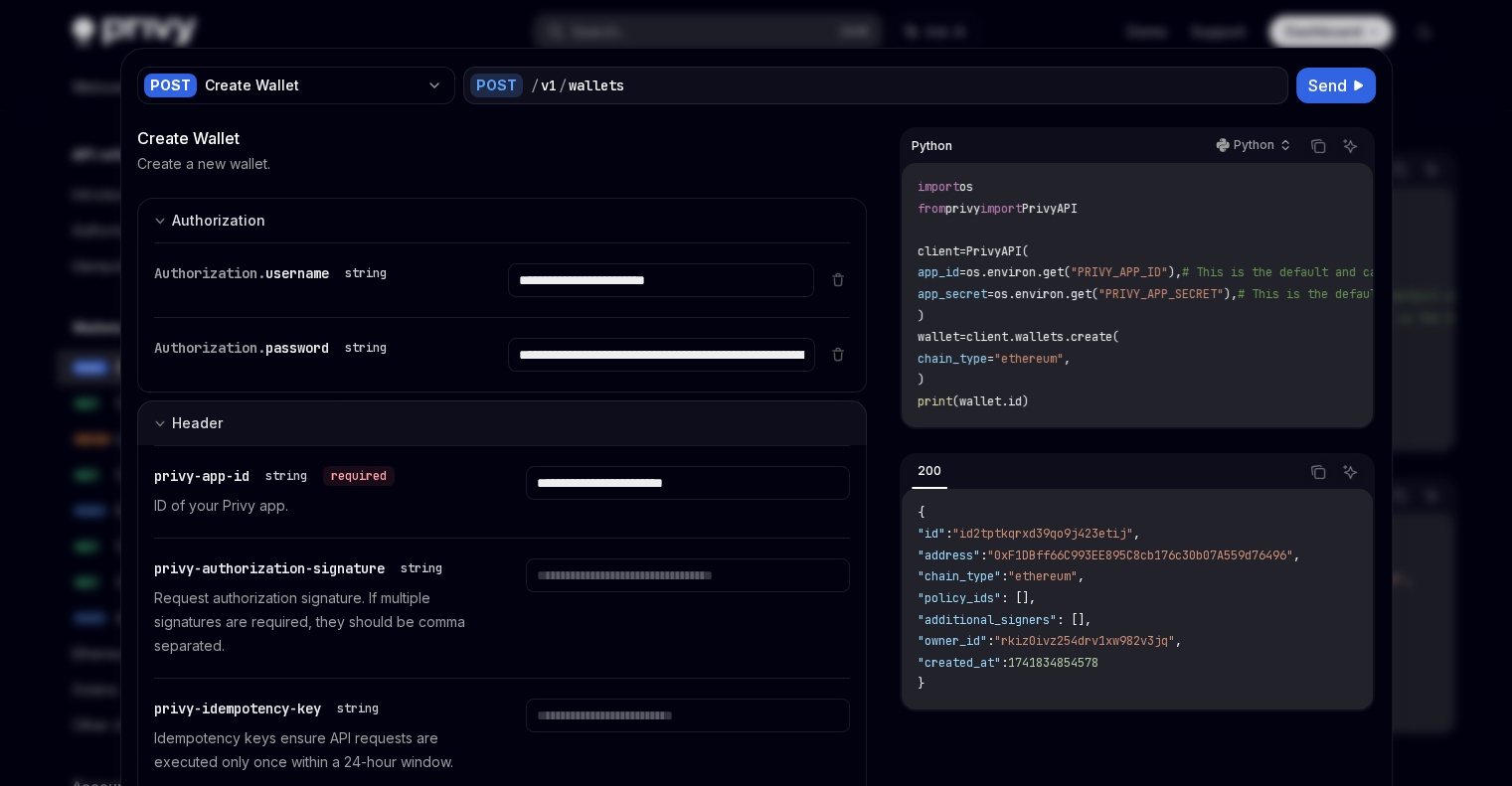 click on "Header" at bounding box center (502, 422) 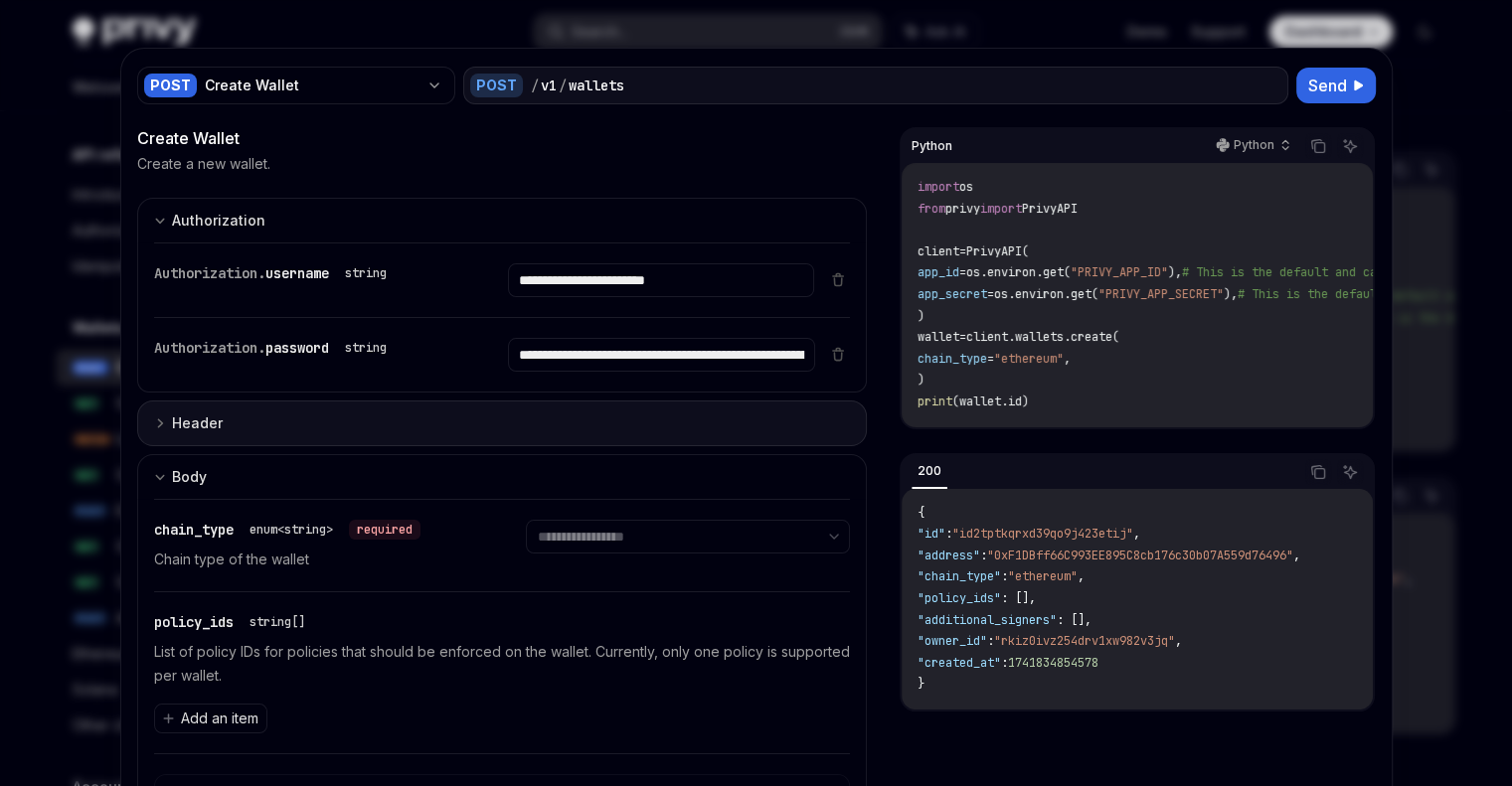 scroll, scrollTop: 38, scrollLeft: 0, axis: vertical 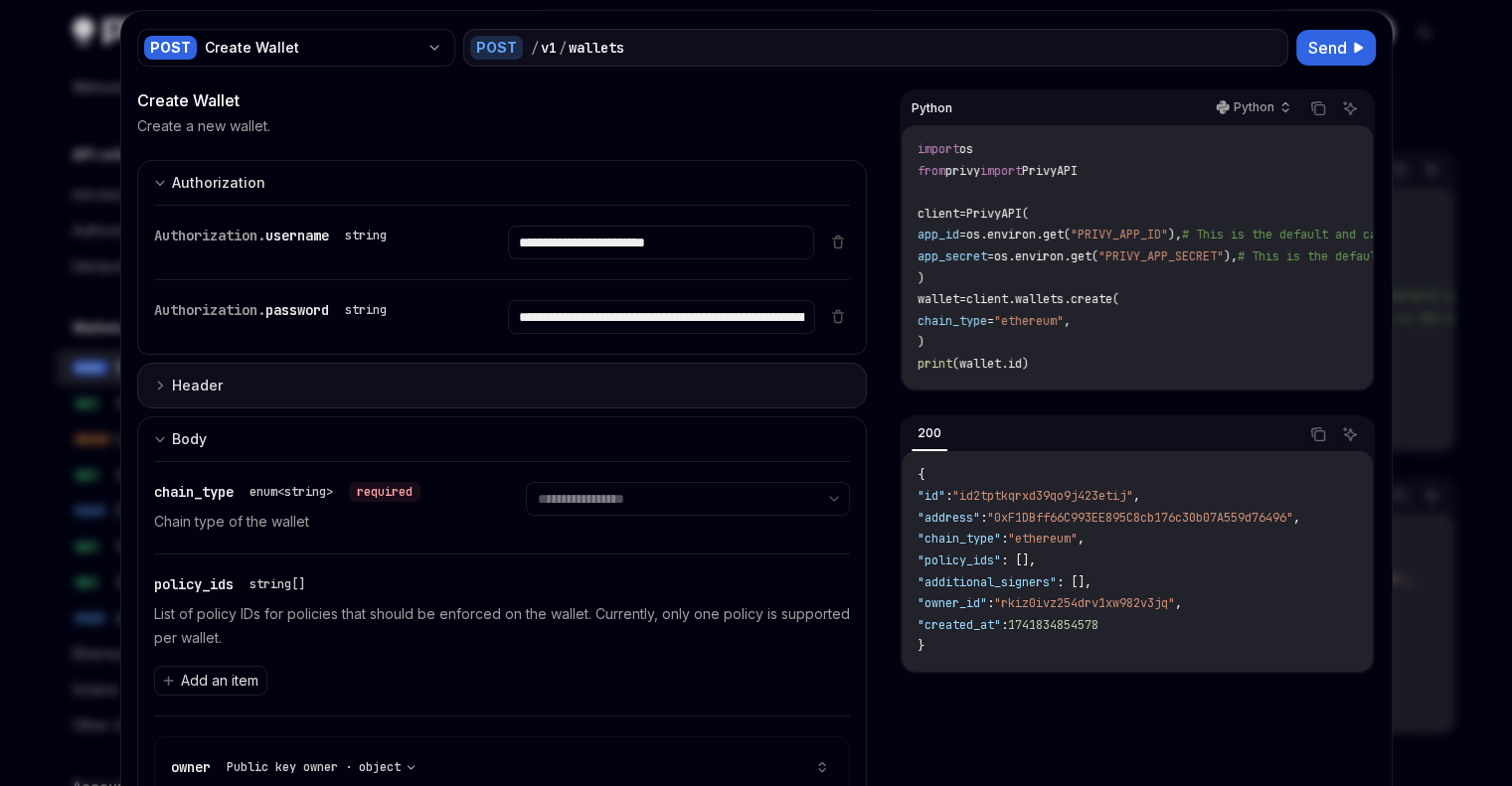 click on "Header" at bounding box center (502, 386) 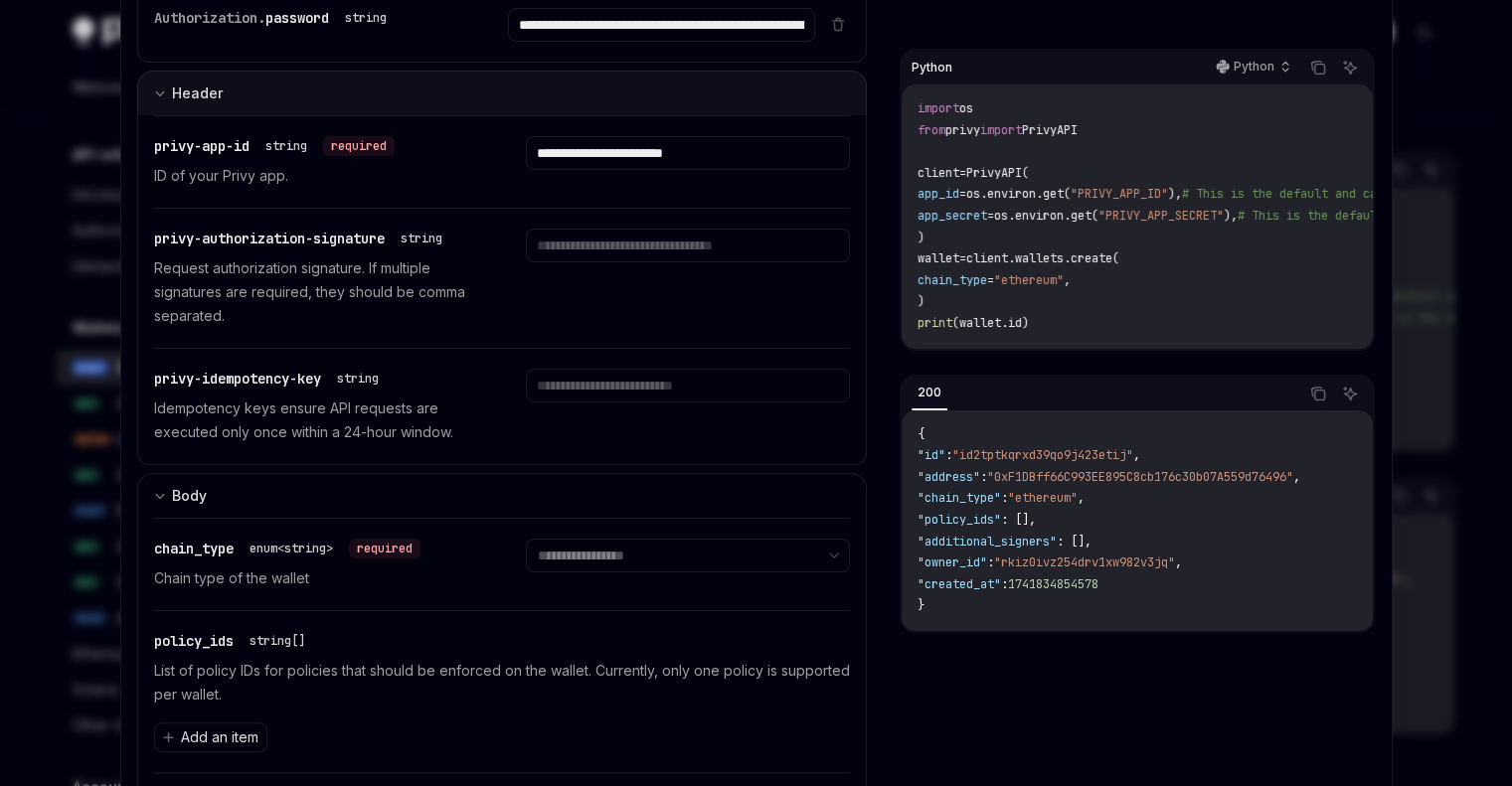 scroll, scrollTop: 332, scrollLeft: 0, axis: vertical 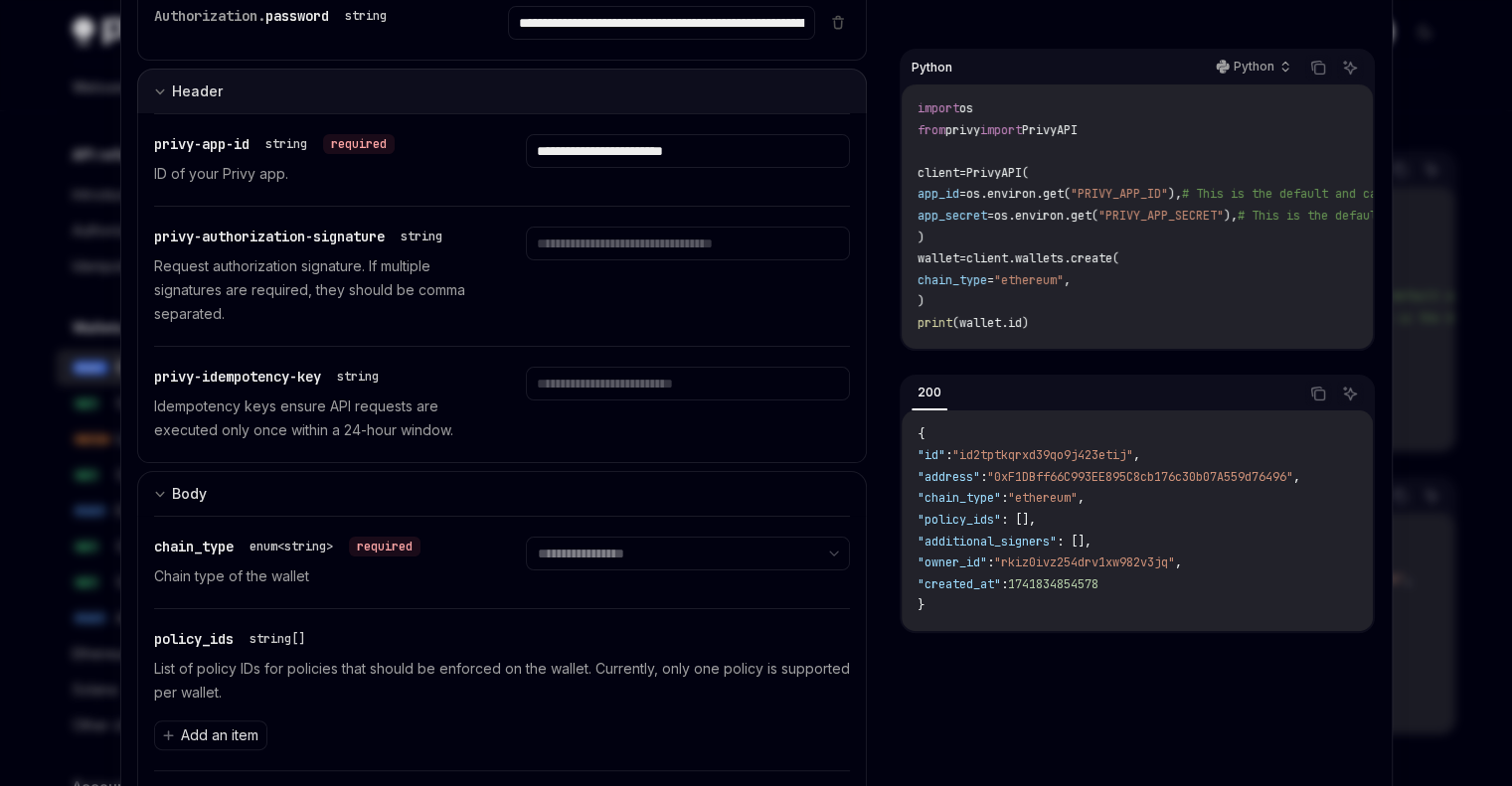 click on "Header" at bounding box center [502, 90] 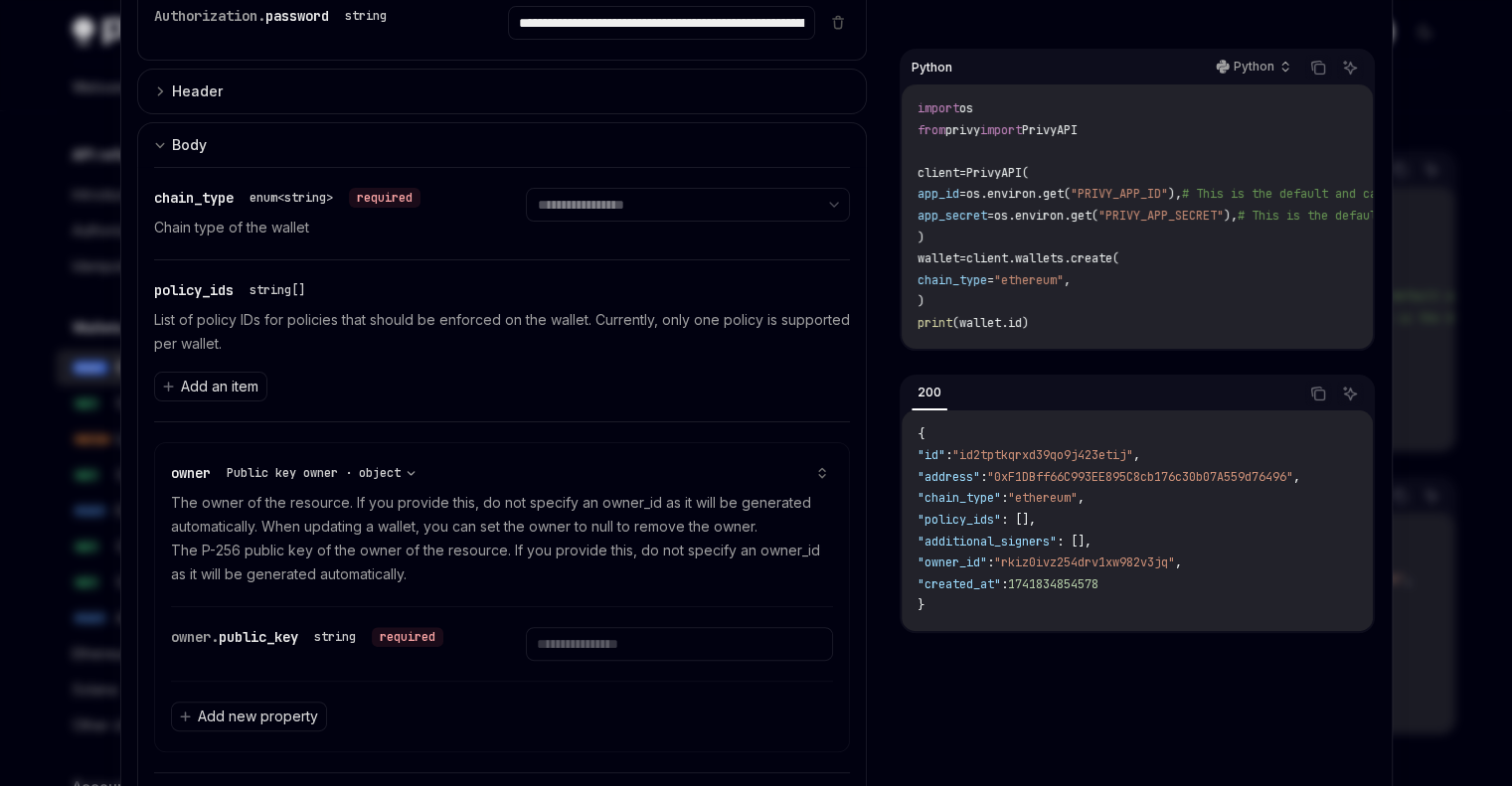 scroll, scrollTop: 433, scrollLeft: 0, axis: vertical 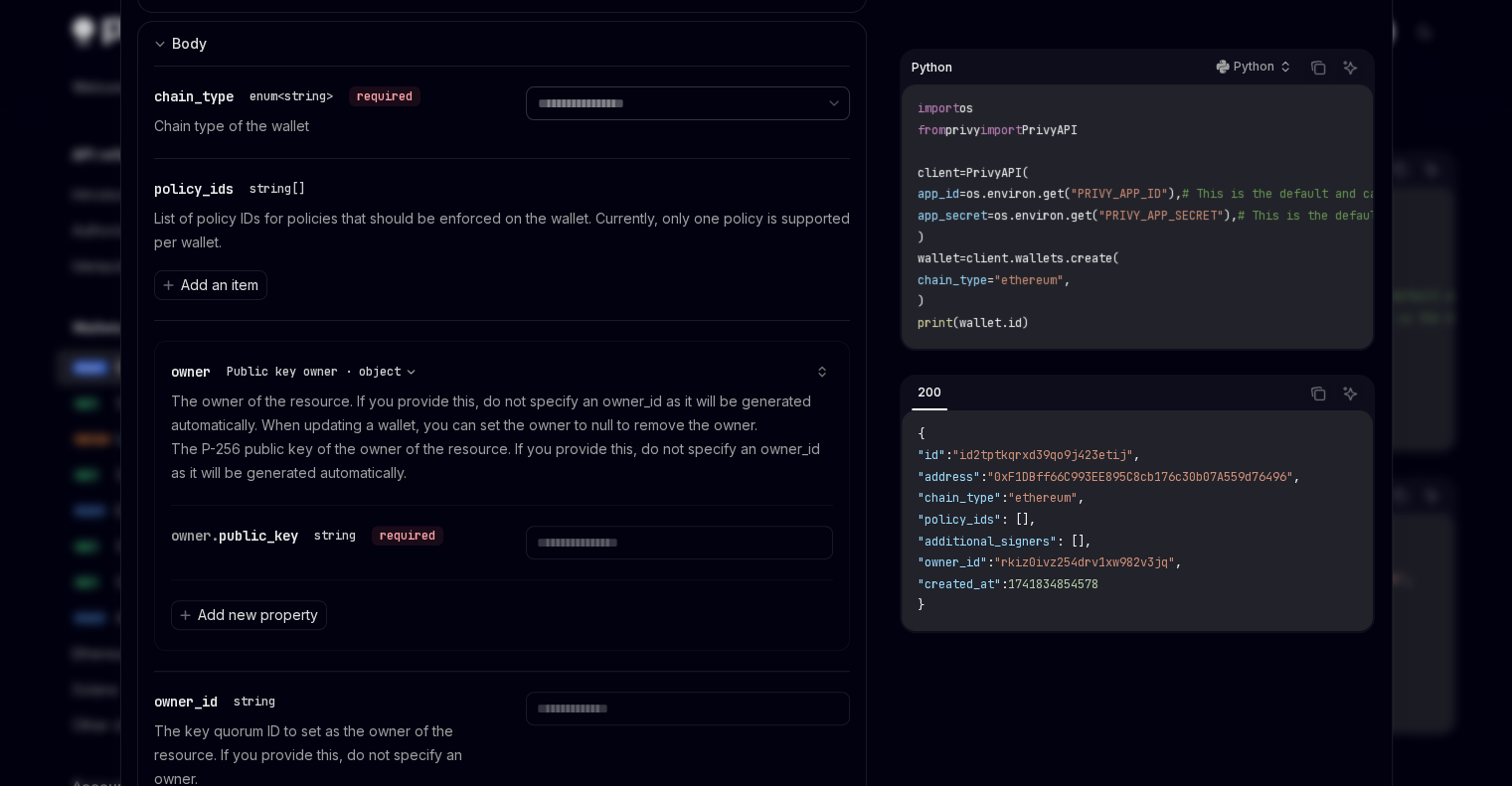 click on "**********" at bounding box center (688, 103) 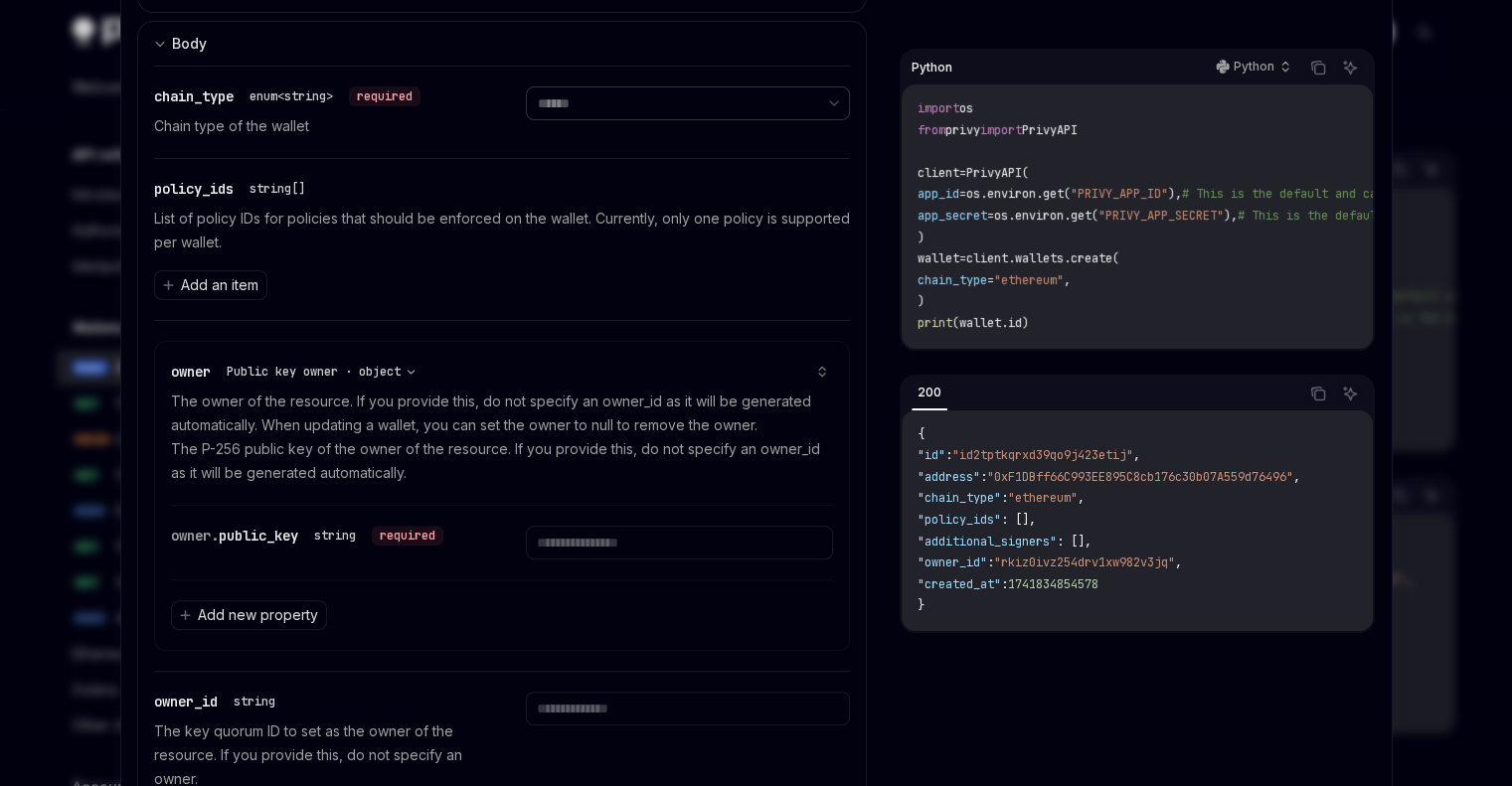 click on "**********" at bounding box center (688, 103) 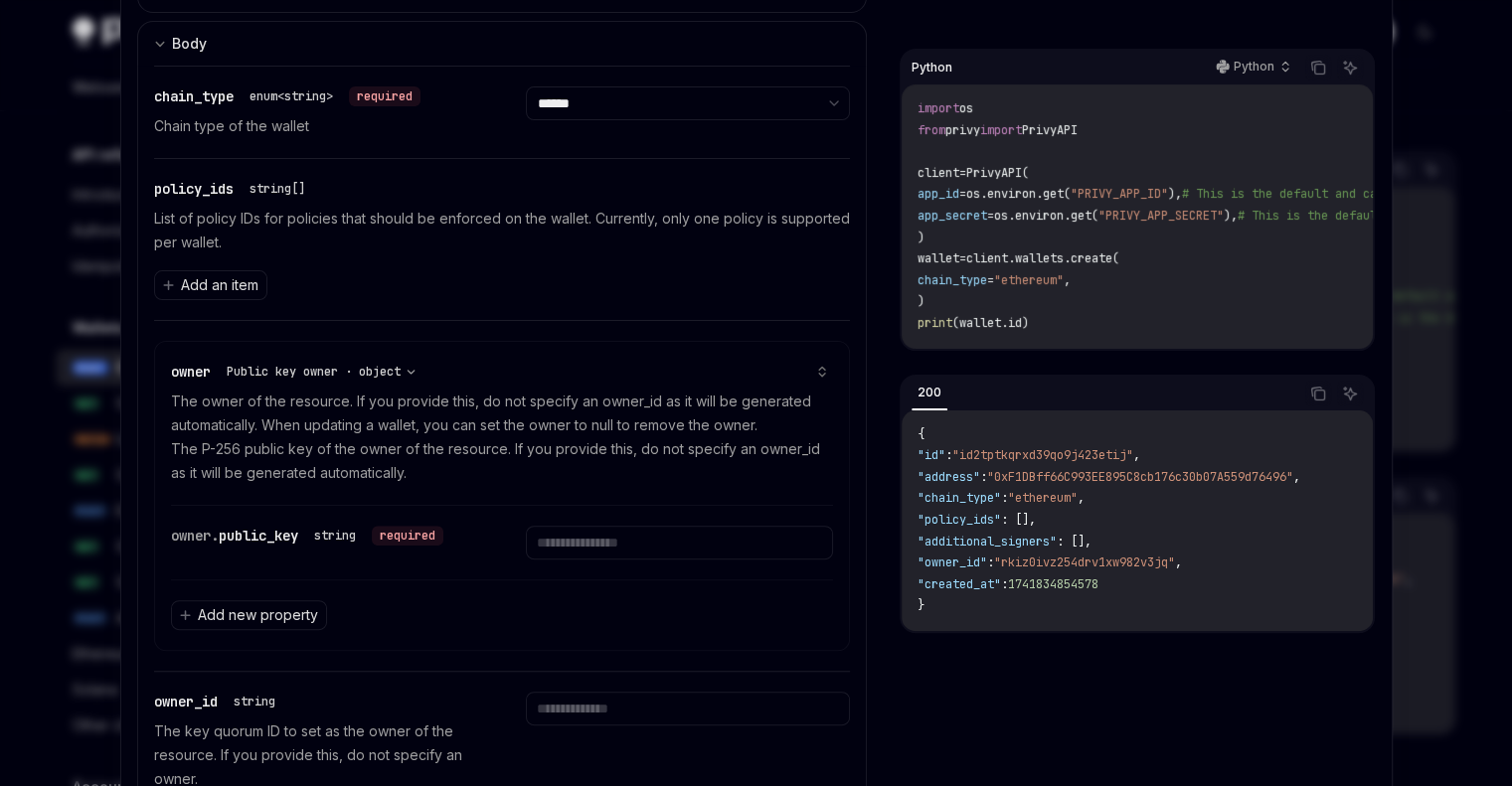 click on "Add an item" at bounding box center (502, 285) 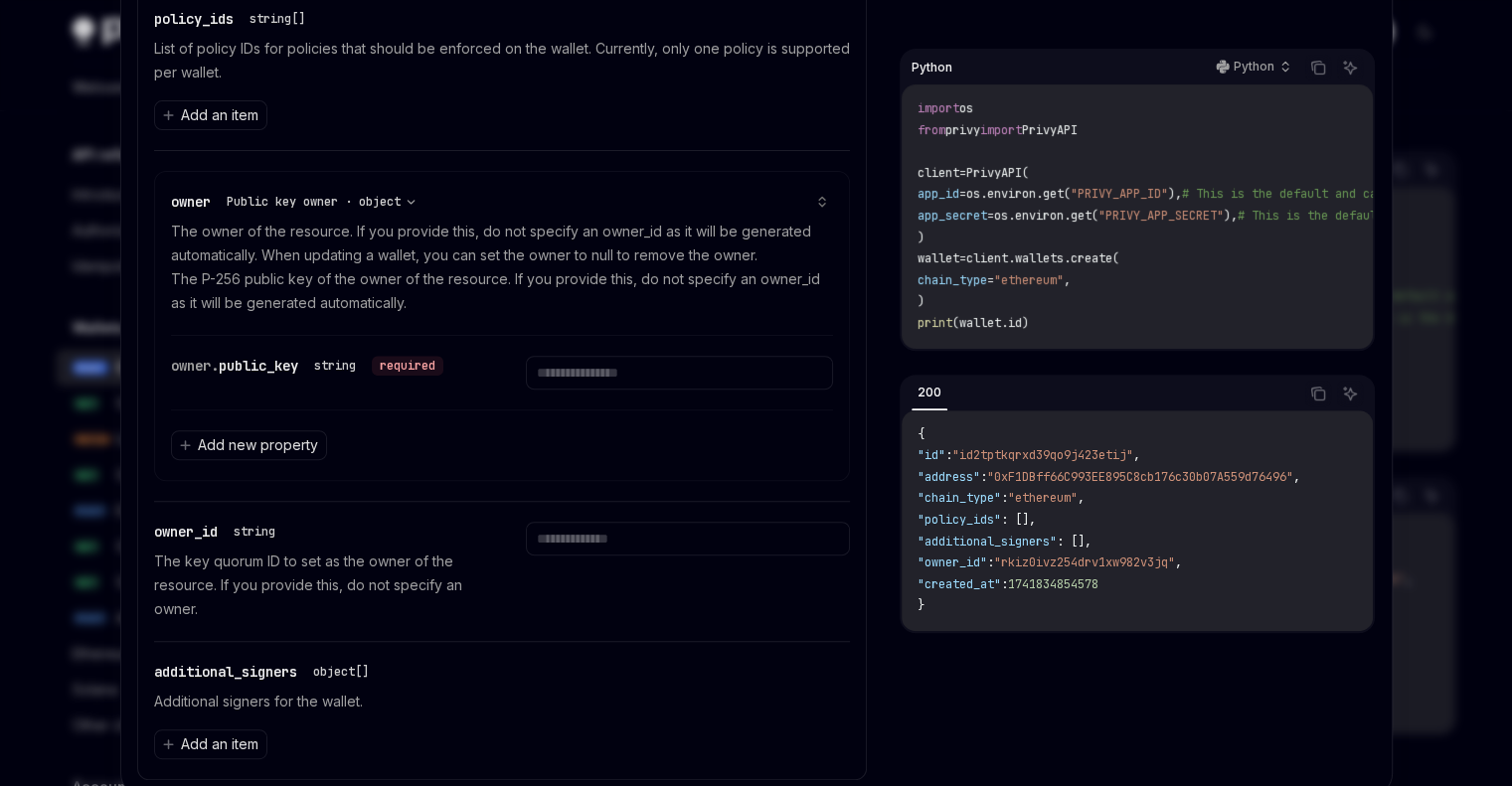scroll, scrollTop: 604, scrollLeft: 0, axis: vertical 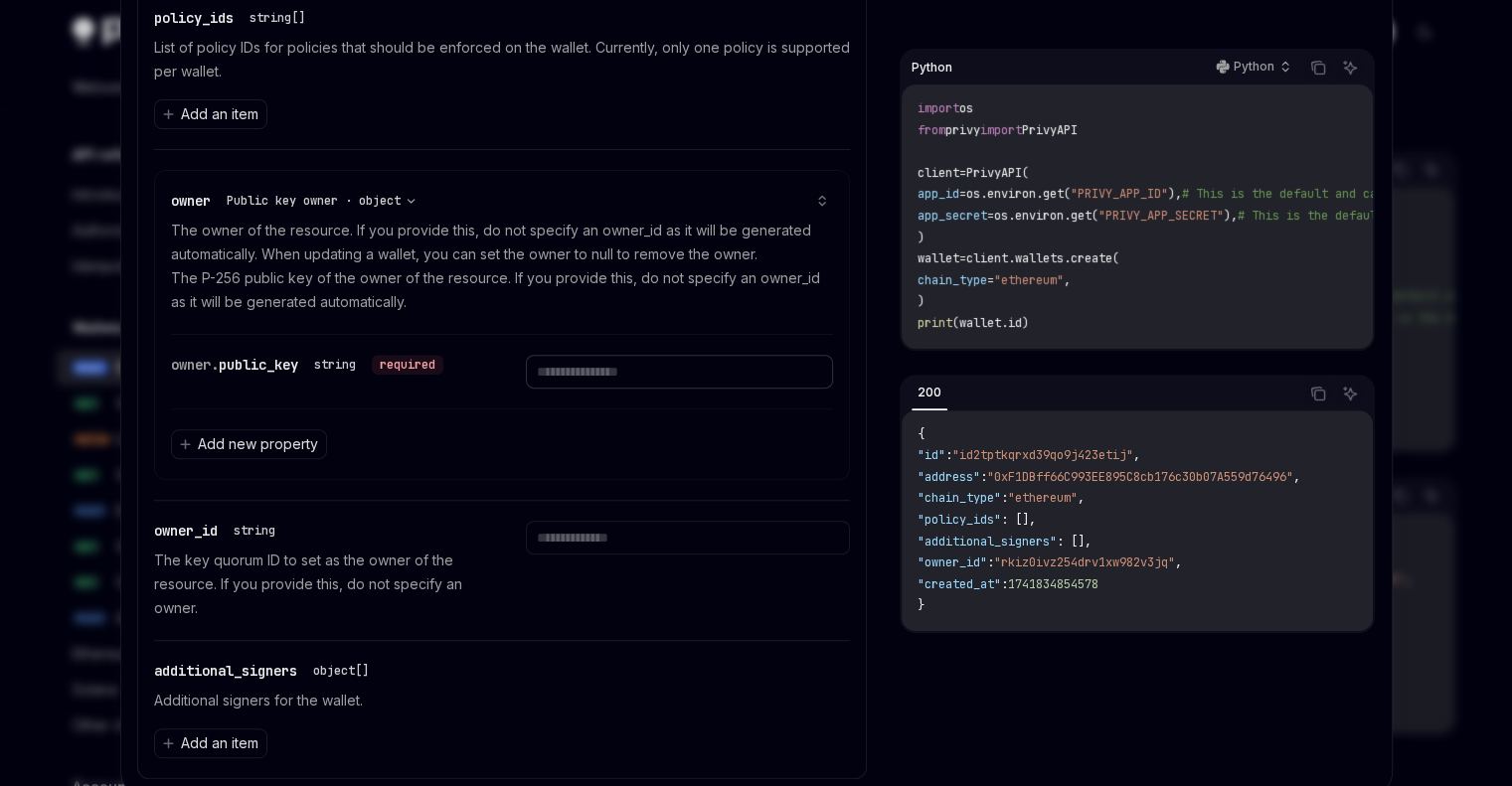 click at bounding box center (679, 372) 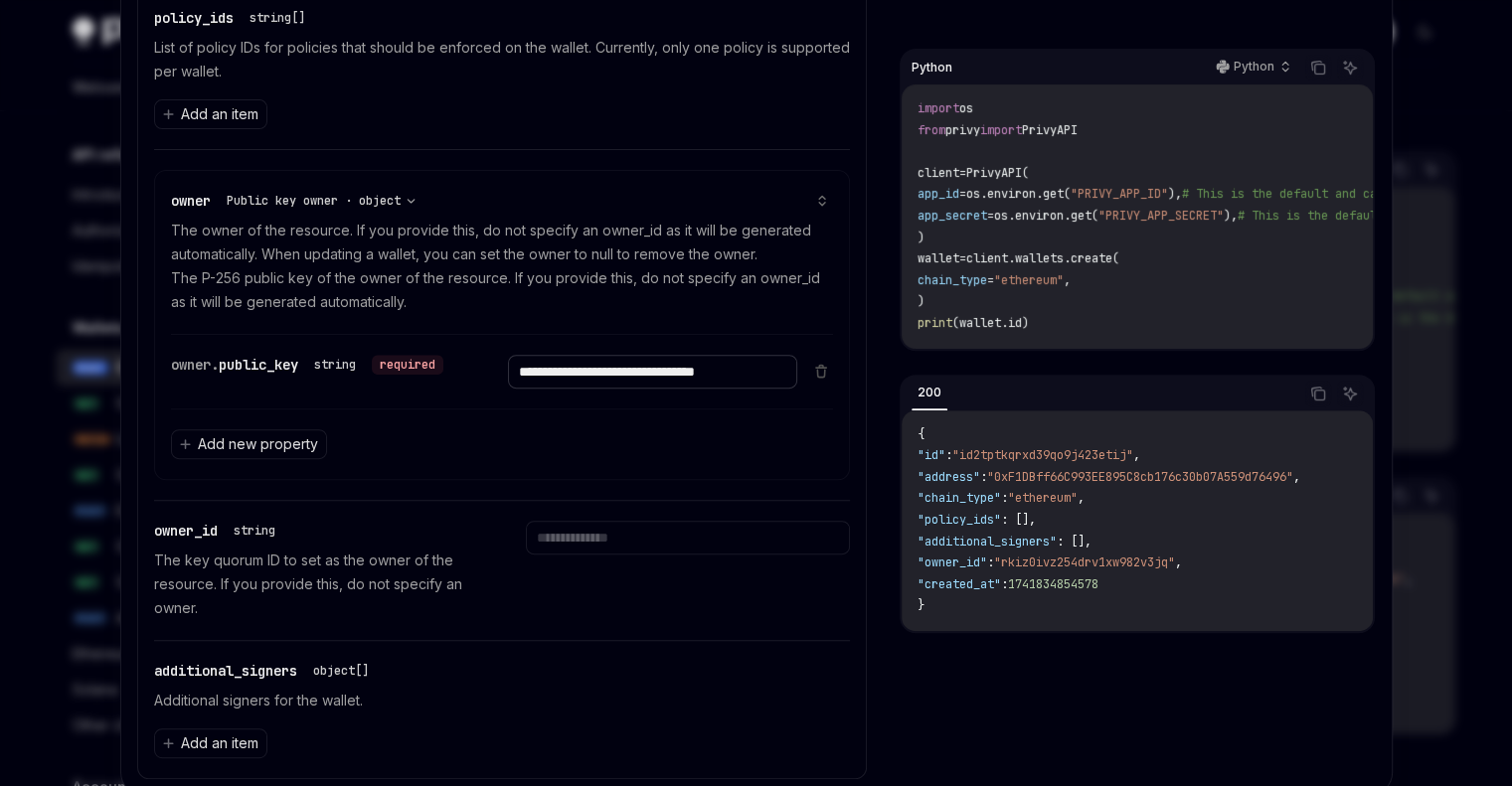 type on "**********" 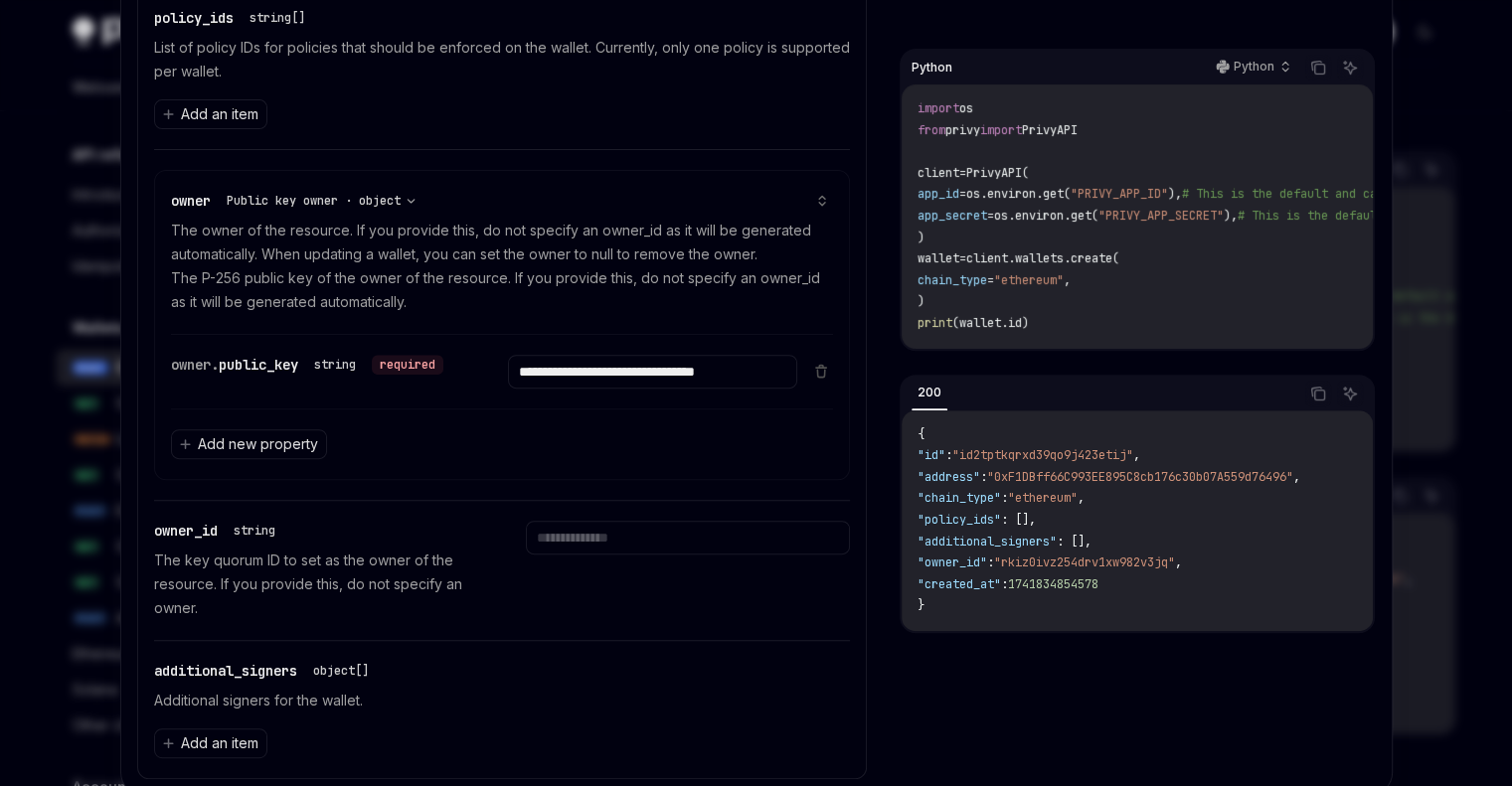 click on "Add new property" at bounding box center (502, 443) 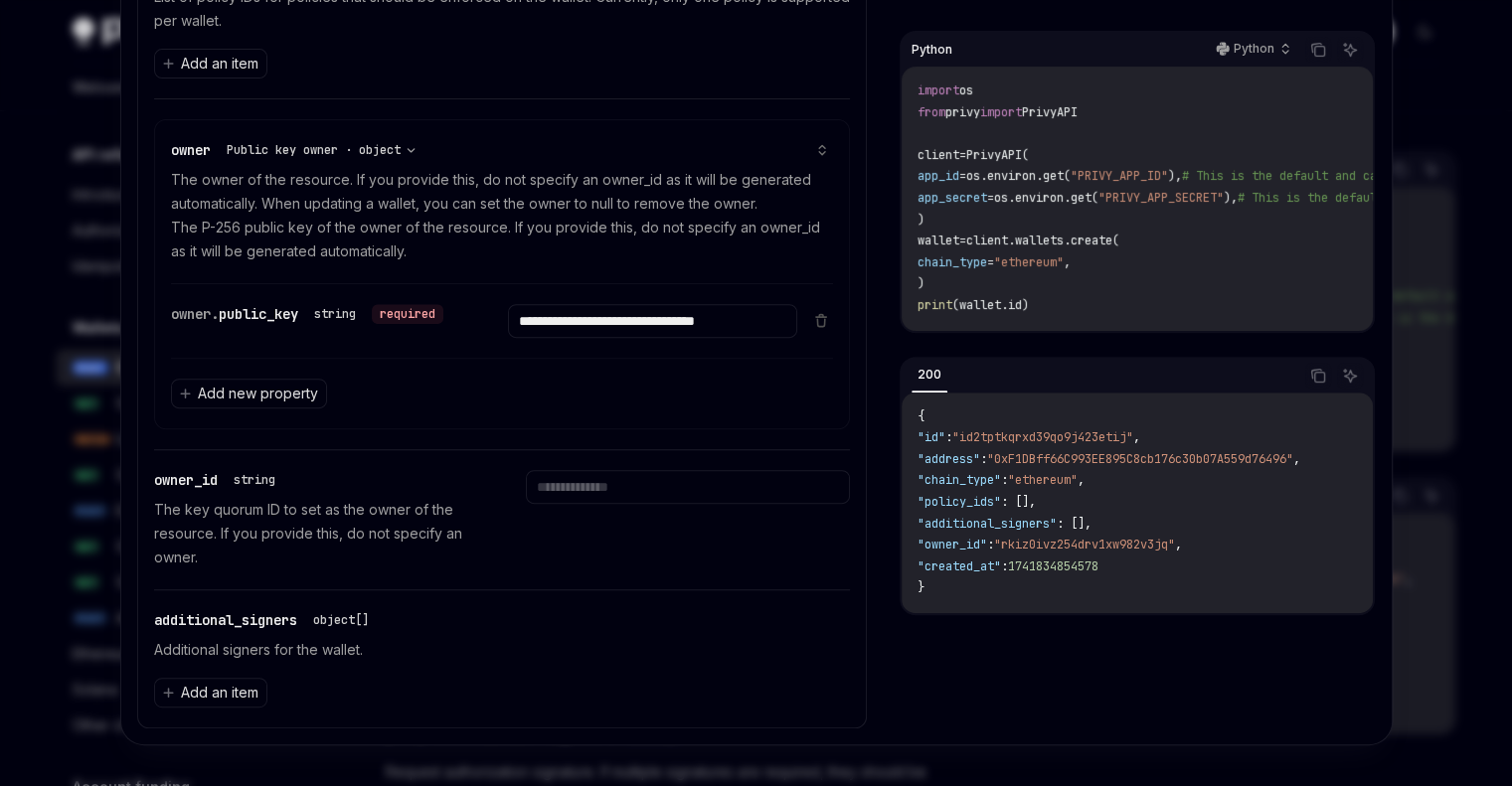 scroll, scrollTop: 627, scrollLeft: 0, axis: vertical 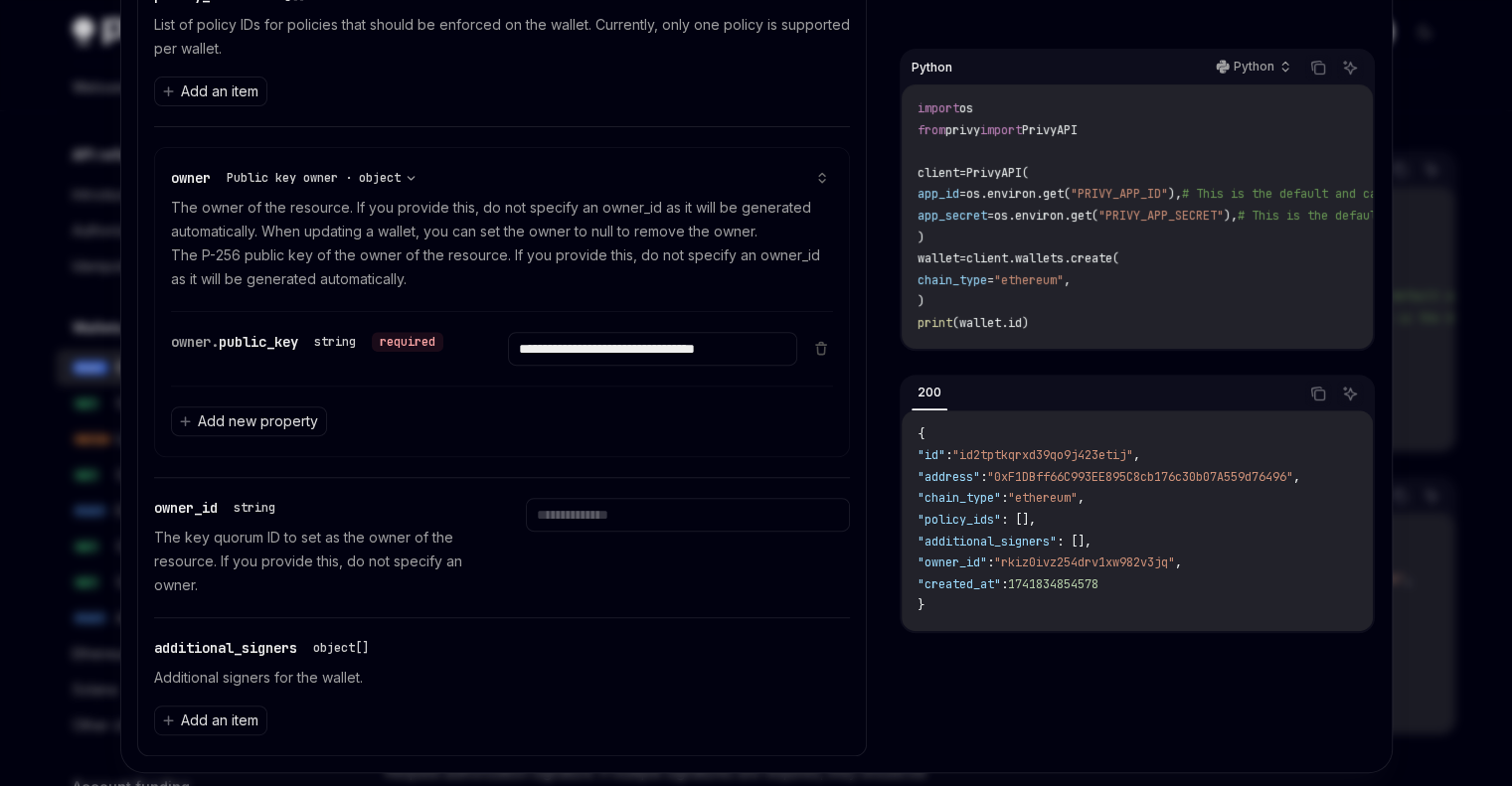 click on "Additional signers for the wallet." at bounding box center (502, 678) 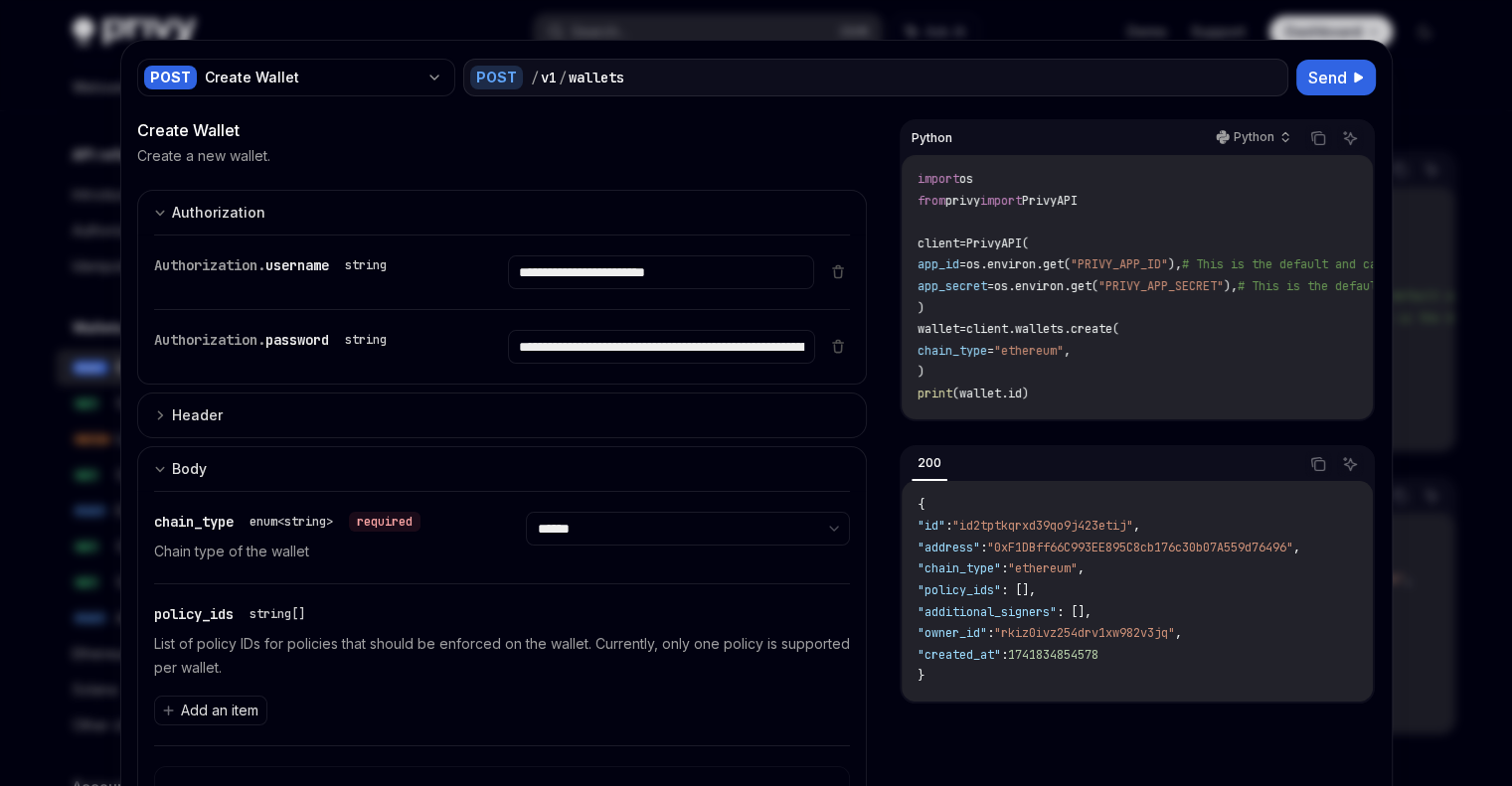 scroll, scrollTop: 0, scrollLeft: 0, axis: both 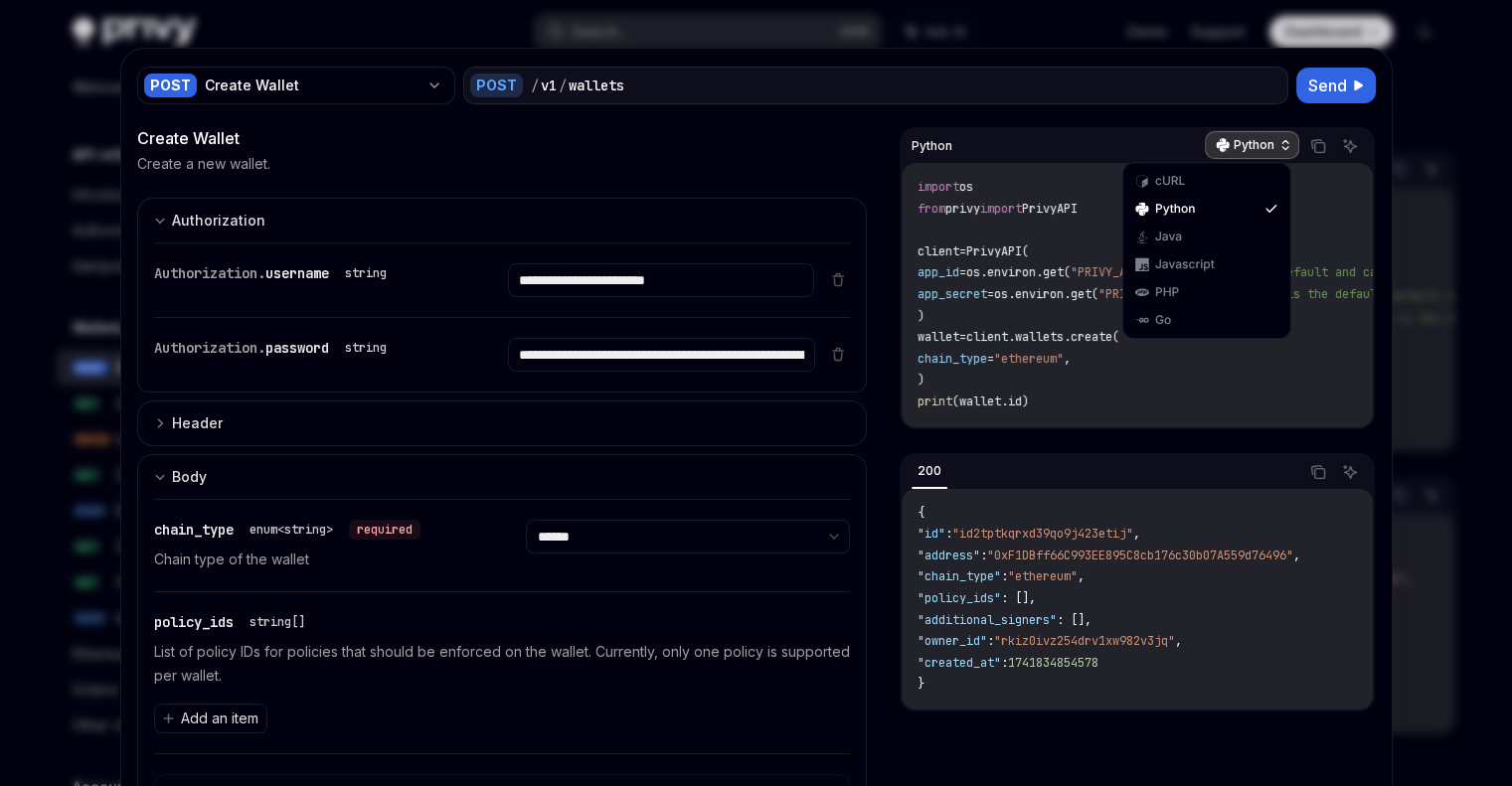 click on "Python" at bounding box center (1254, 145) 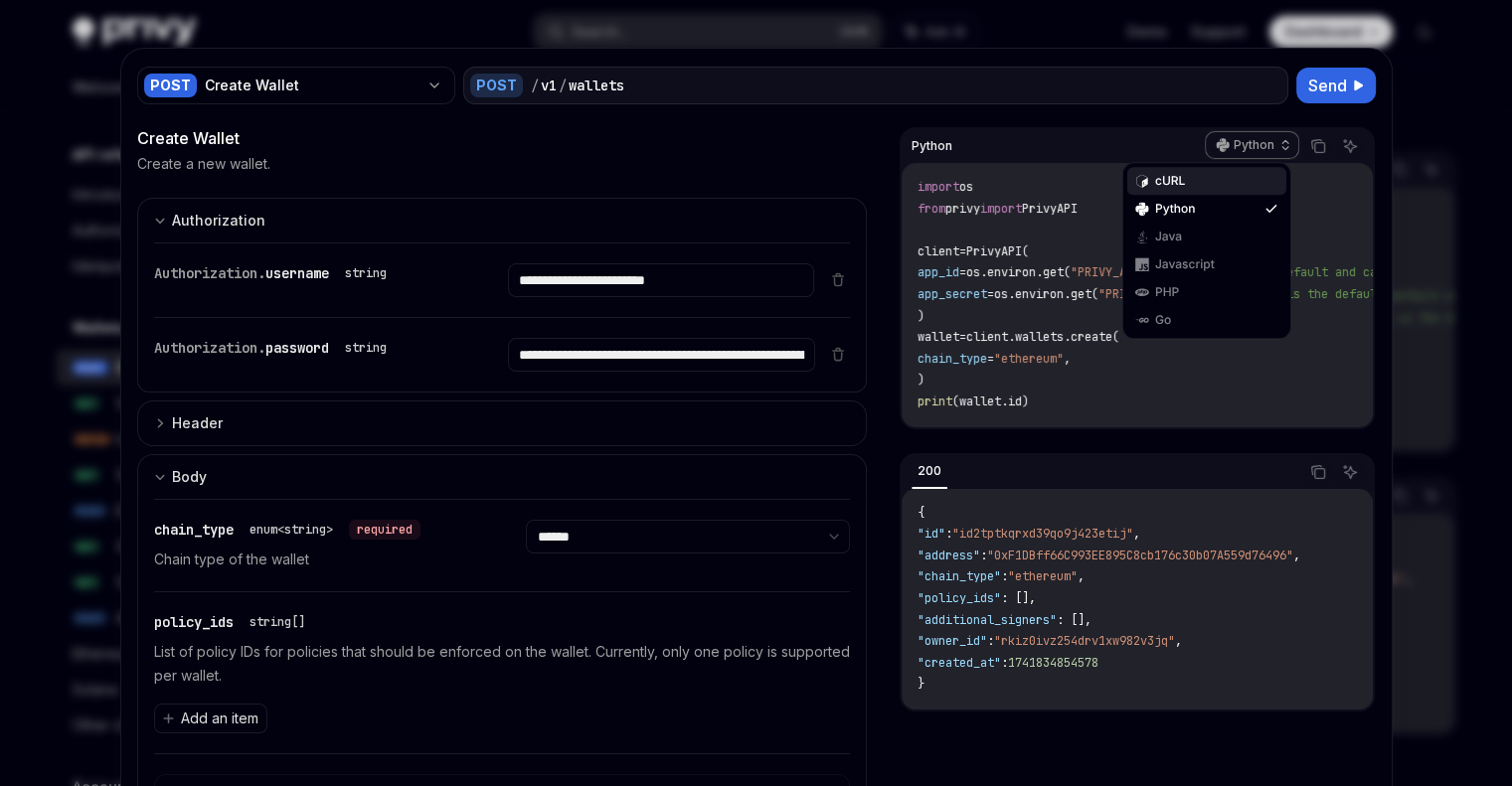 click on "cURL" at bounding box center (1207, 181) 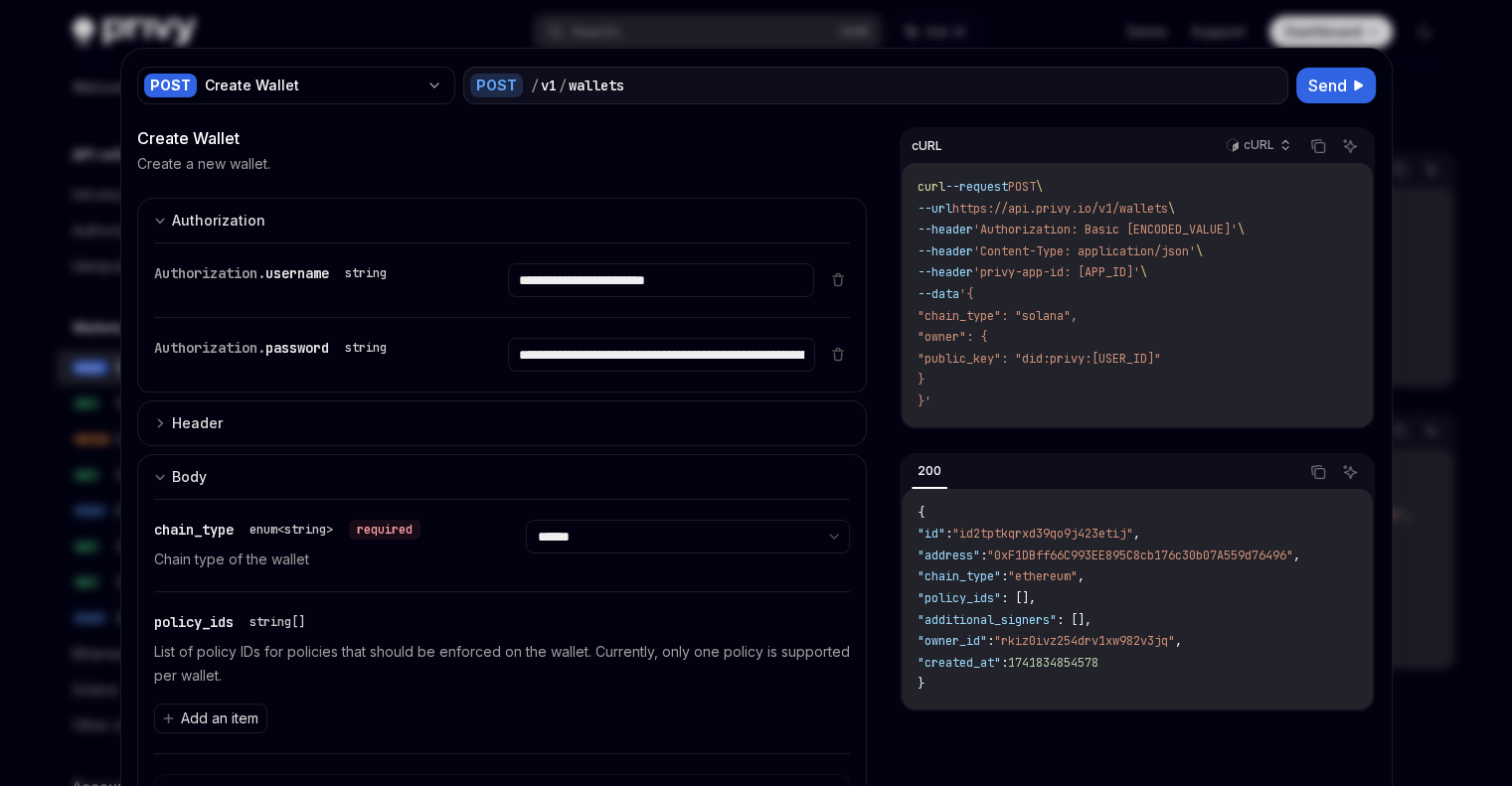 scroll, scrollTop: 0, scrollLeft: 0, axis: both 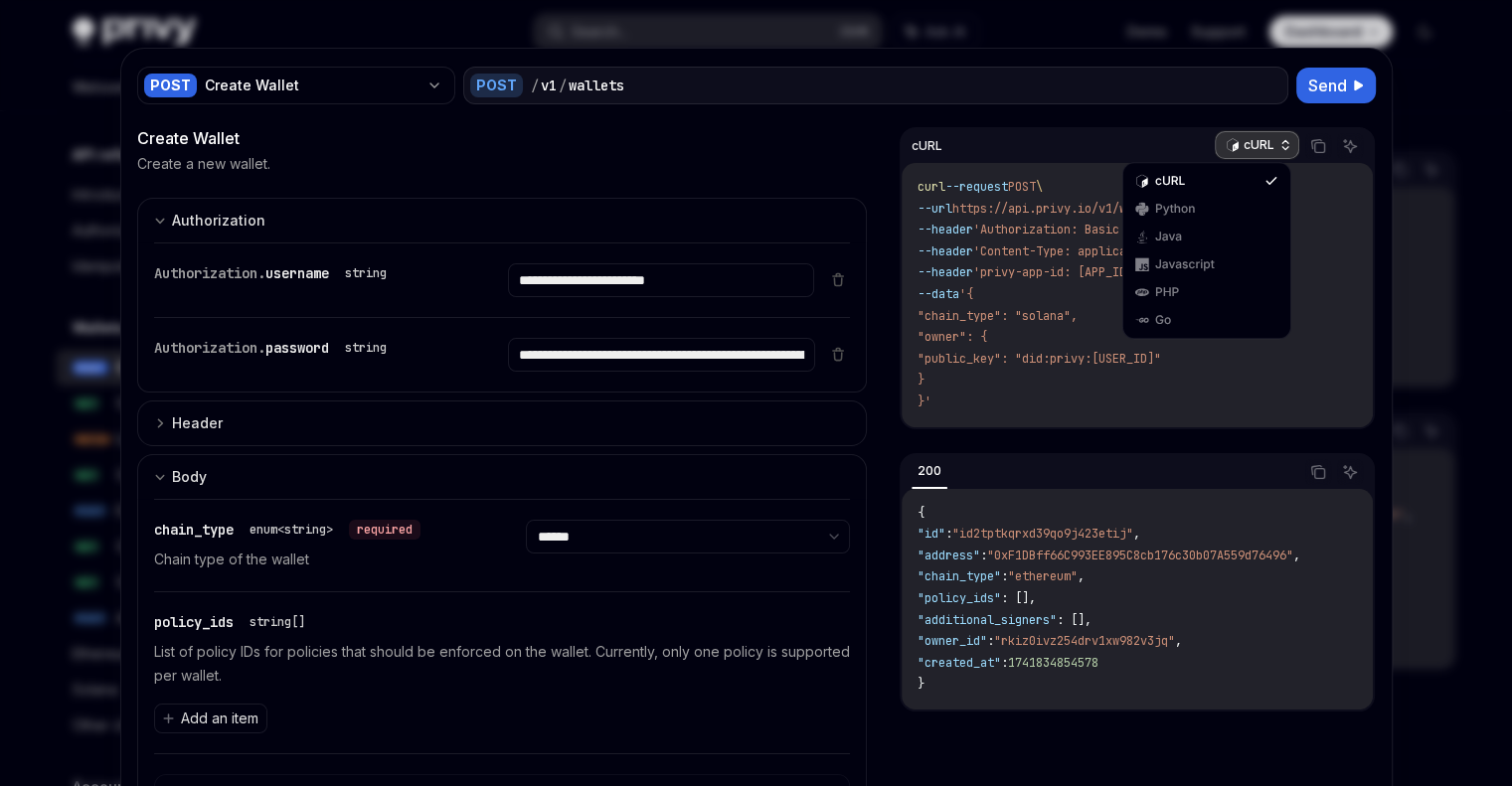 click on "cURL" at bounding box center [1259, 145] 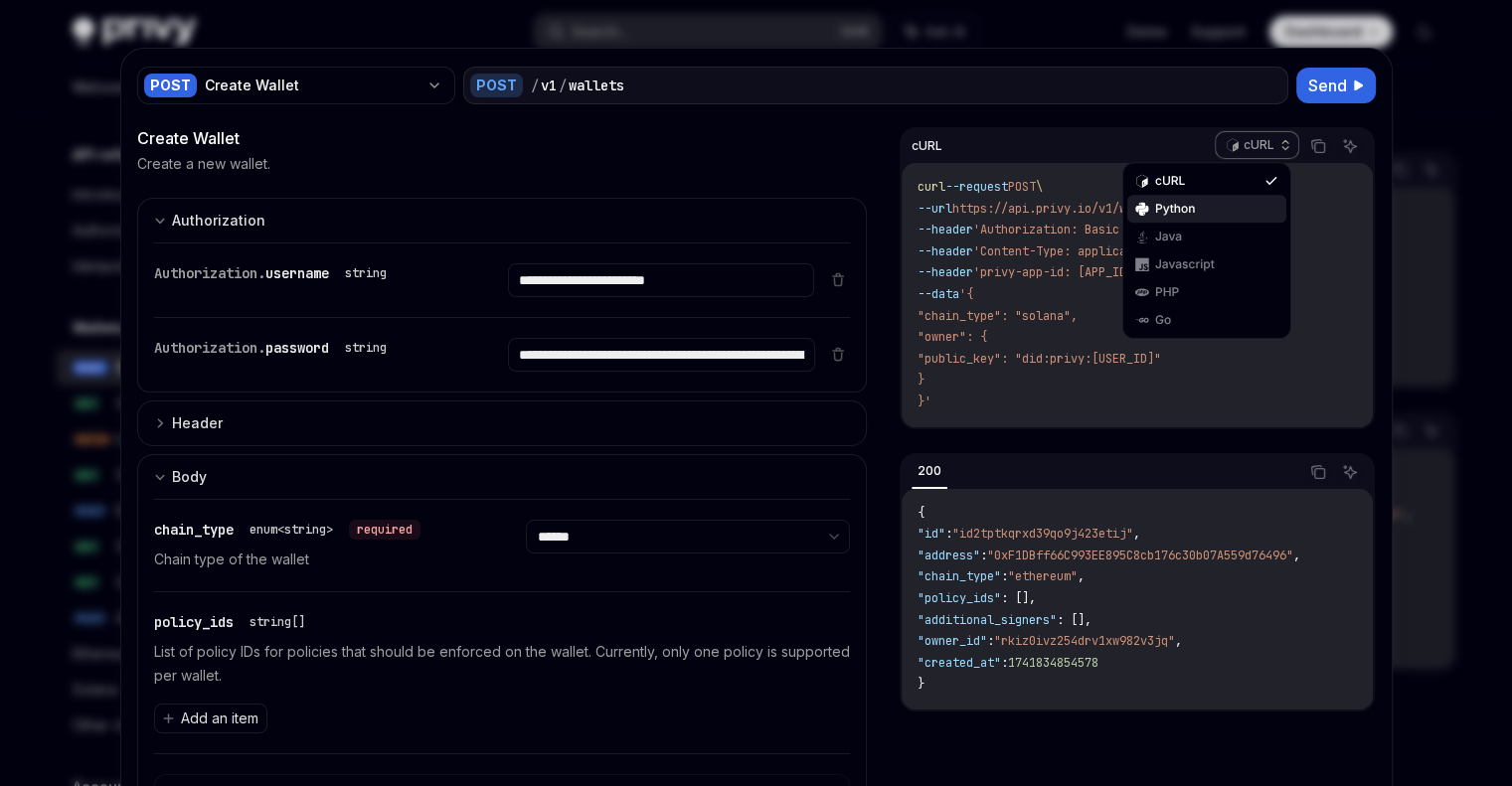 click on "Python" at bounding box center [1207, 209] 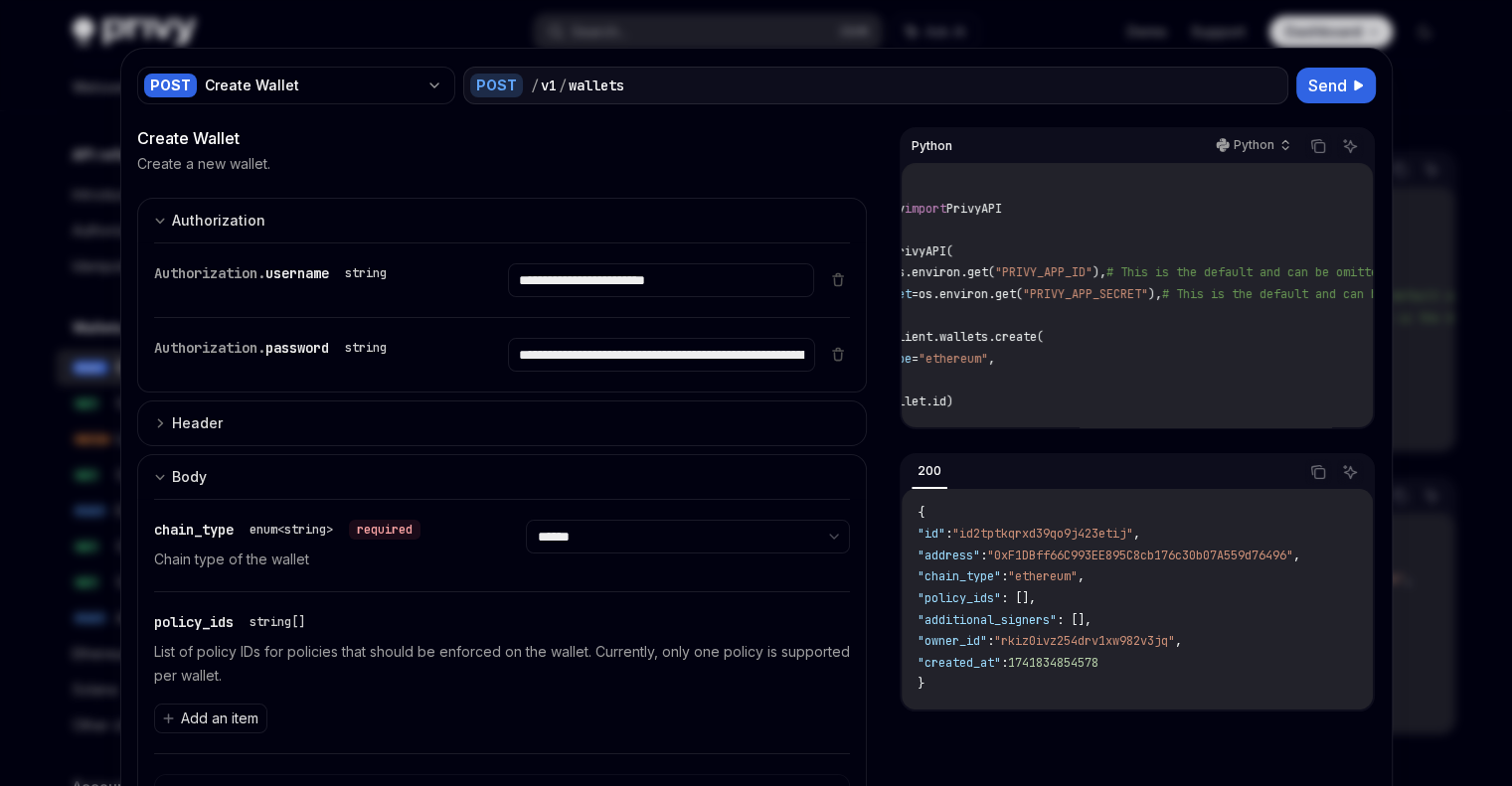scroll, scrollTop: 0, scrollLeft: 0, axis: both 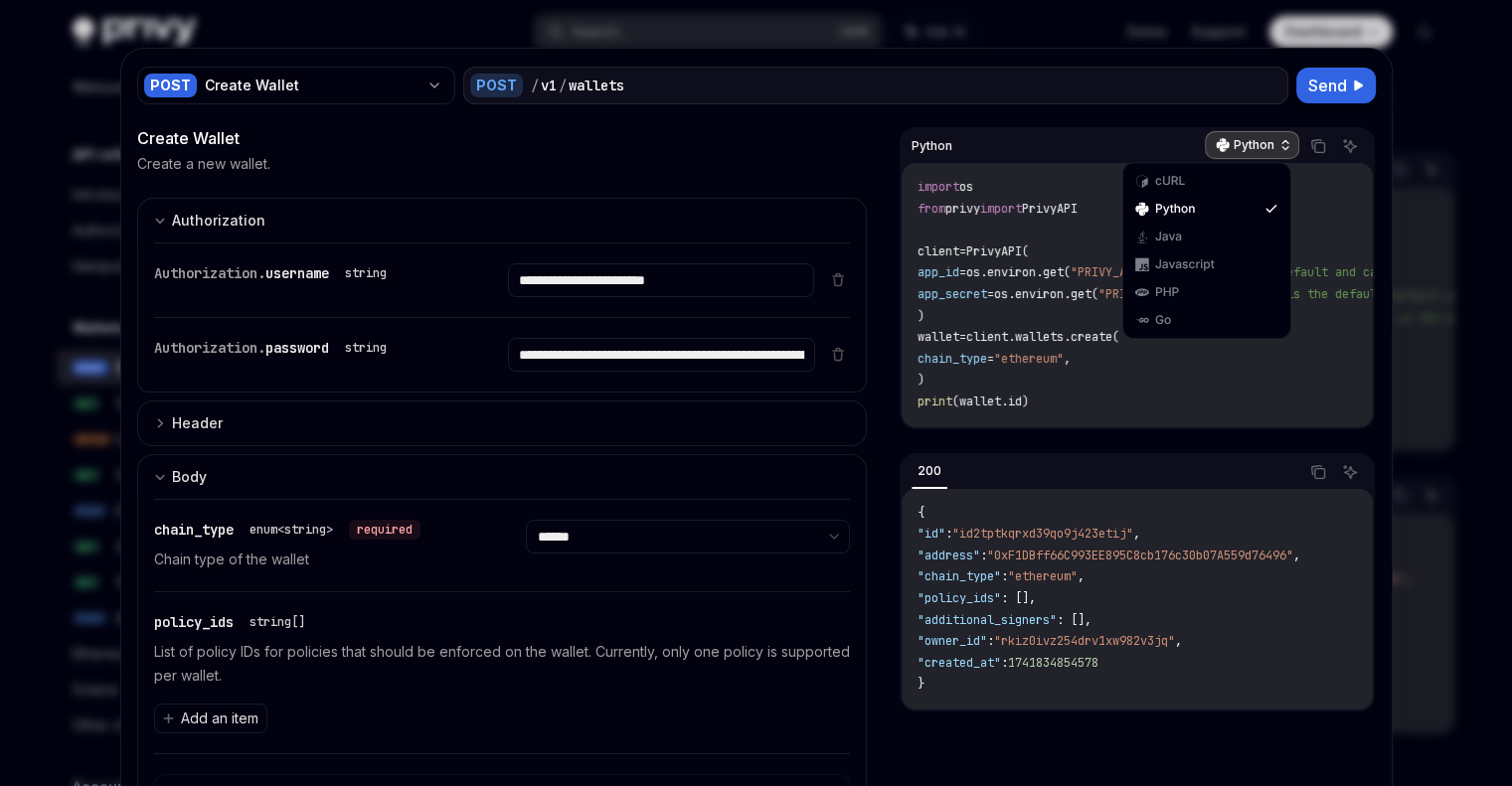 click on "Python" at bounding box center (1254, 145) 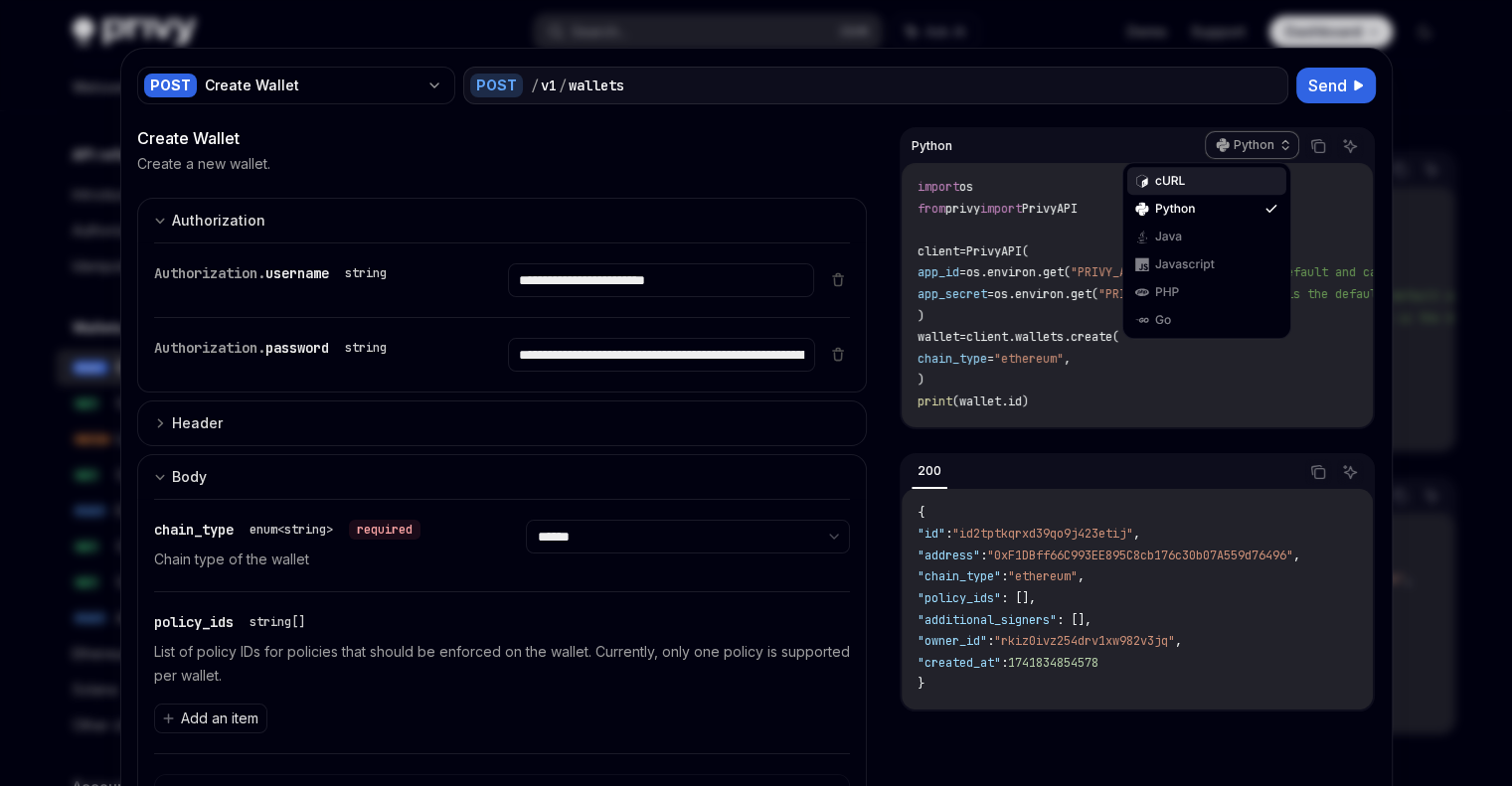 click on "cURL" at bounding box center [1207, 181] 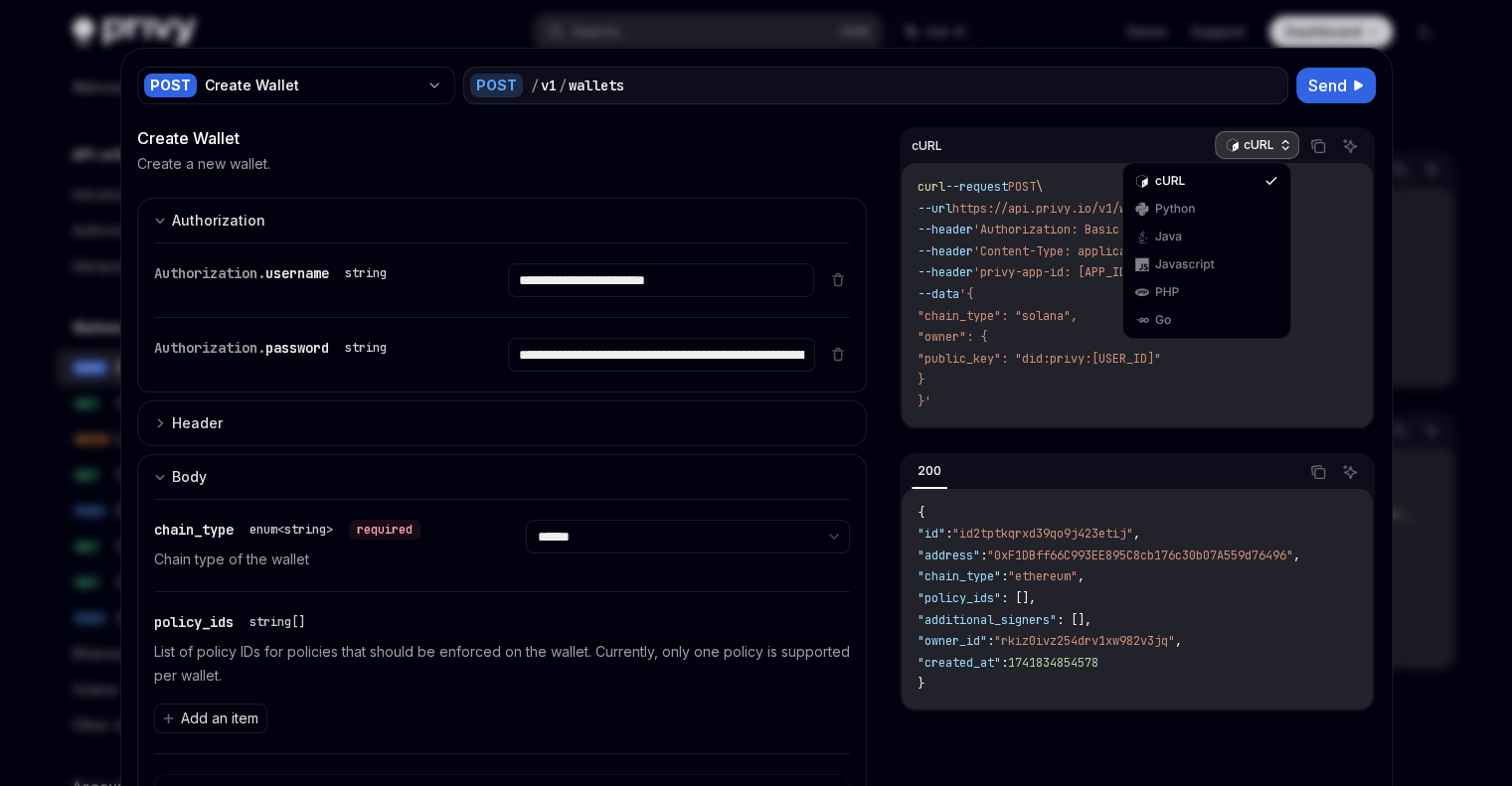 click on "cURL" at bounding box center (1259, 145) 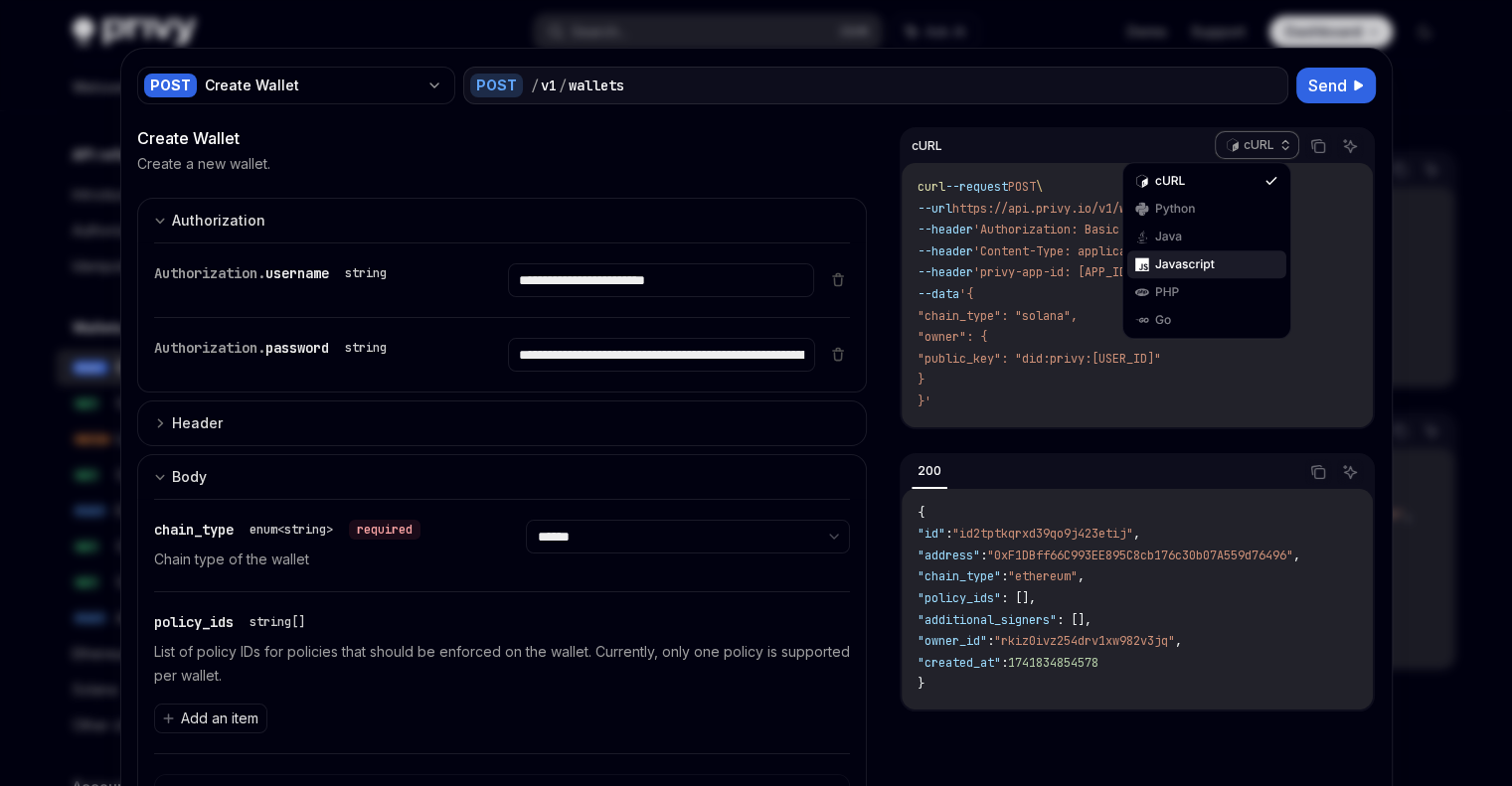 click on "Javascript" at bounding box center [1207, 264] 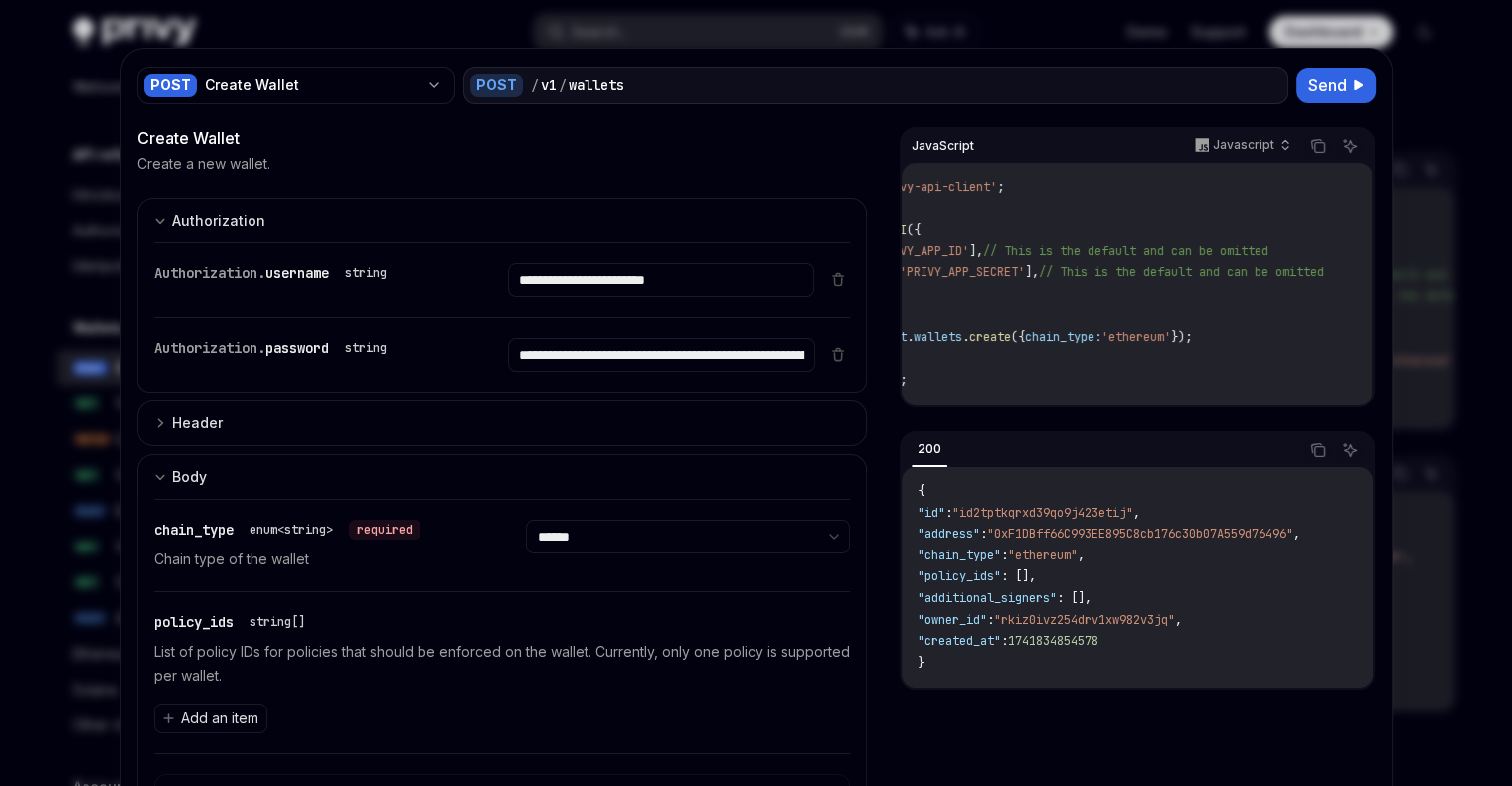 scroll, scrollTop: 0, scrollLeft: 0, axis: both 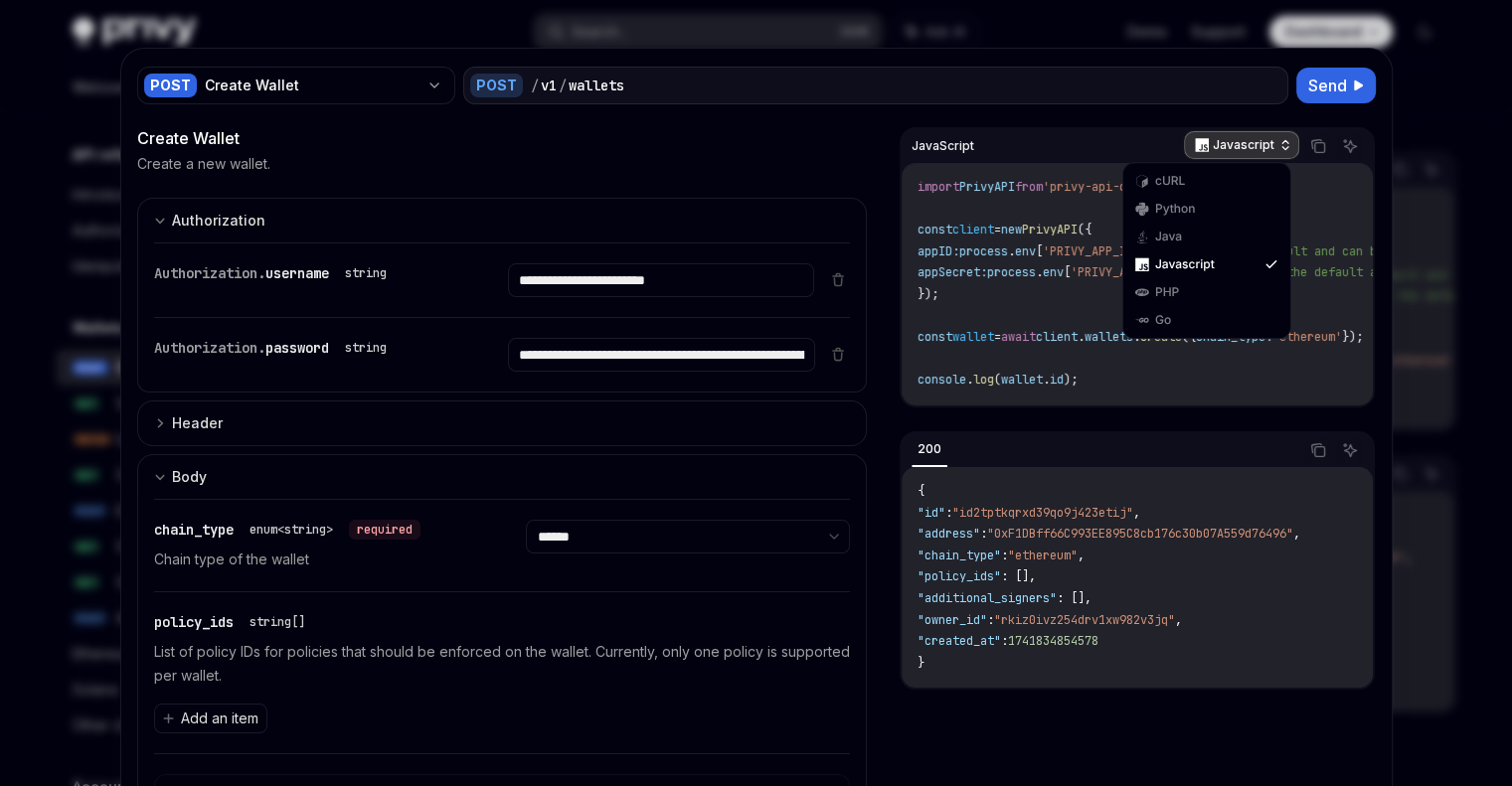 click on "Javascript" at bounding box center [1242, 145] 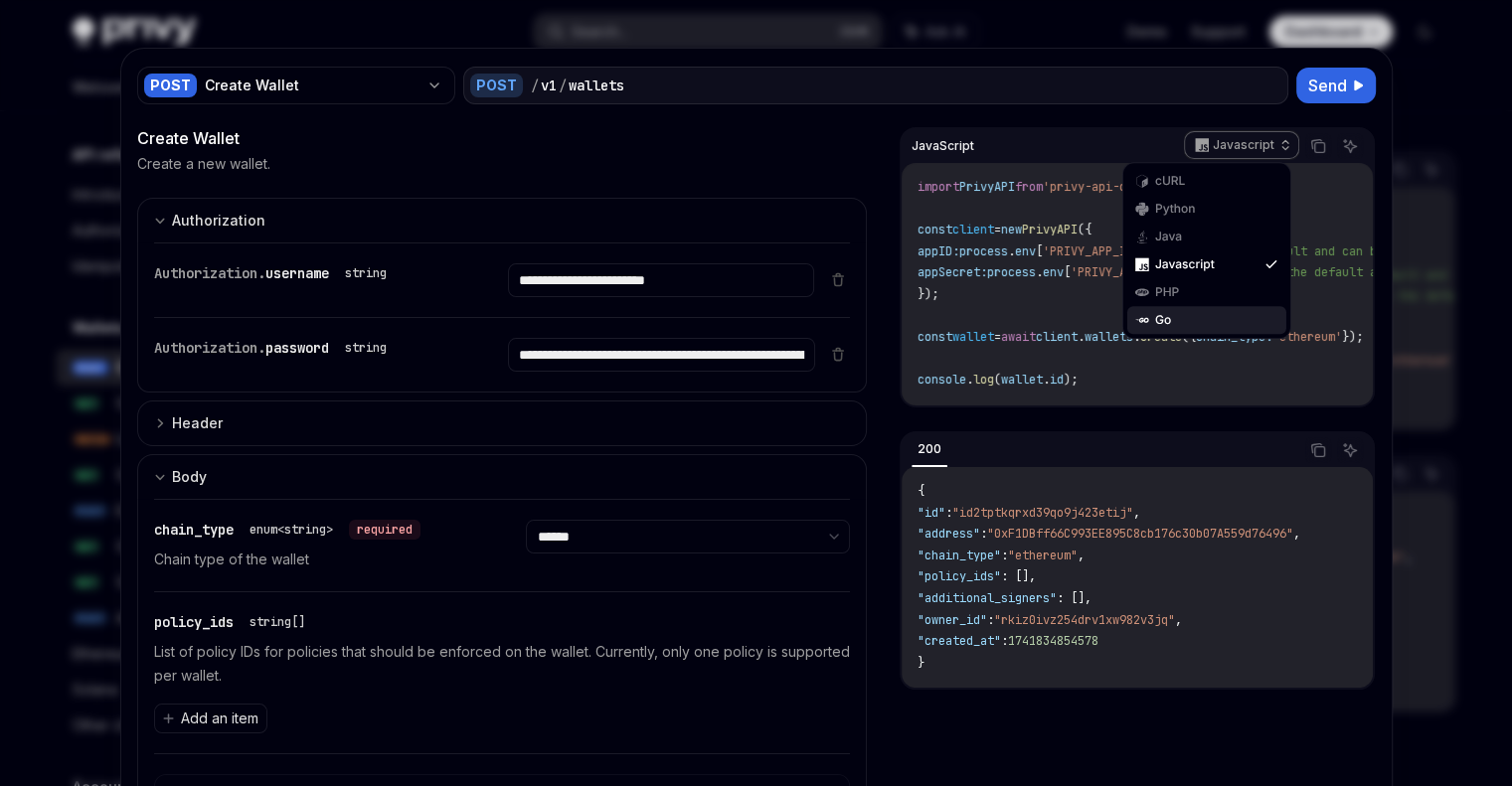 click on "Go" at bounding box center (1207, 320) 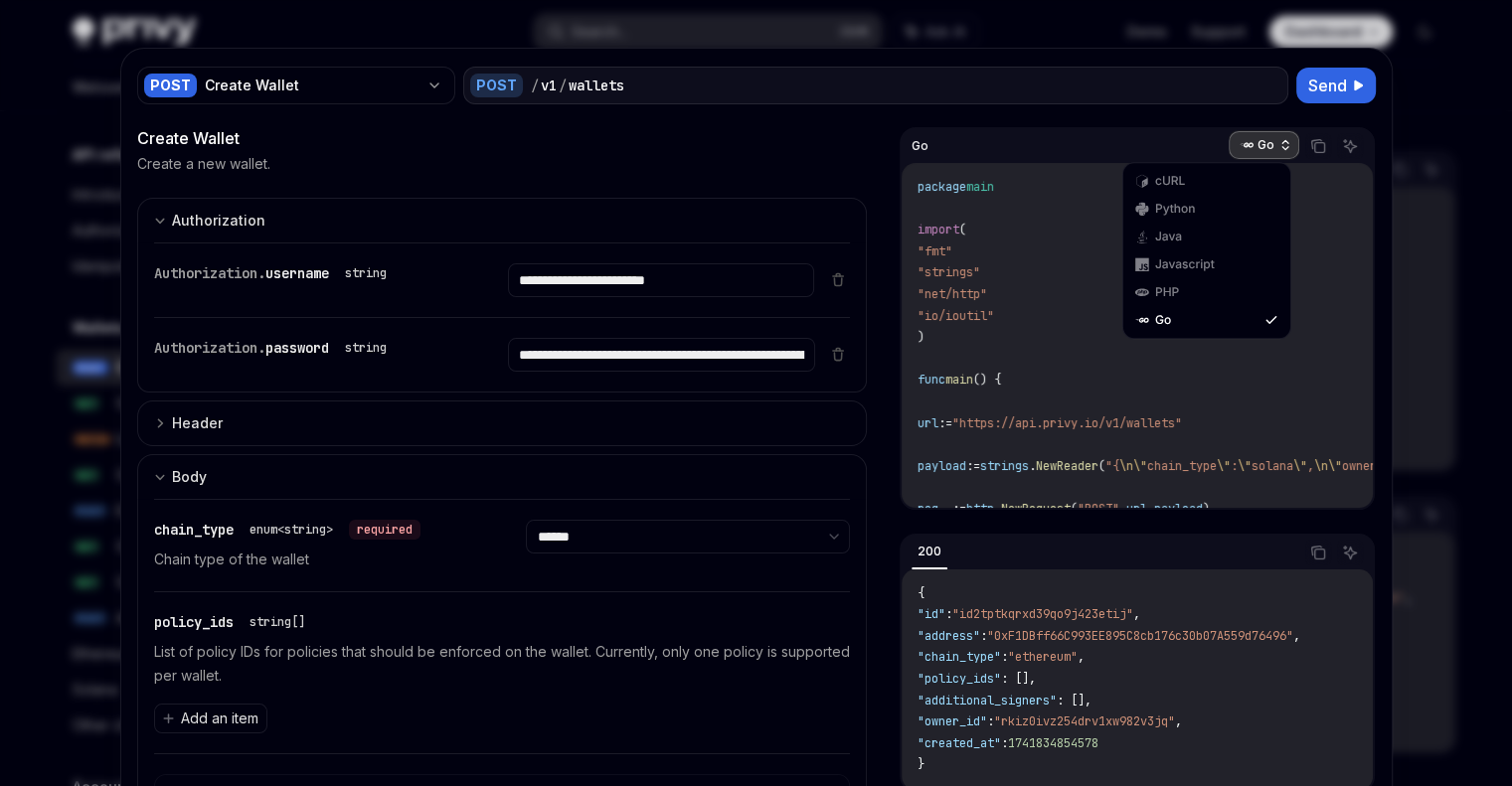 click on "Go" at bounding box center (1265, 145) 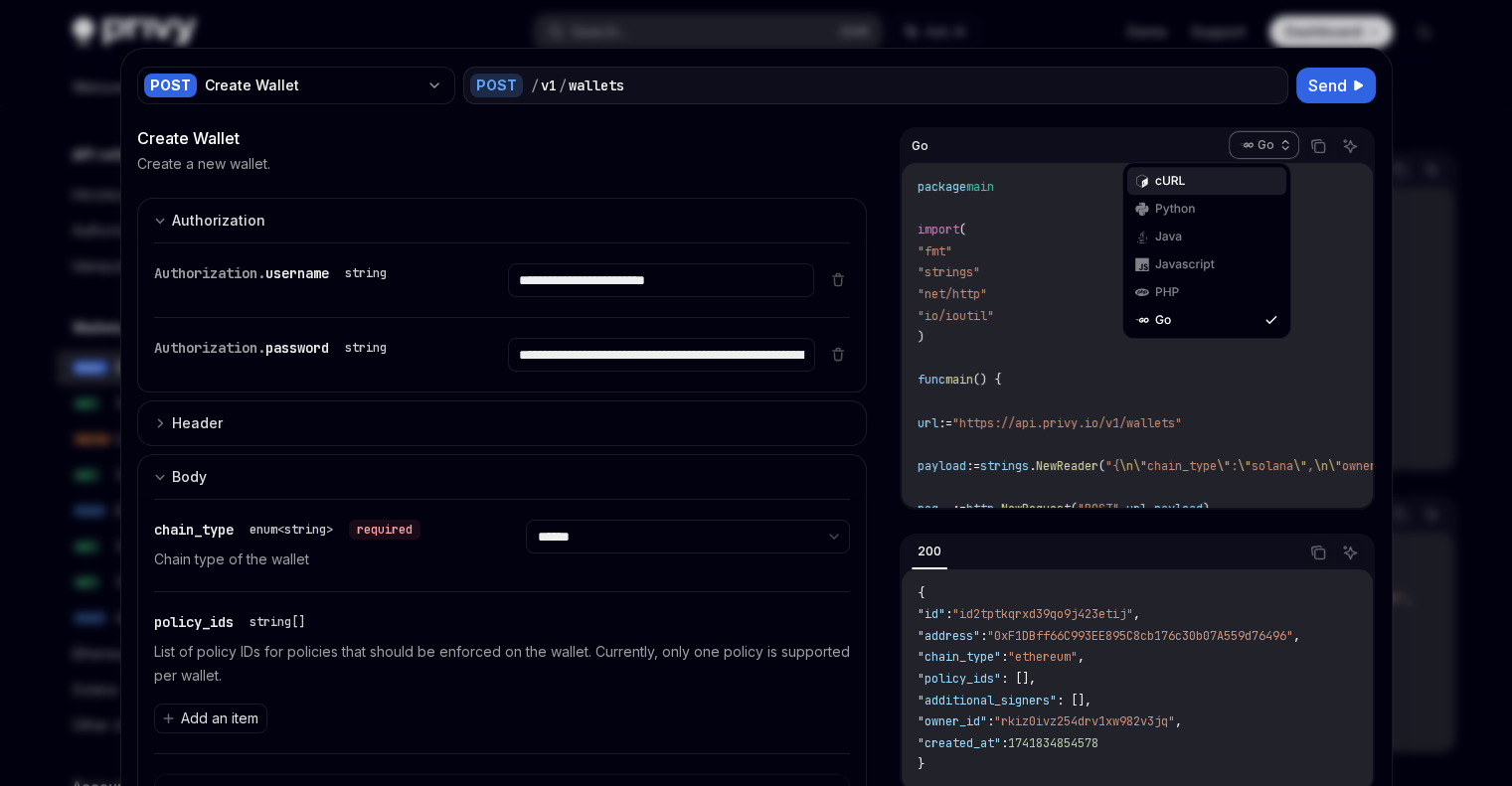 click on "cURL" at bounding box center [1207, 181] 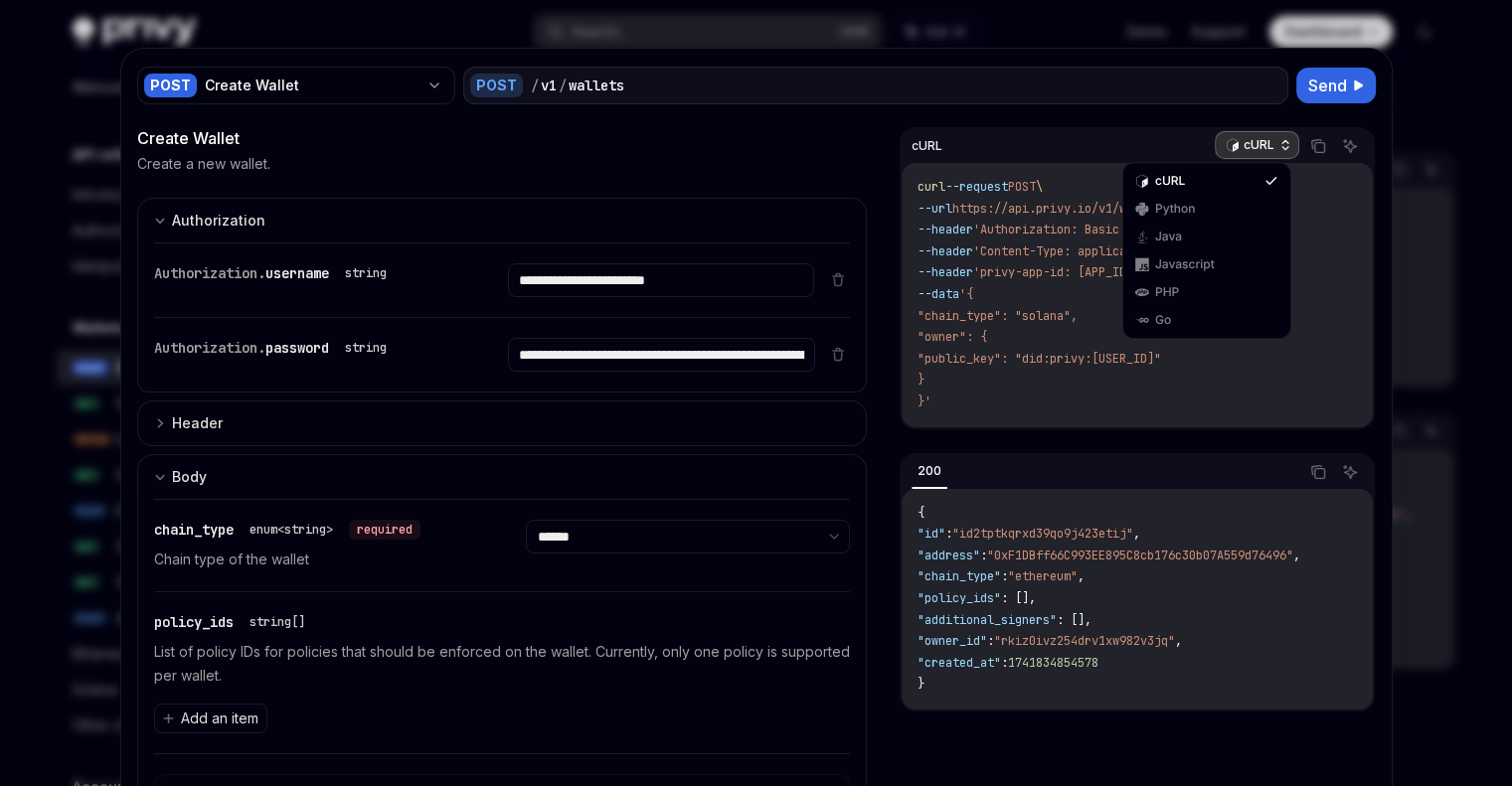 click on "cURL" at bounding box center (1259, 145) 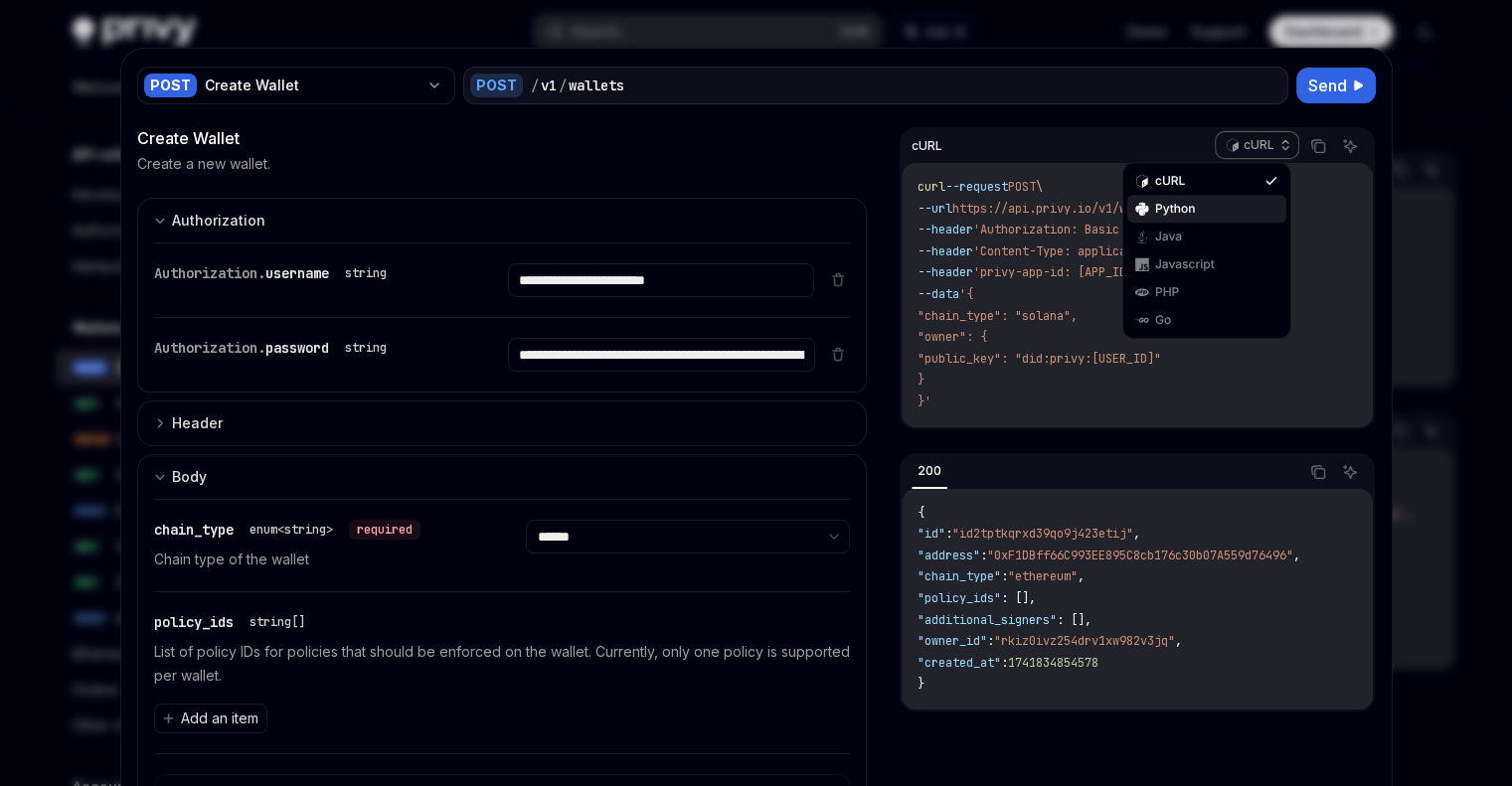 click on "Python" at bounding box center (1207, 209) 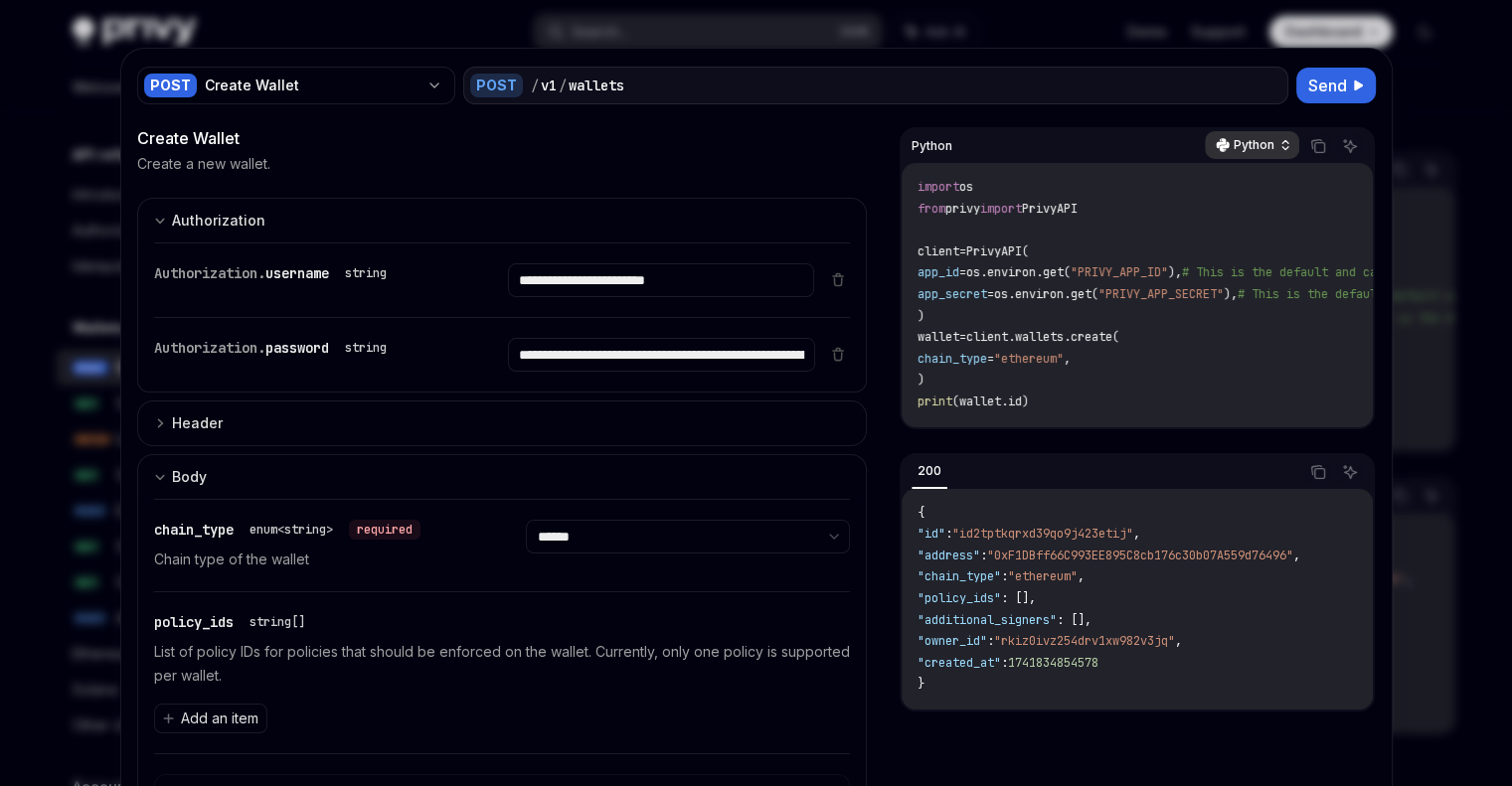 click on "Python" at bounding box center [1254, 145] 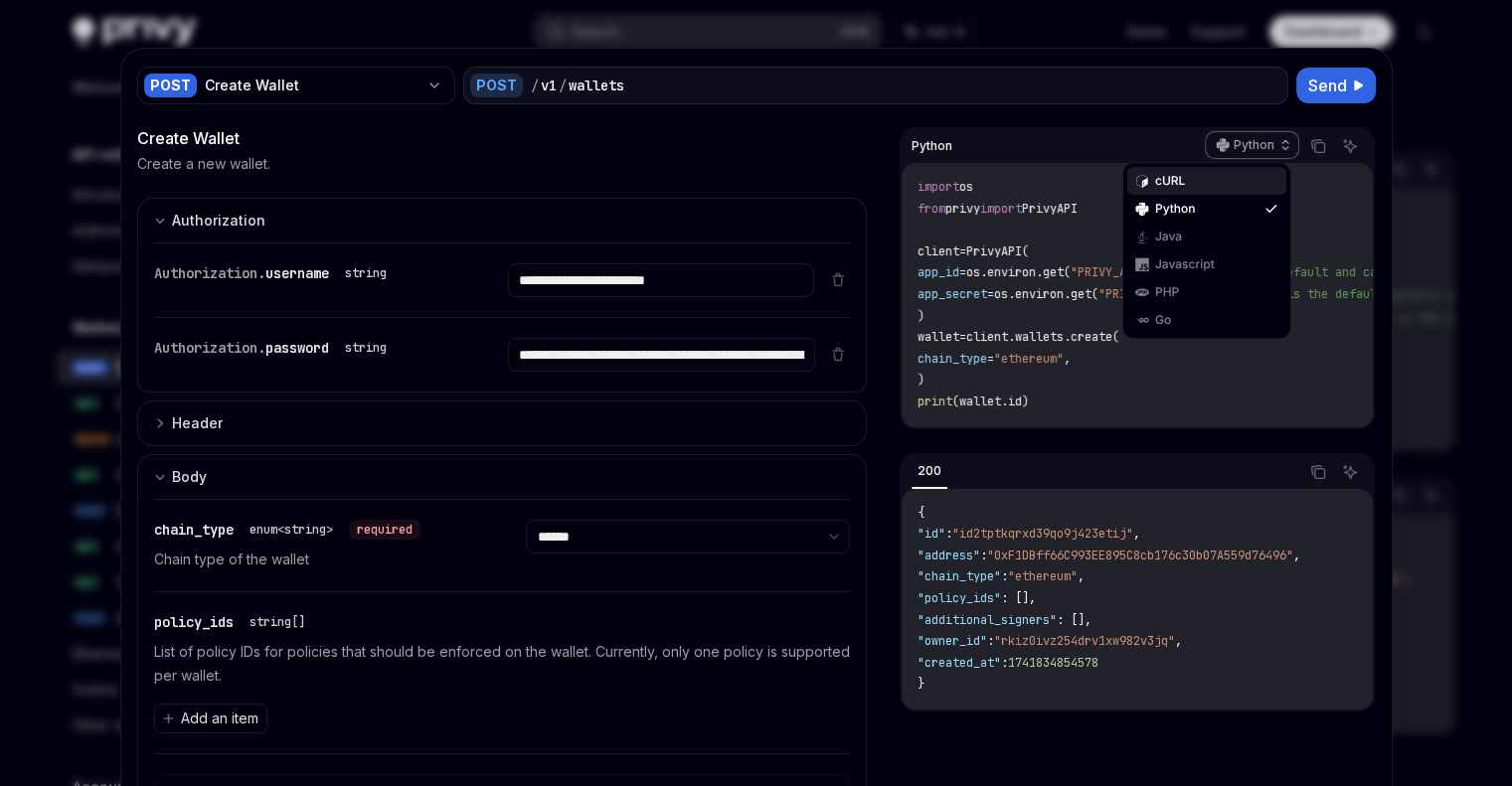click on "cURL" at bounding box center [1207, 181] 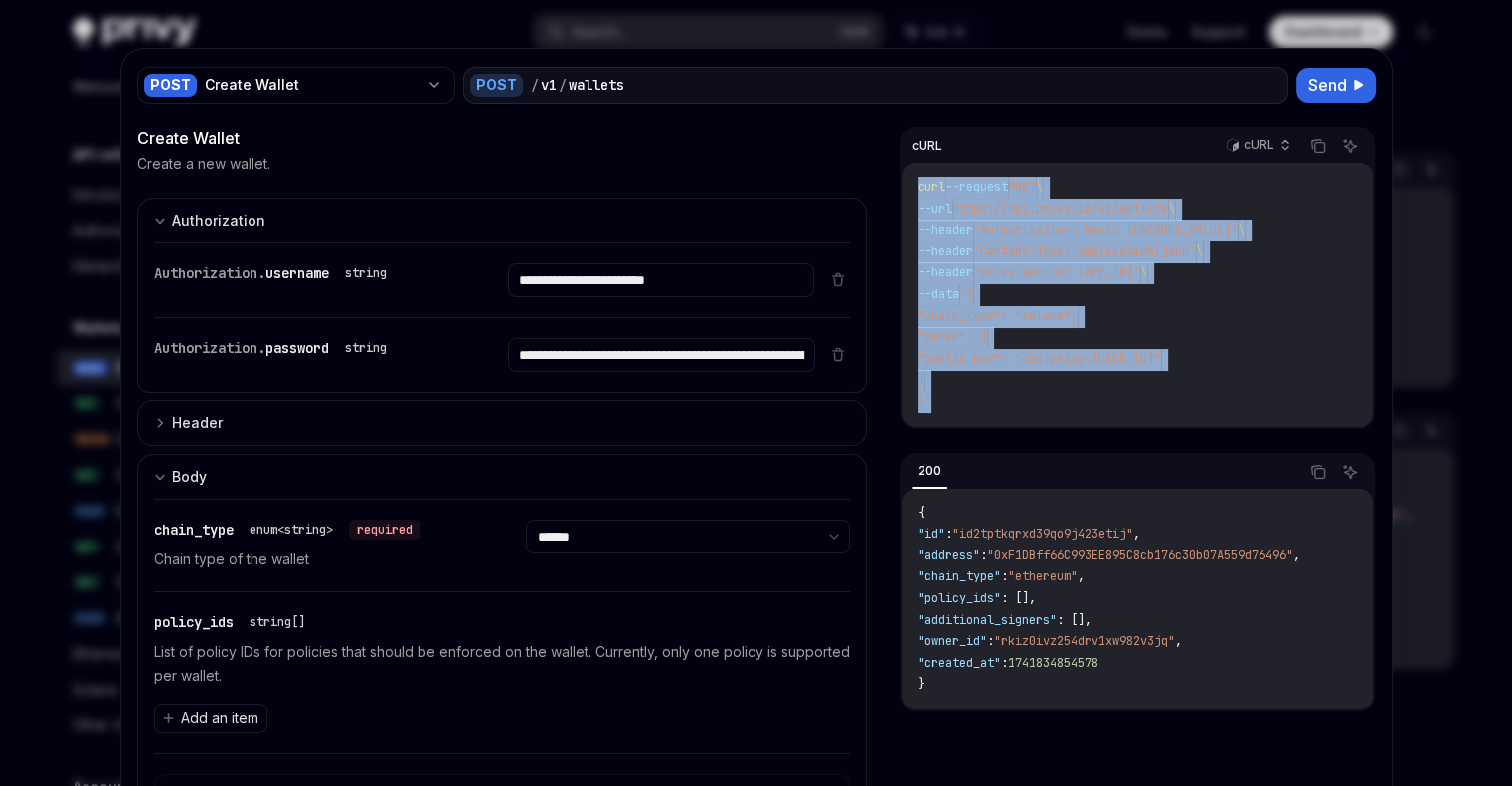 drag, startPoint x: 923, startPoint y: 408, endPoint x: 897, endPoint y: 183, distance: 226.49724 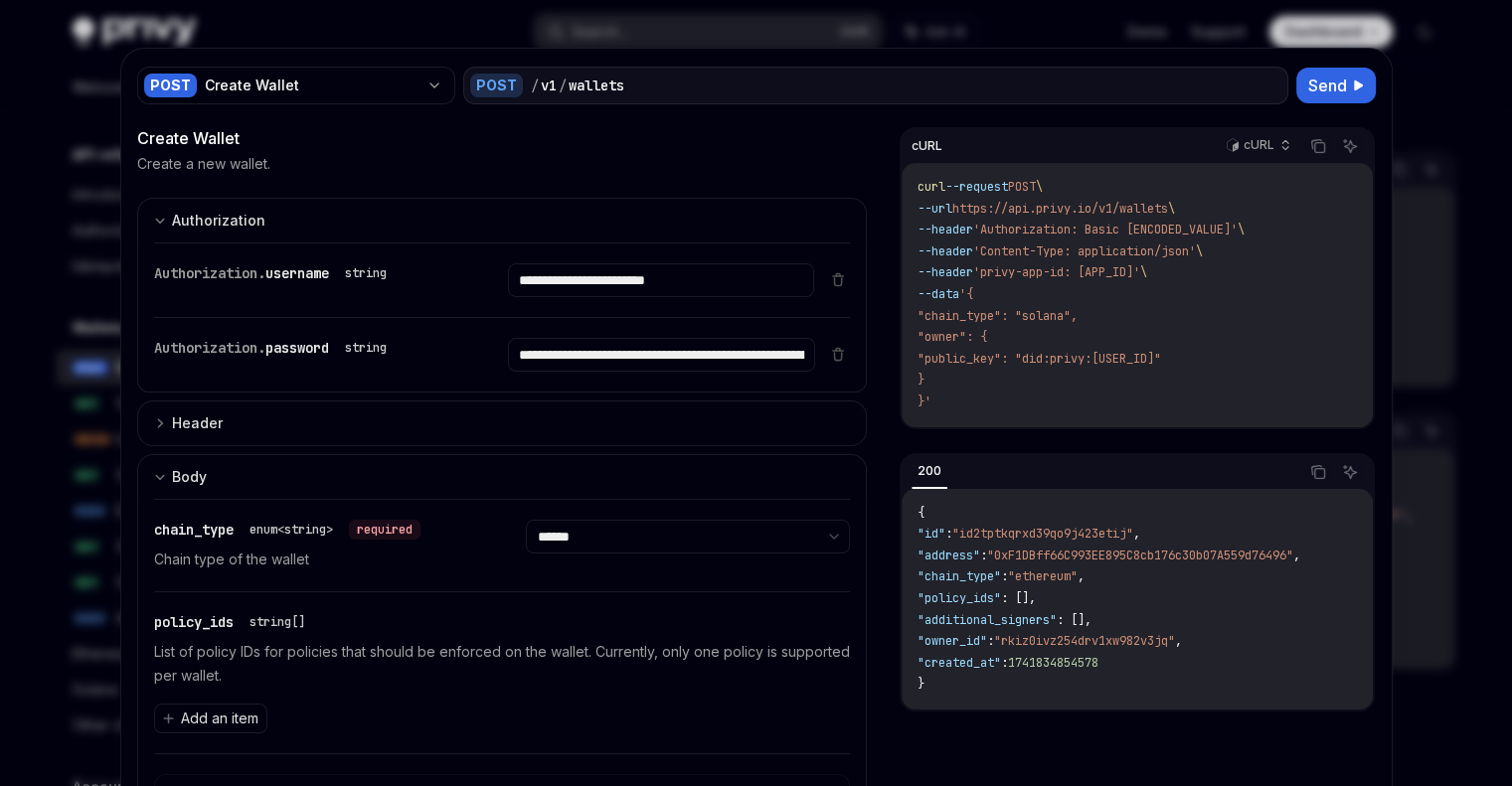 scroll, scrollTop: 0, scrollLeft: 0, axis: both 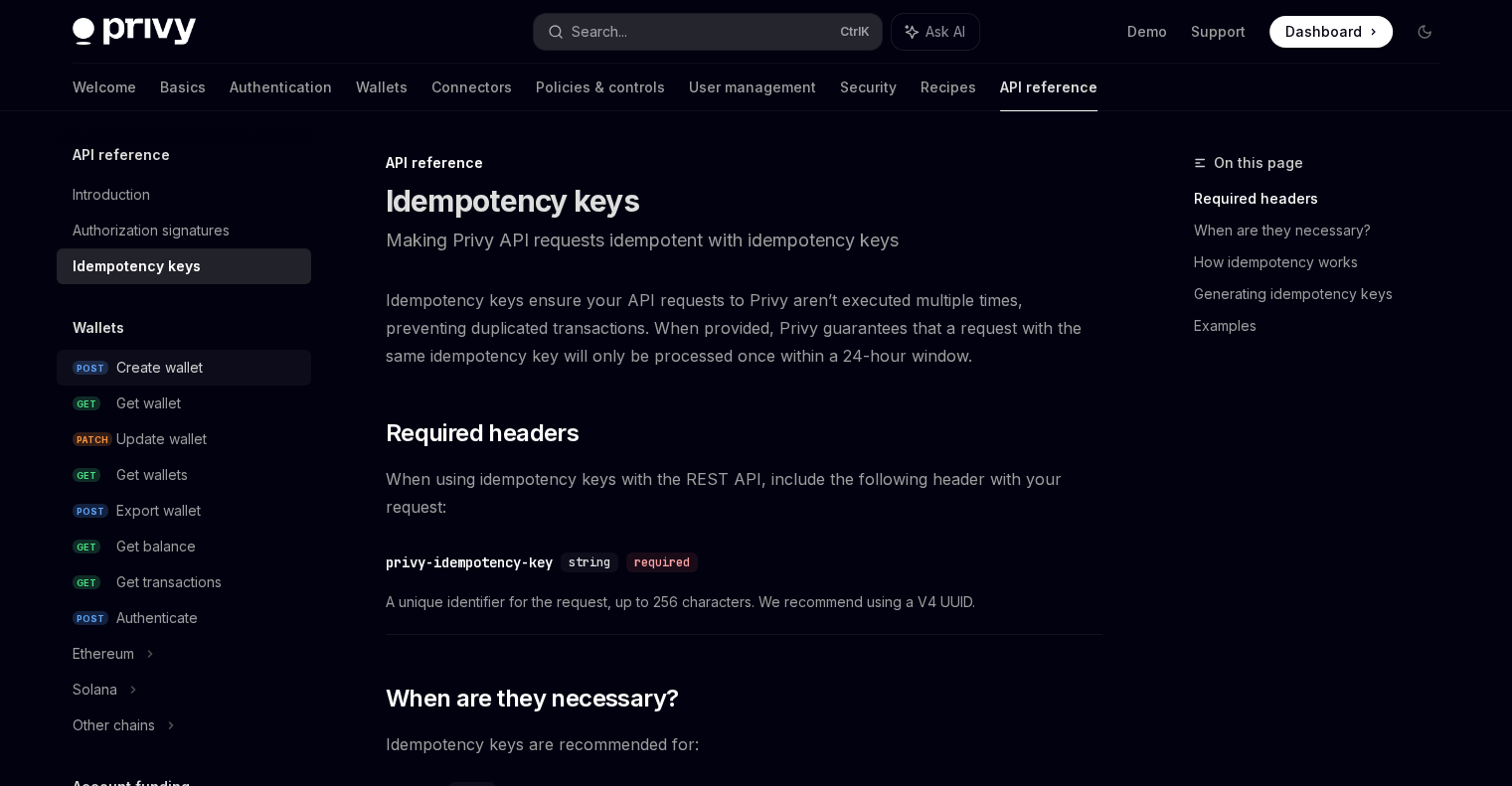 click on "POST Create wallet" at bounding box center [184, 368] 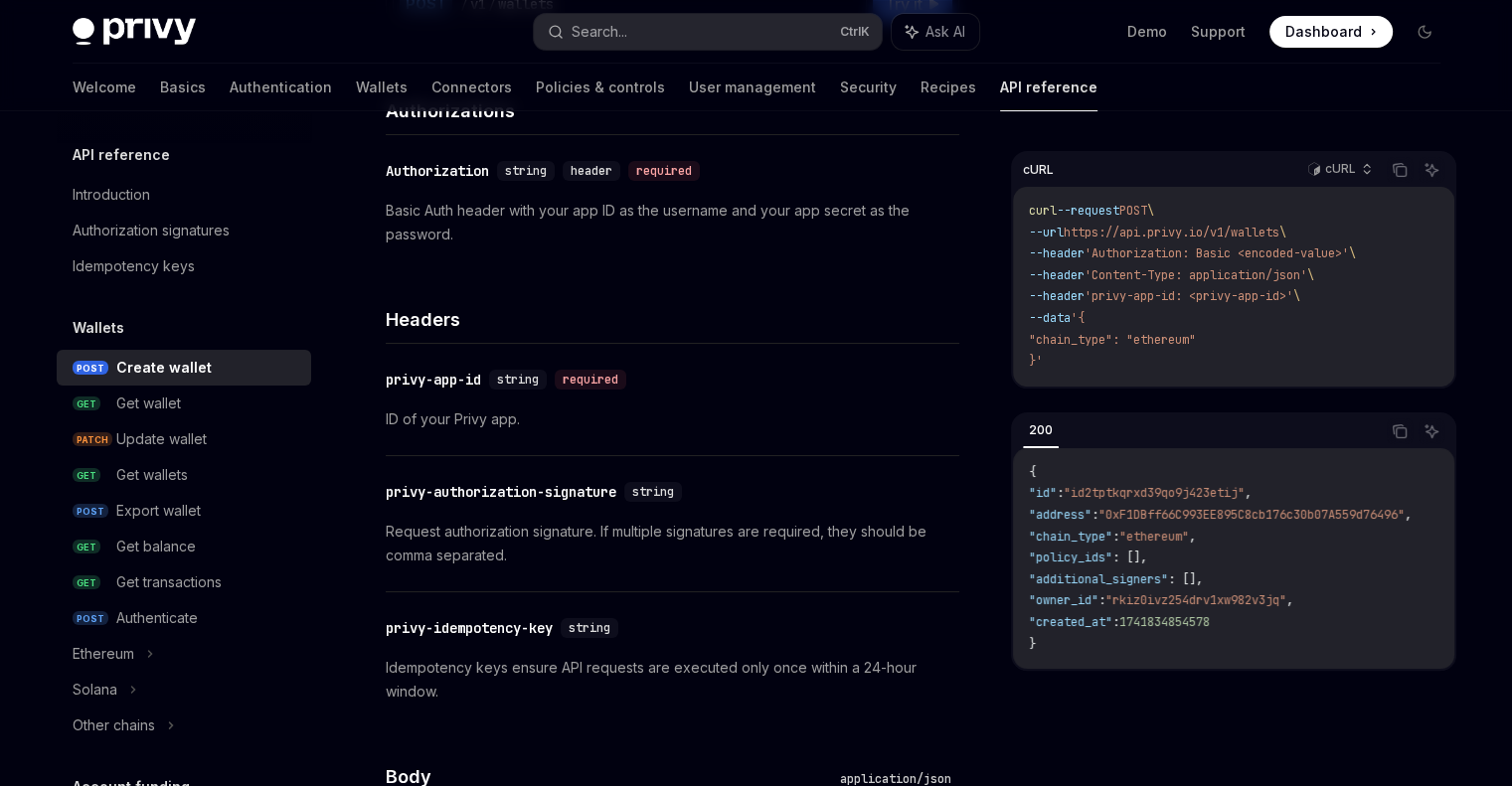 scroll, scrollTop: 296, scrollLeft: 0, axis: vertical 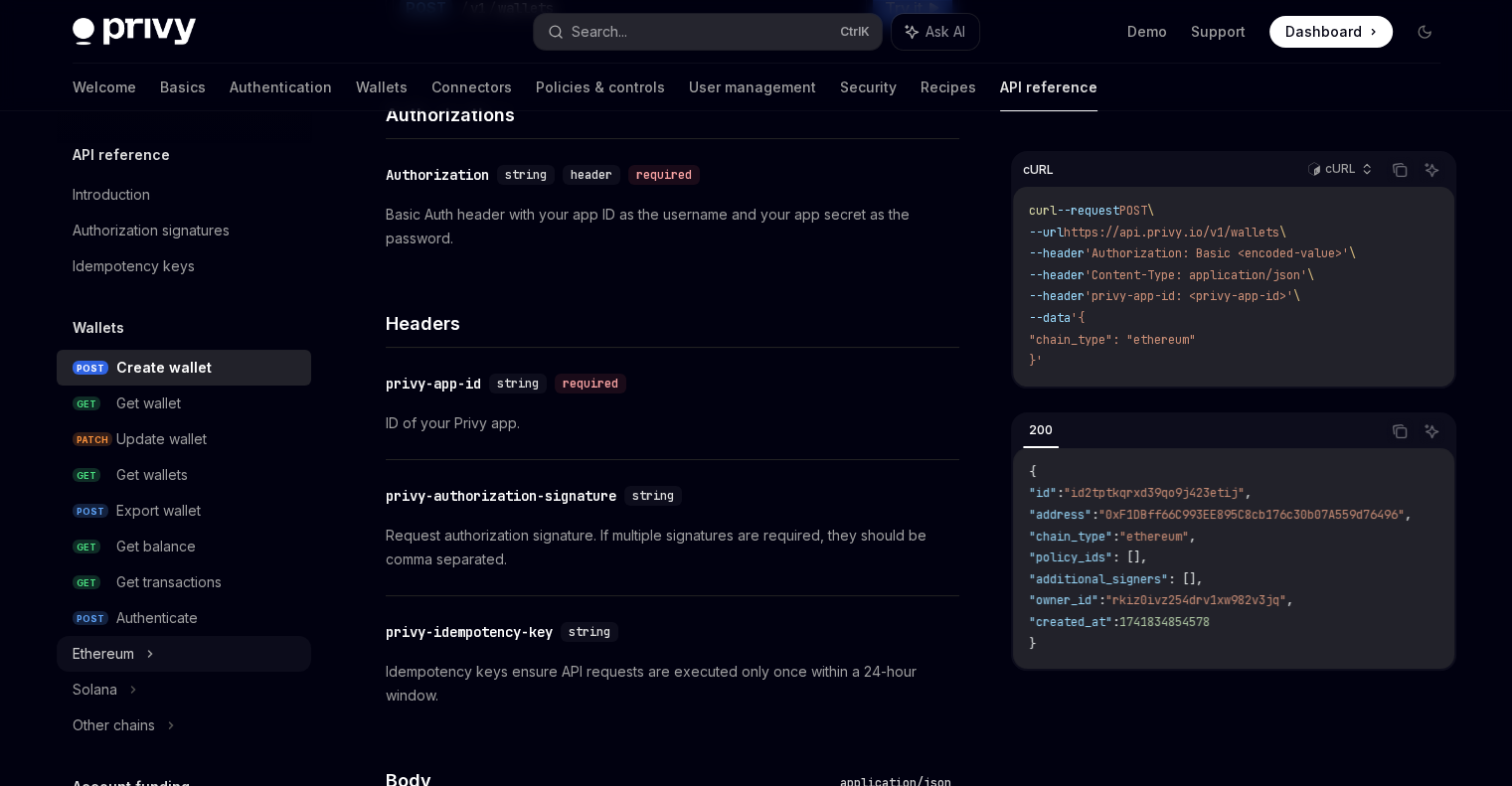 click on "Ethereum" at bounding box center (184, 654) 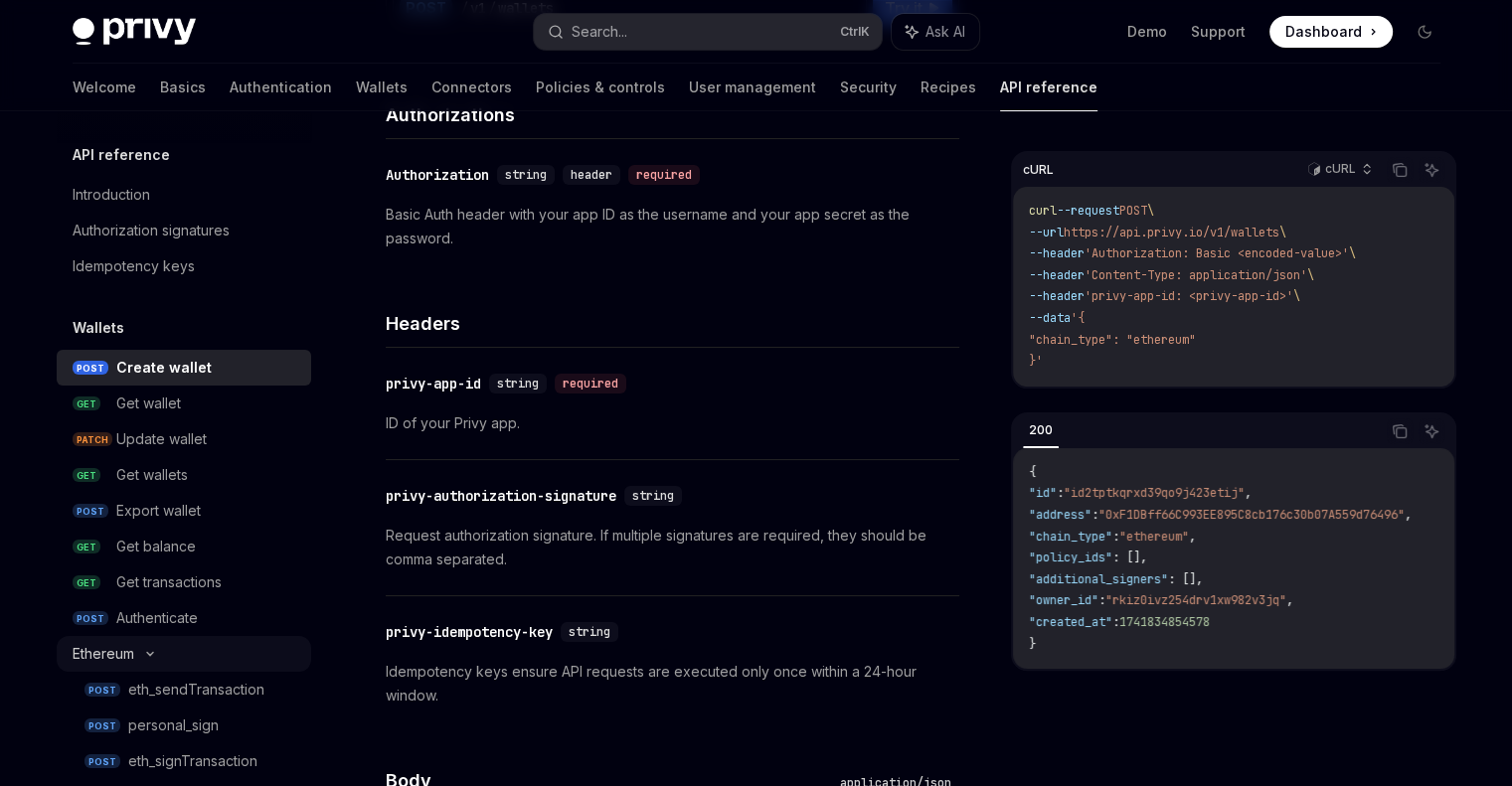type on "*" 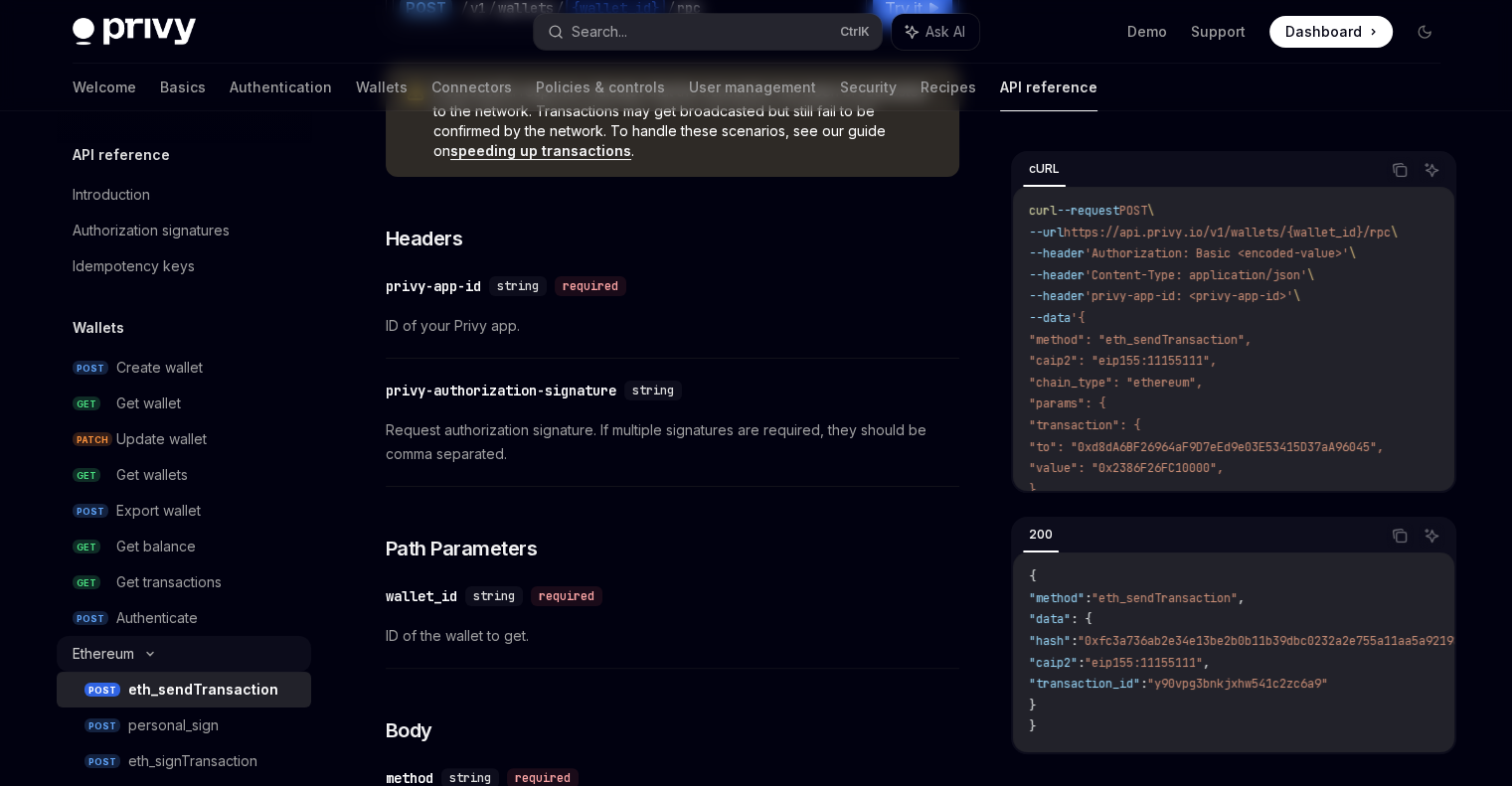 scroll, scrollTop: 0, scrollLeft: 0, axis: both 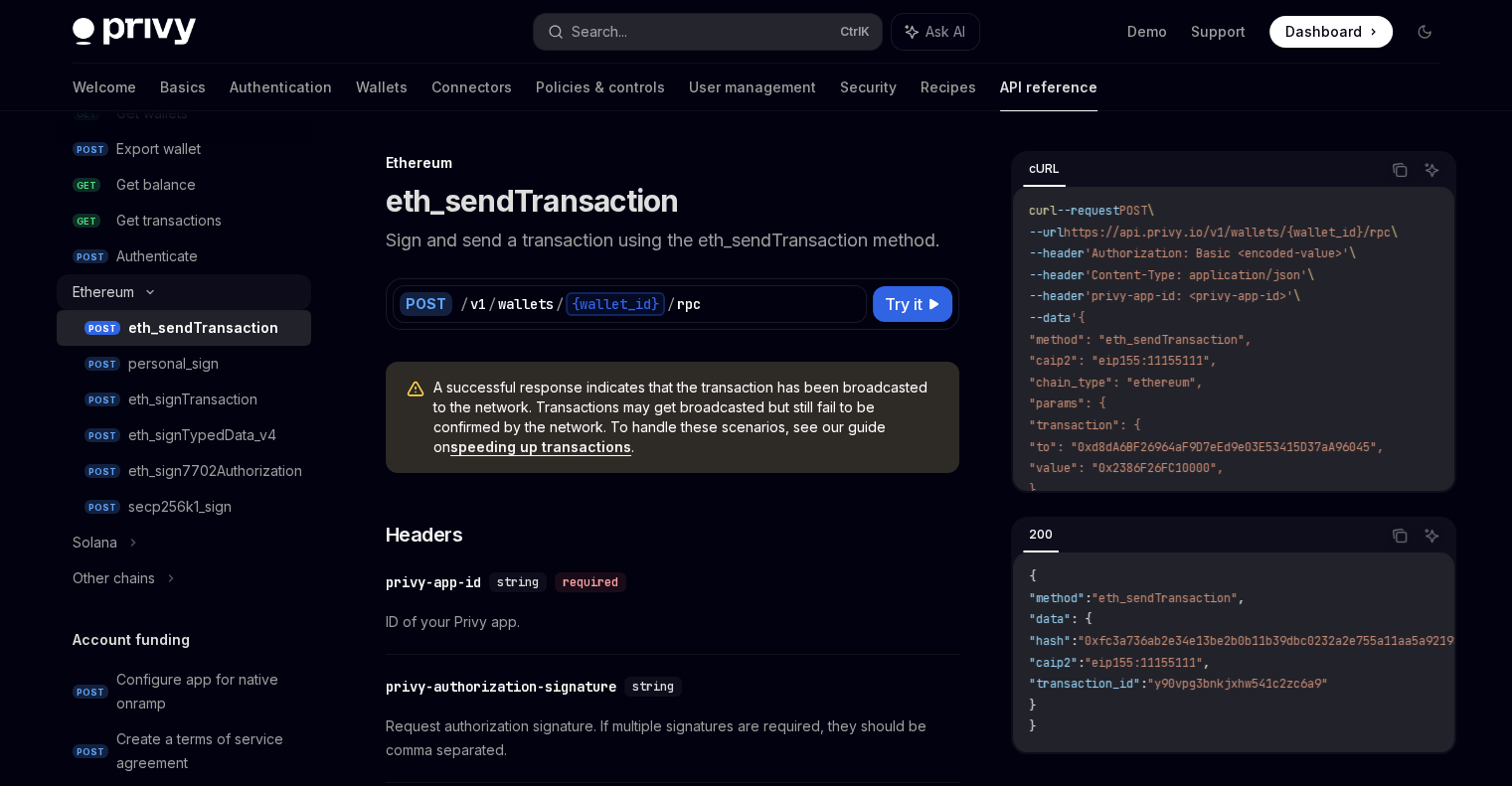 click on "Ethereum" at bounding box center [184, 292] 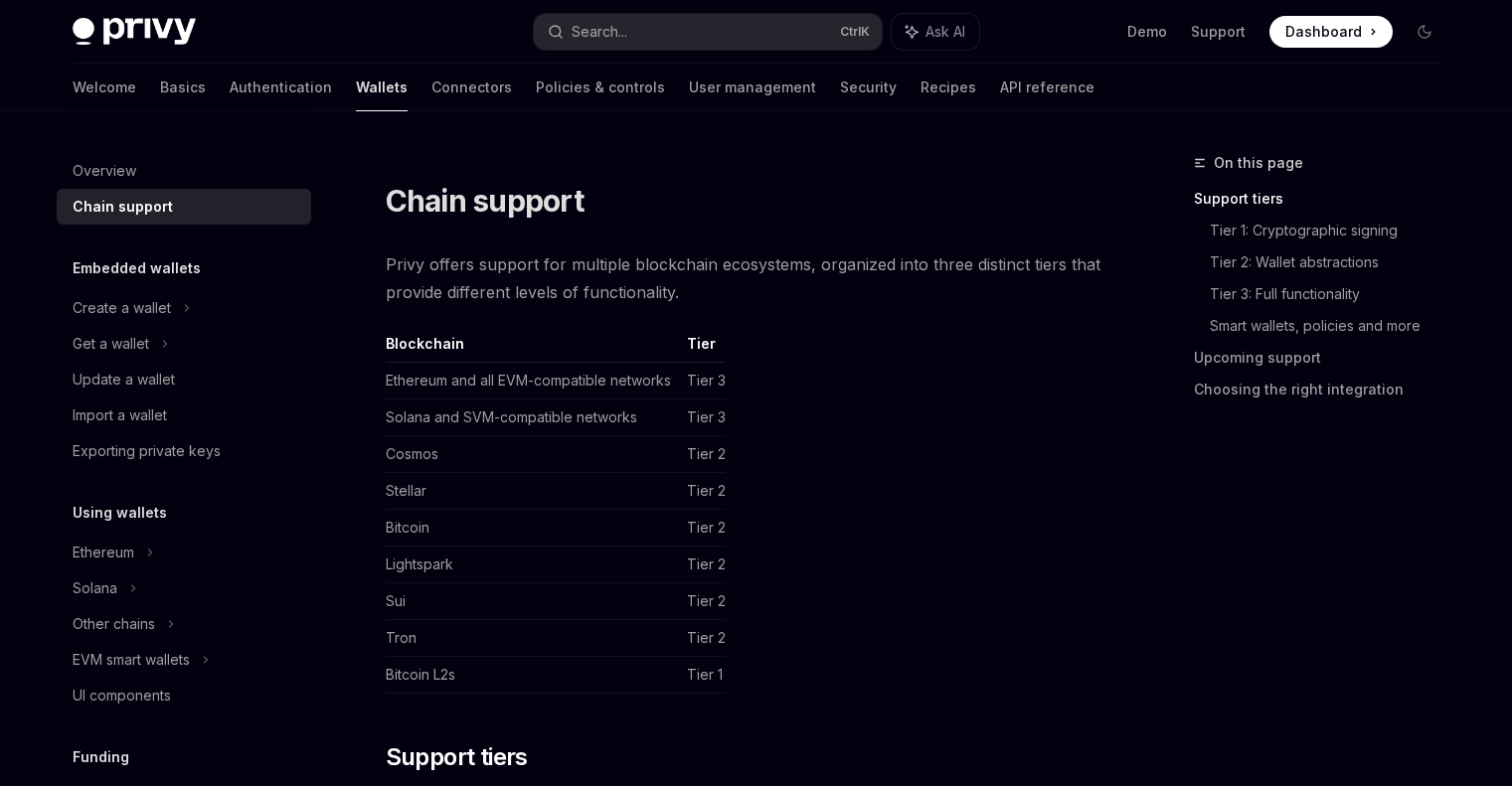 scroll, scrollTop: 25, scrollLeft: 0, axis: vertical 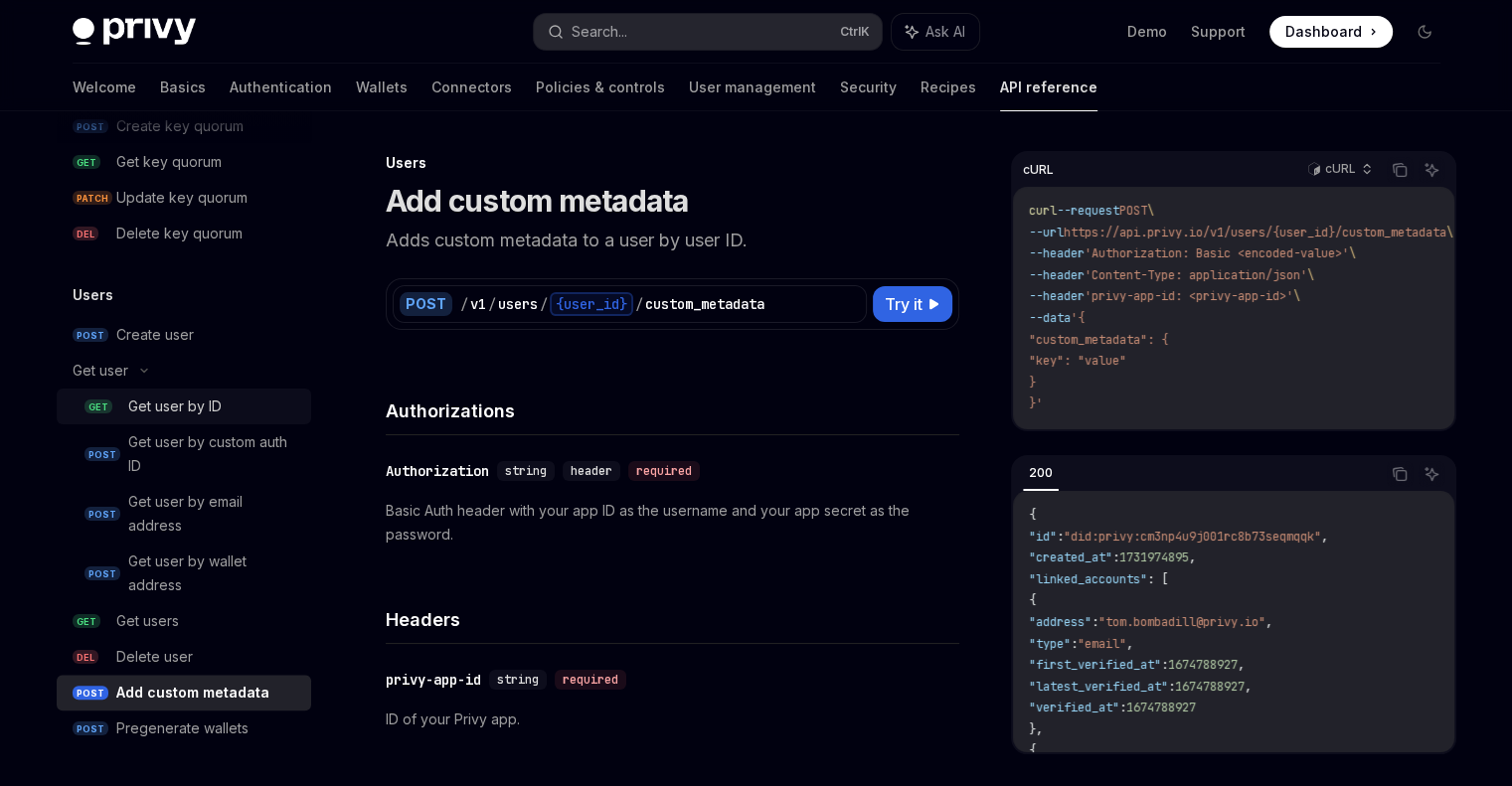click on "Get user by ID" at bounding box center (175, 406) 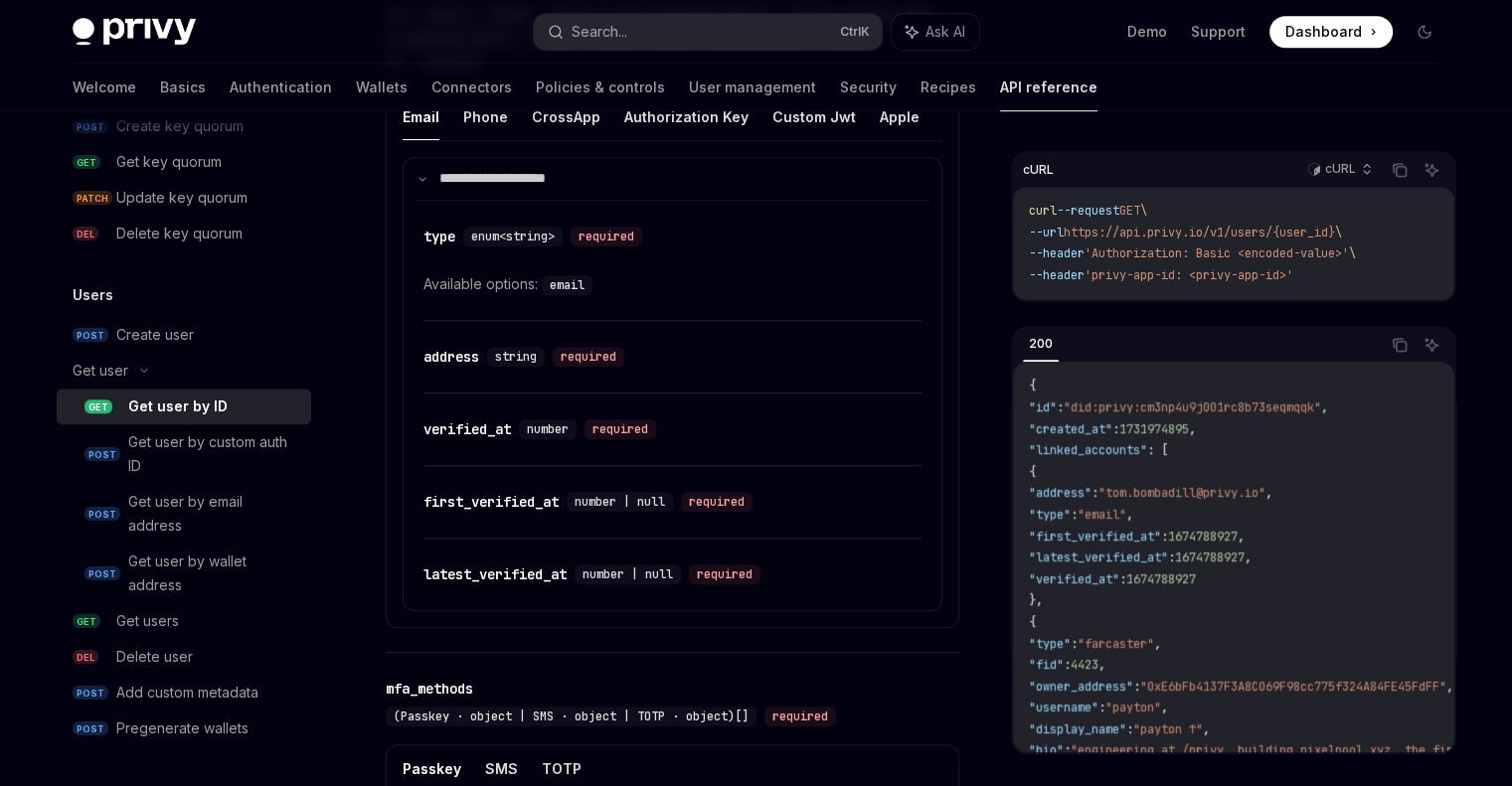 scroll, scrollTop: 1252, scrollLeft: 0, axis: vertical 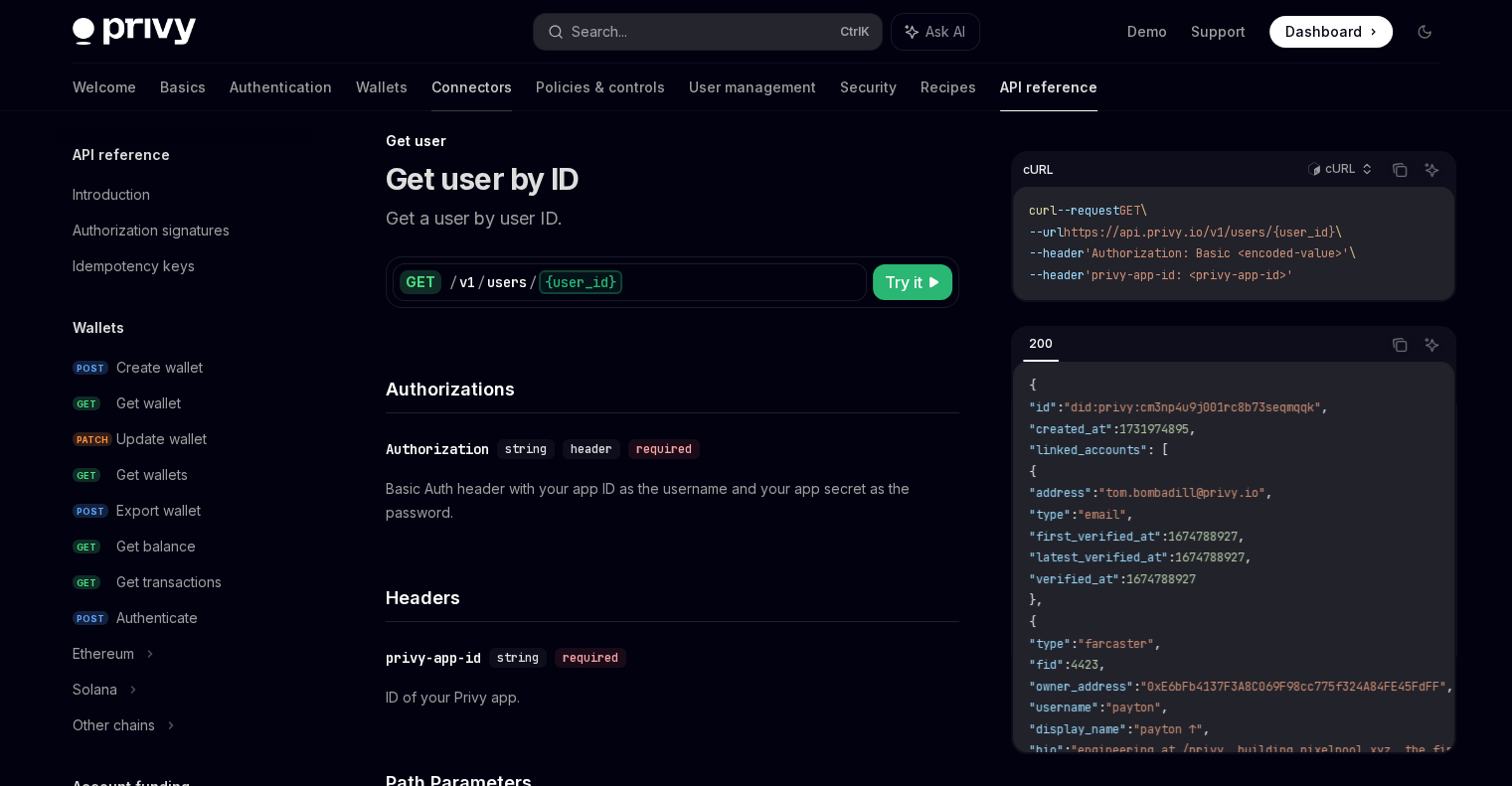 click on "Connectors" at bounding box center [471, 87] 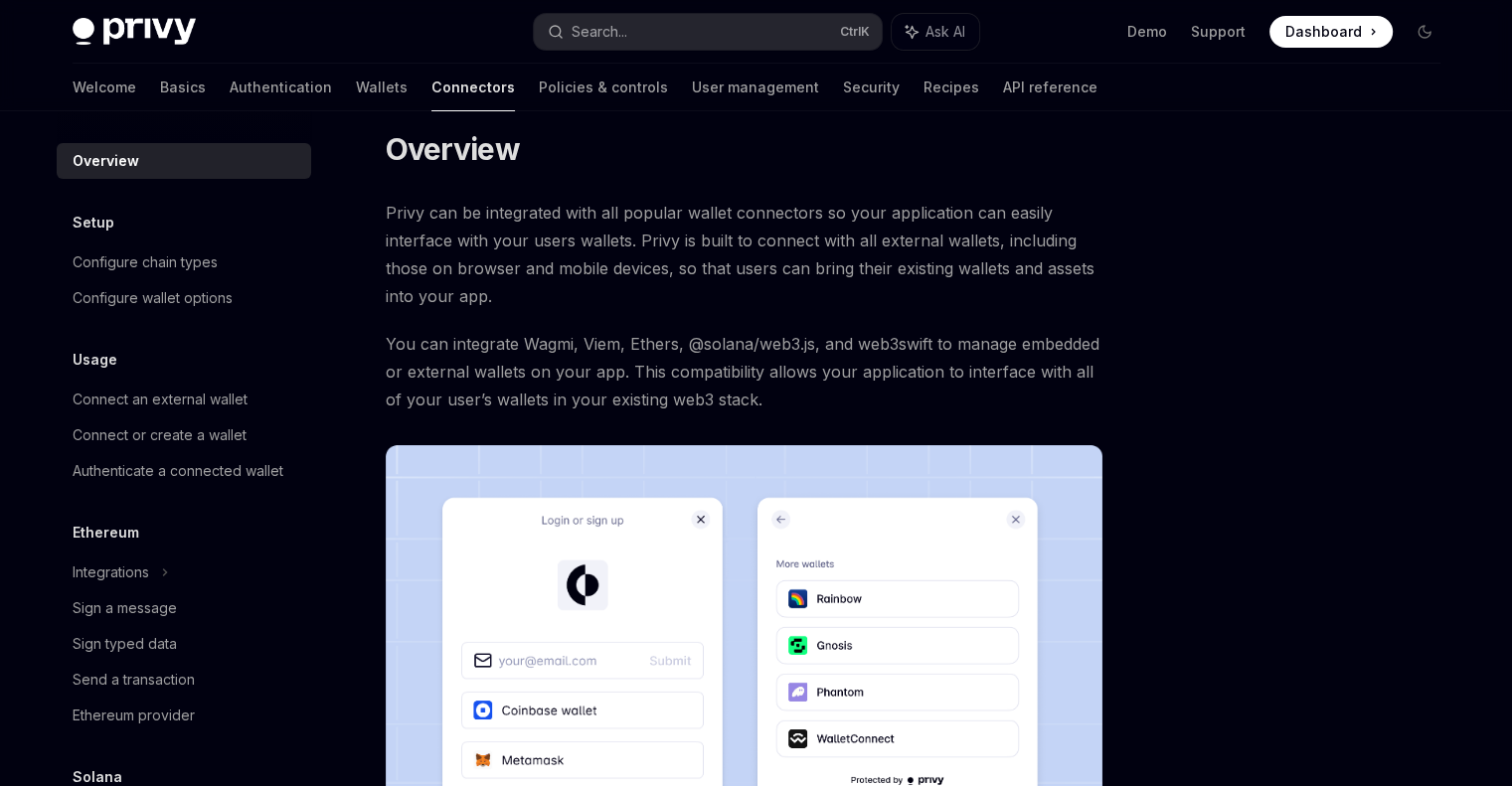scroll, scrollTop: 0, scrollLeft: 0, axis: both 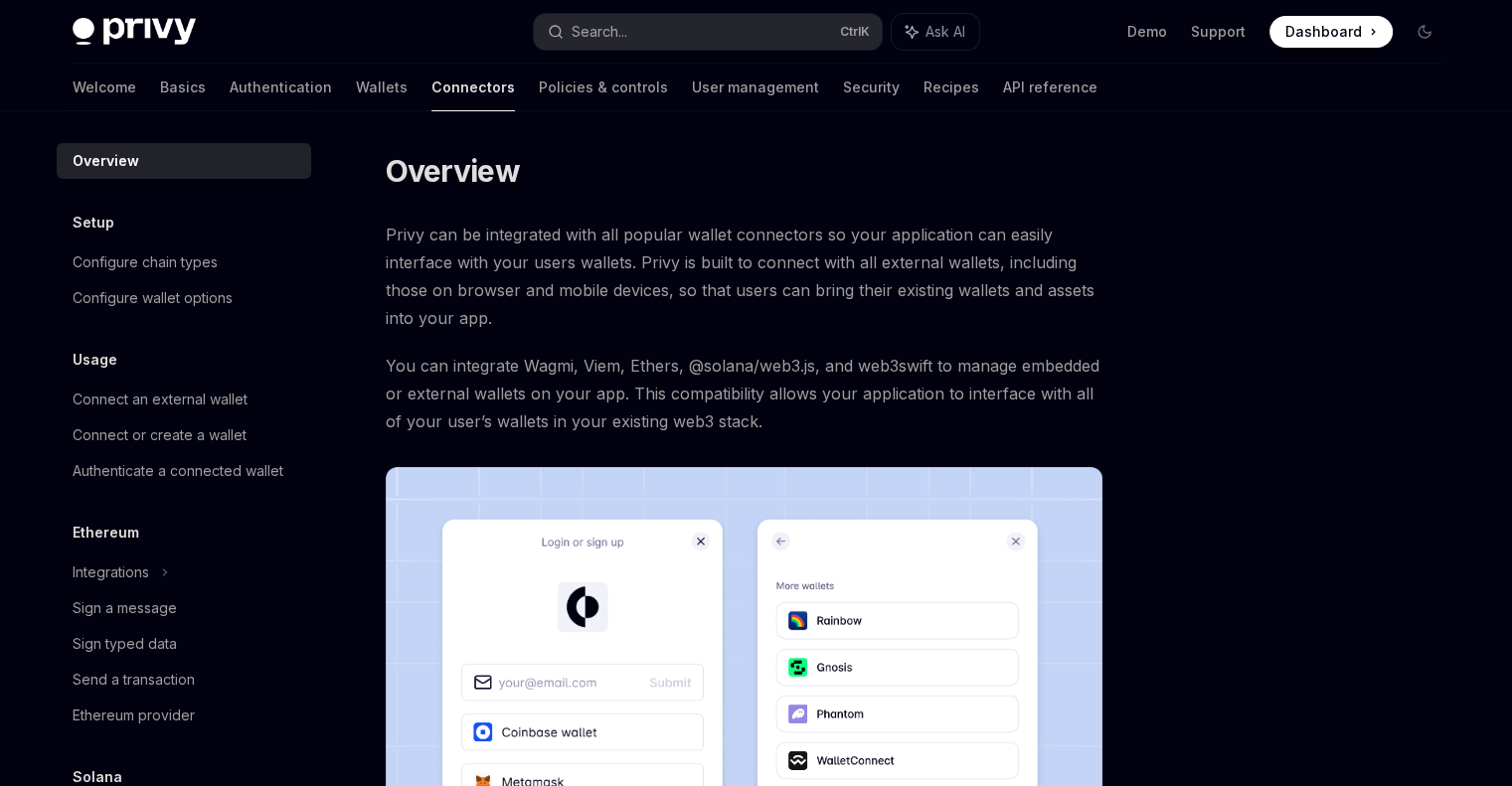click on "Welcome Basics Authentication Wallets Connectors Policies & controls User management Security Recipes API reference" at bounding box center [585, 87] 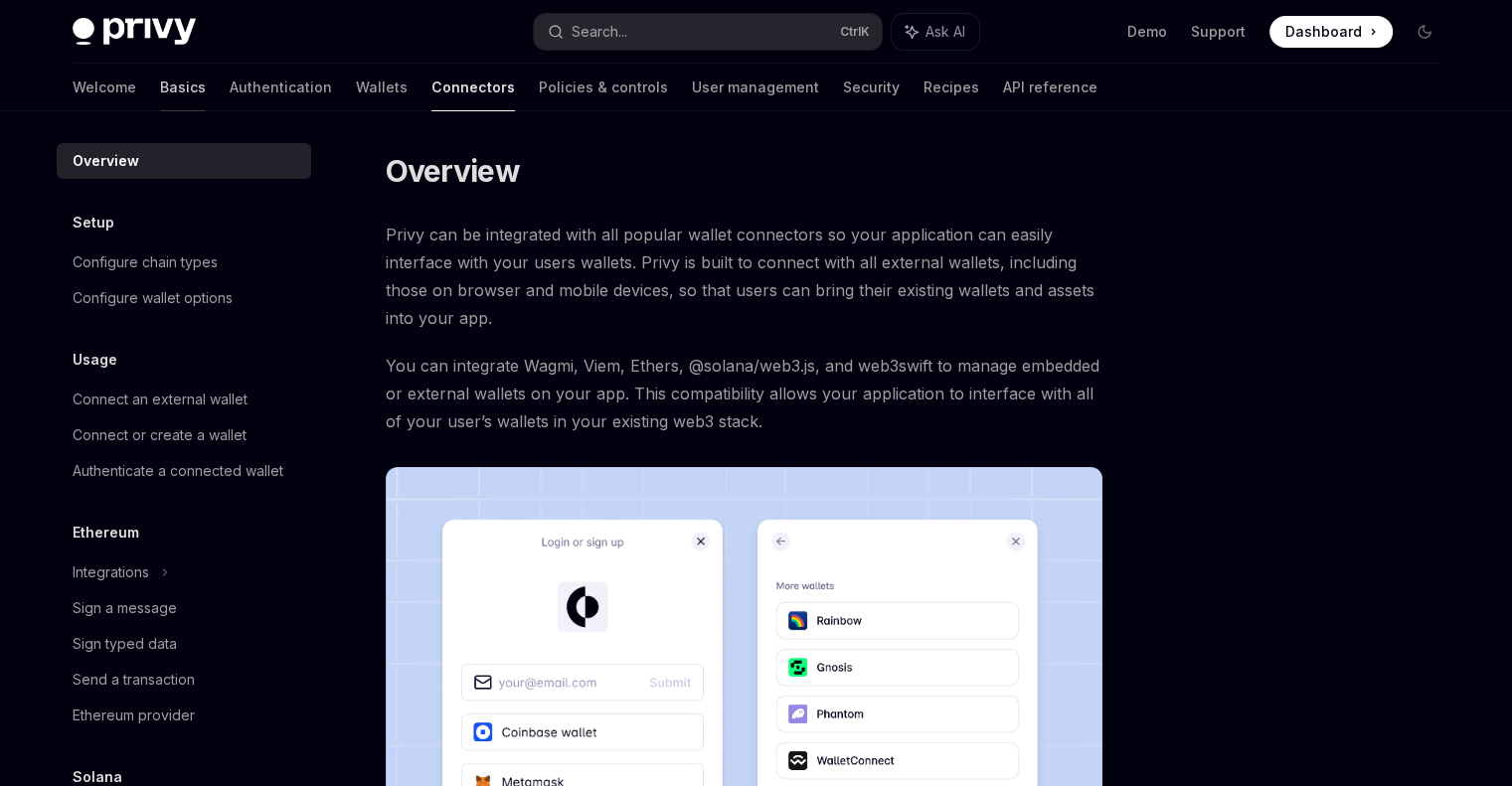 click on "Basics" at bounding box center [183, 87] 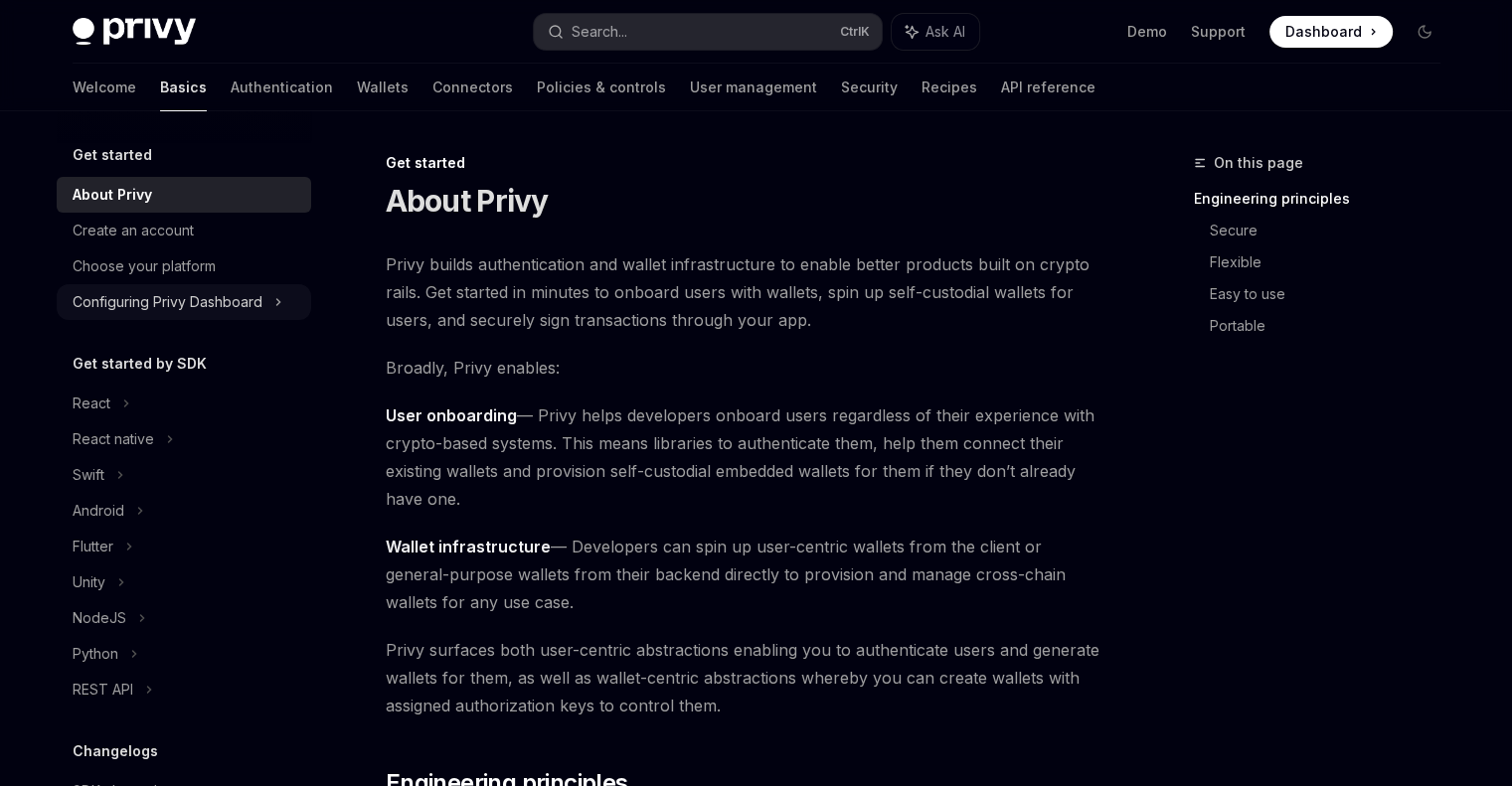 click on "Configuring Privy Dashboard" at bounding box center [167, 302] 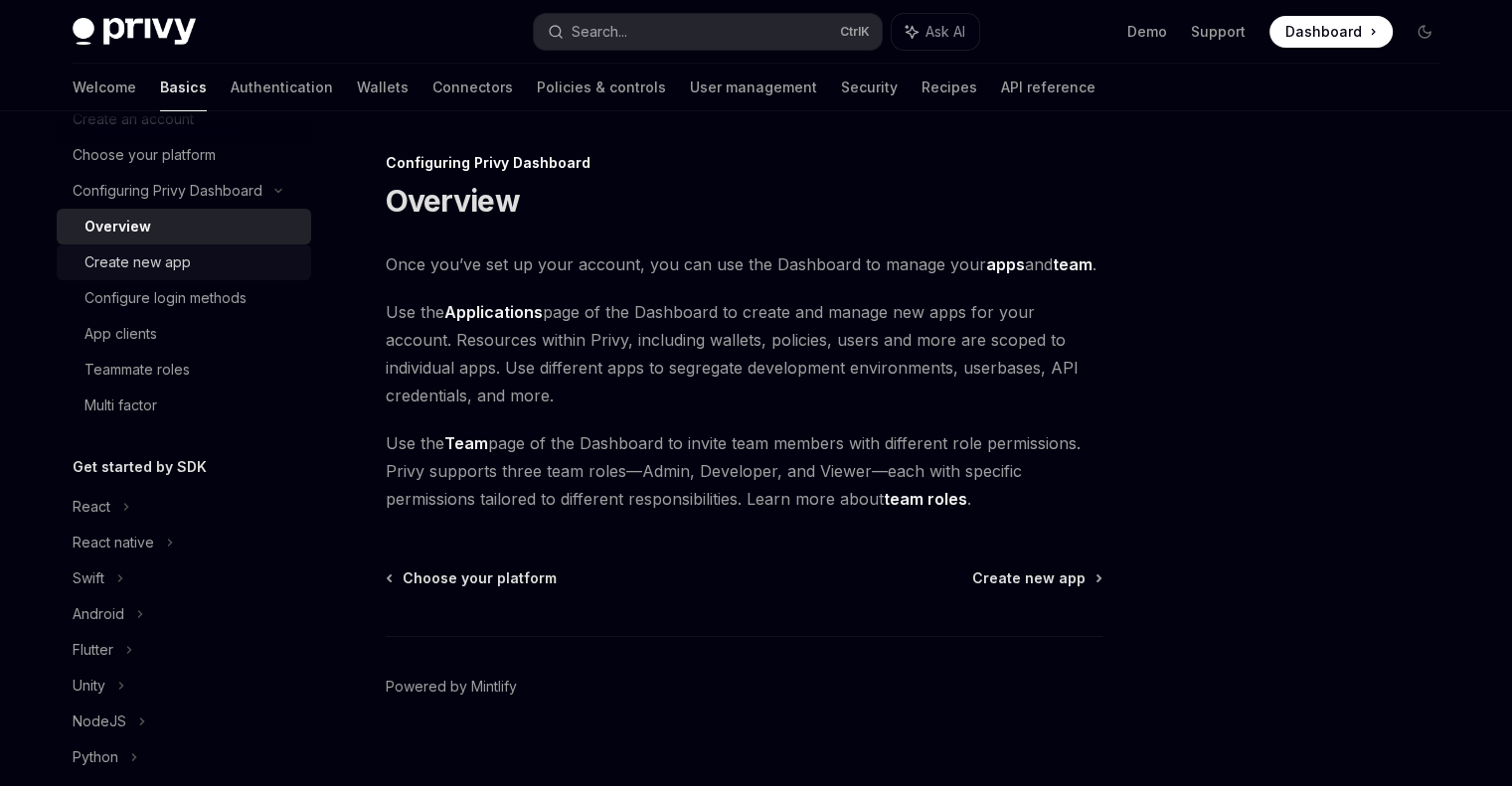 scroll, scrollTop: 211, scrollLeft: 0, axis: vertical 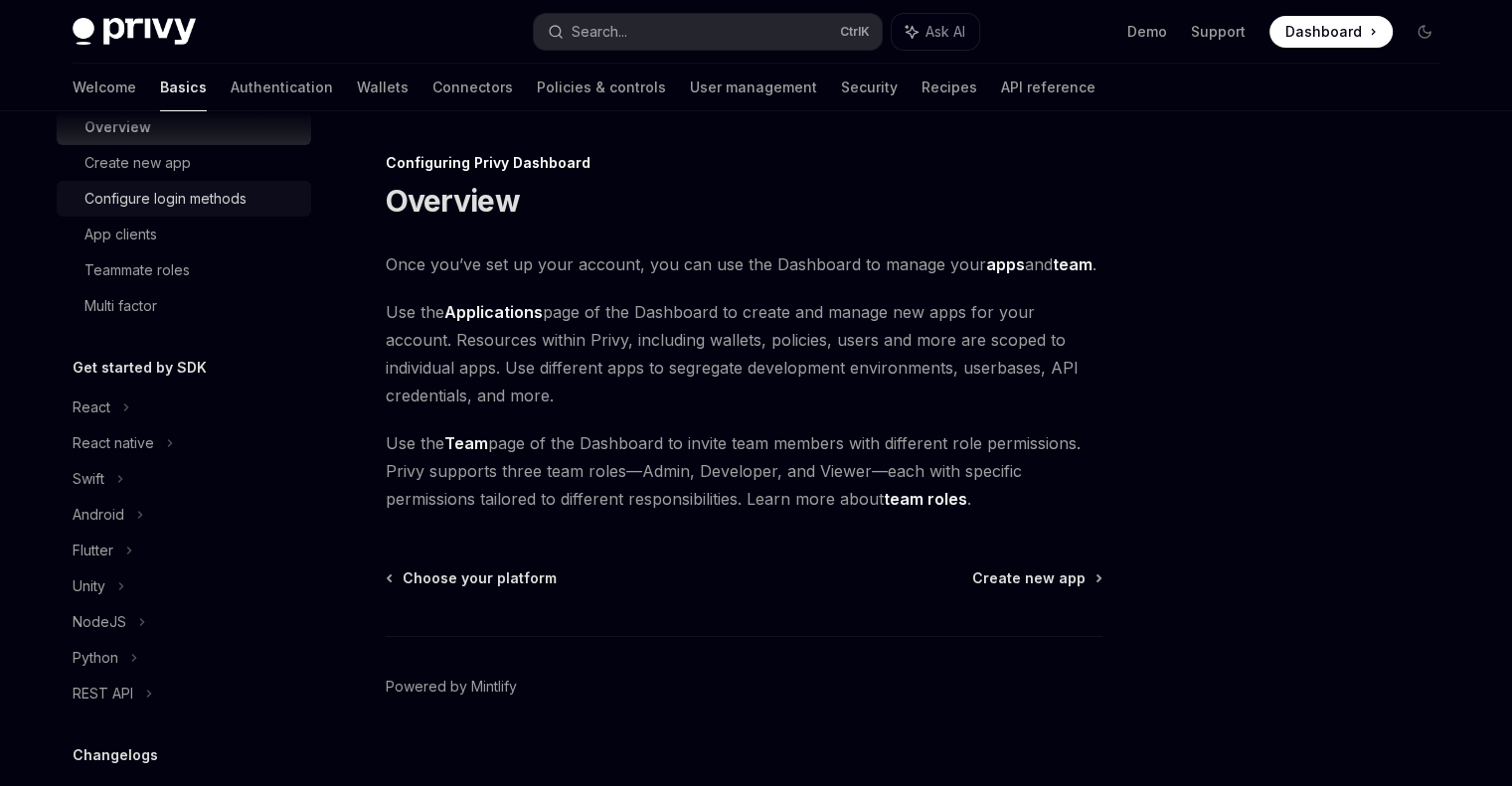 click on "Configure login methods" at bounding box center (165, 199) 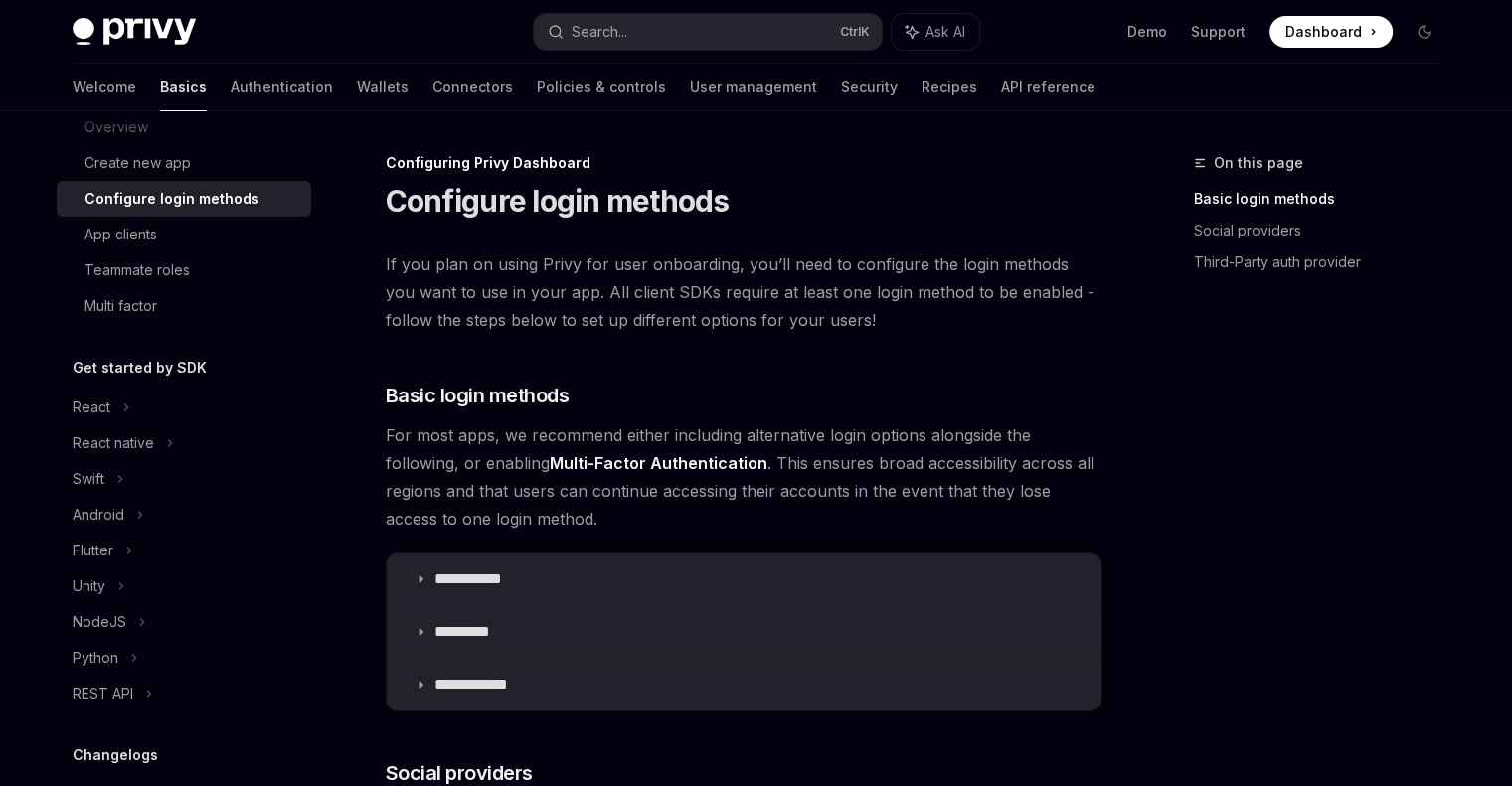 scroll, scrollTop: 274, scrollLeft: 0, axis: vertical 